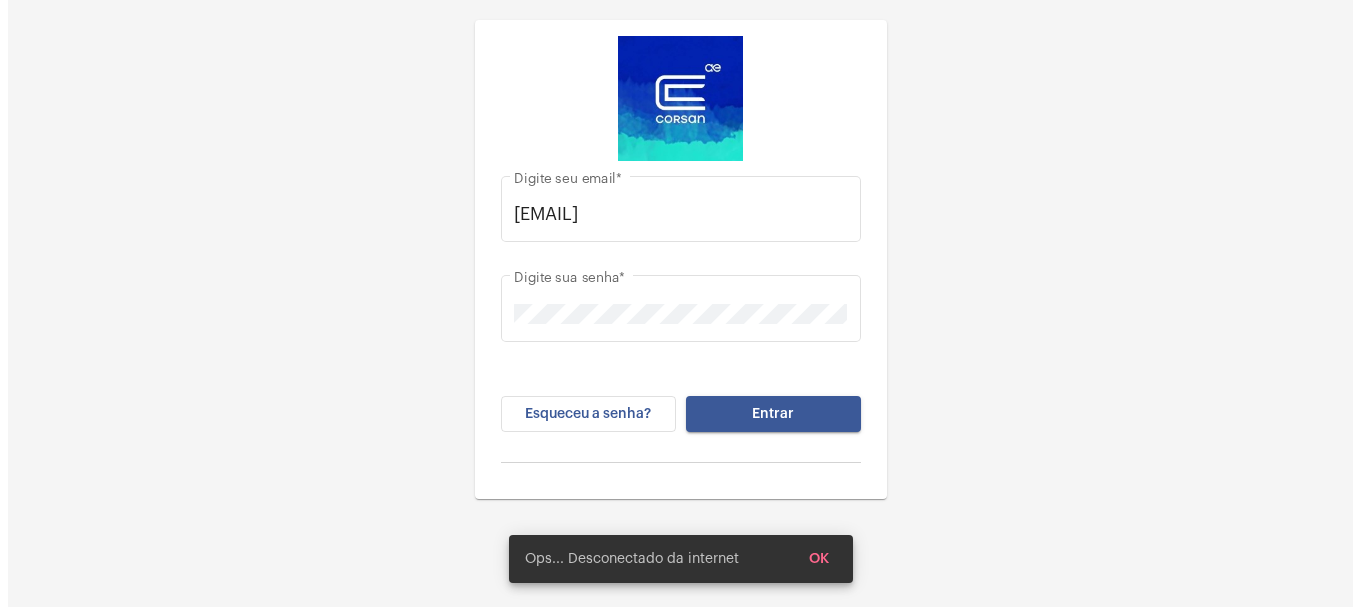scroll, scrollTop: 0, scrollLeft: 0, axis: both 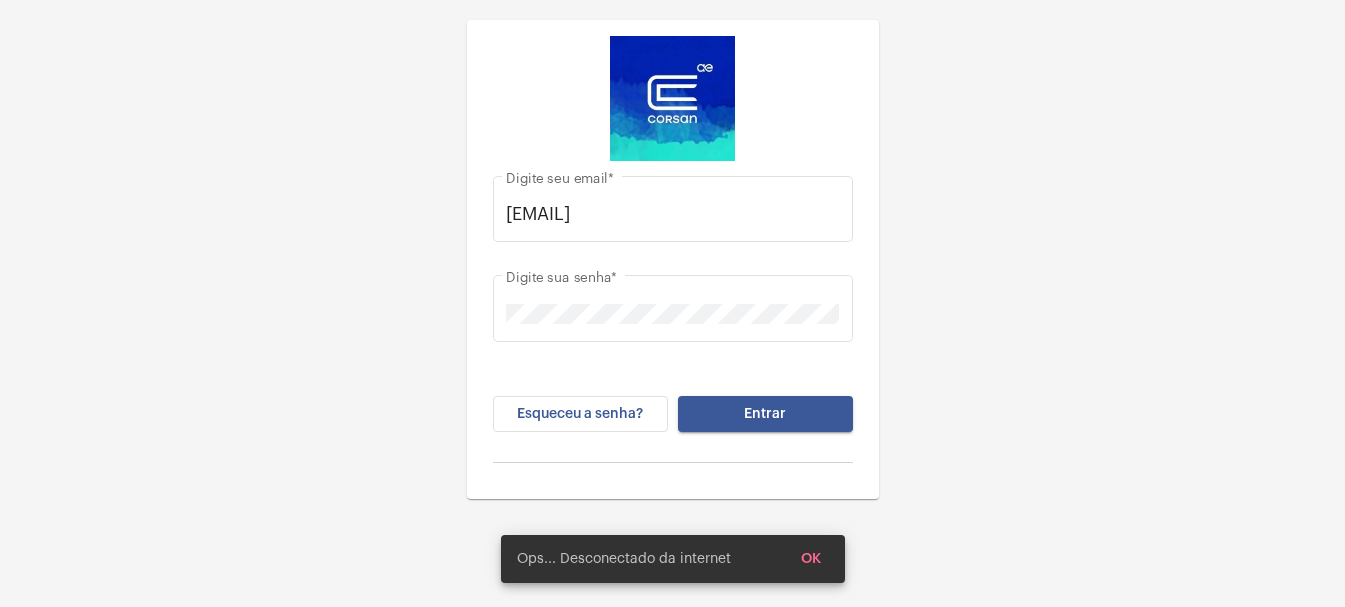 click on "Entrar" 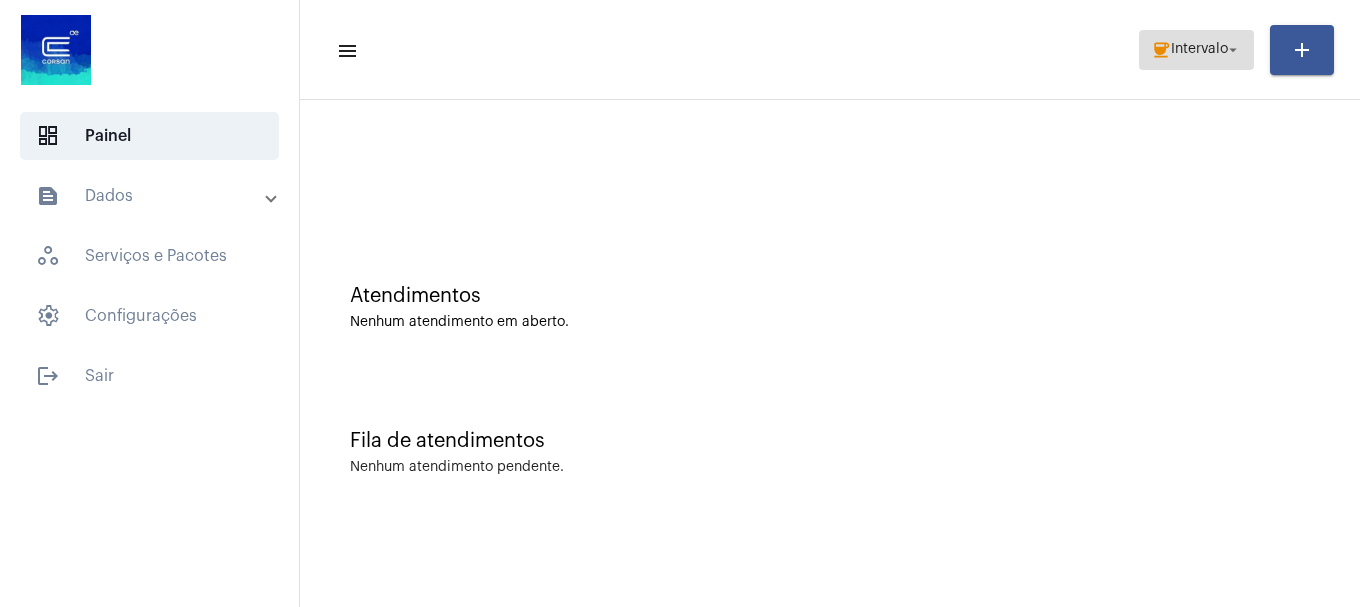 click on "coffee  Intervalo arrow_drop_down" 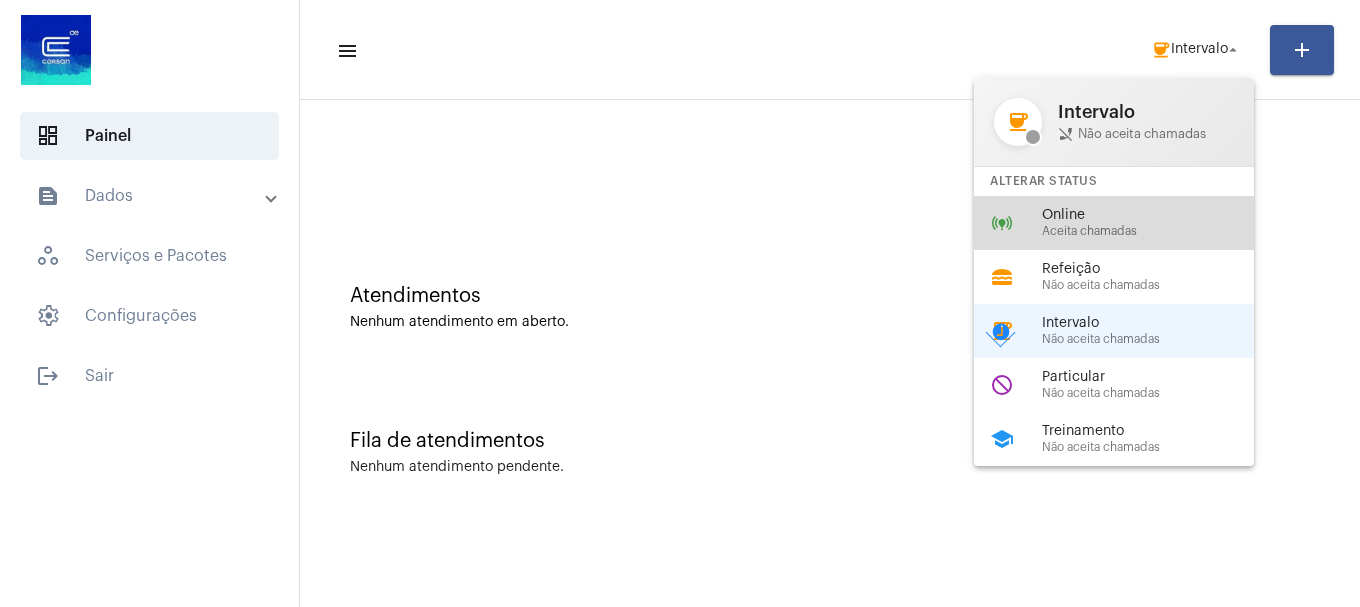 click on "Online" at bounding box center [1156, 215] 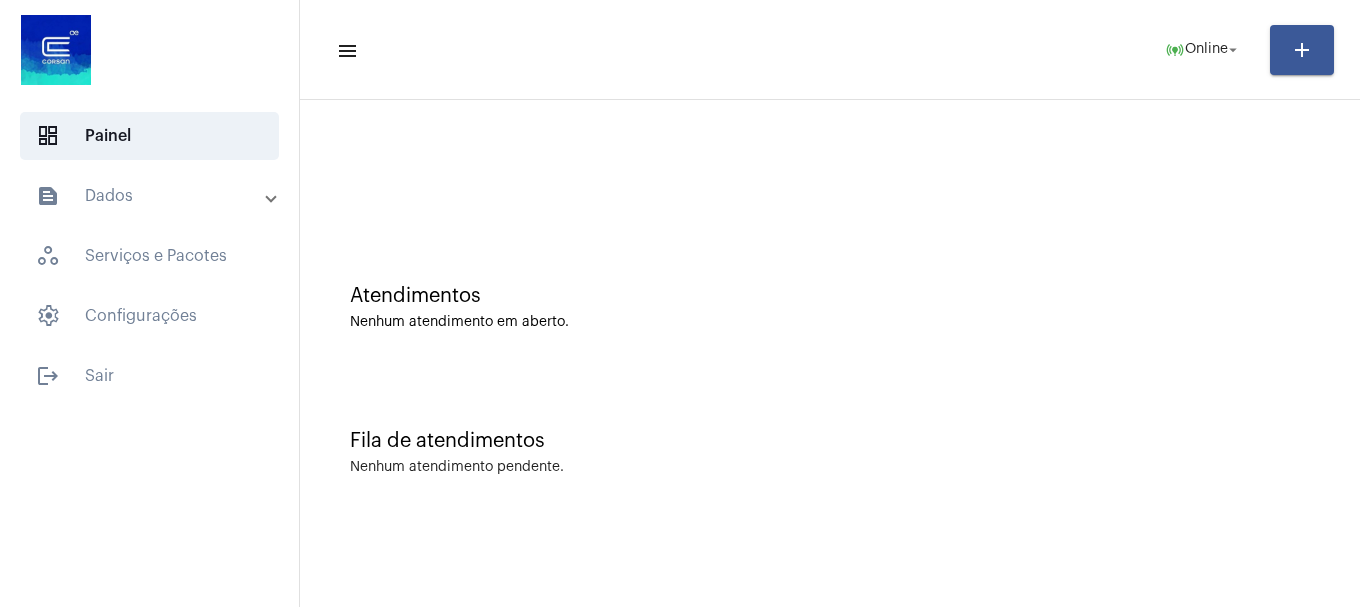 click on "text_snippet_outlined  Dados" at bounding box center [151, 196] 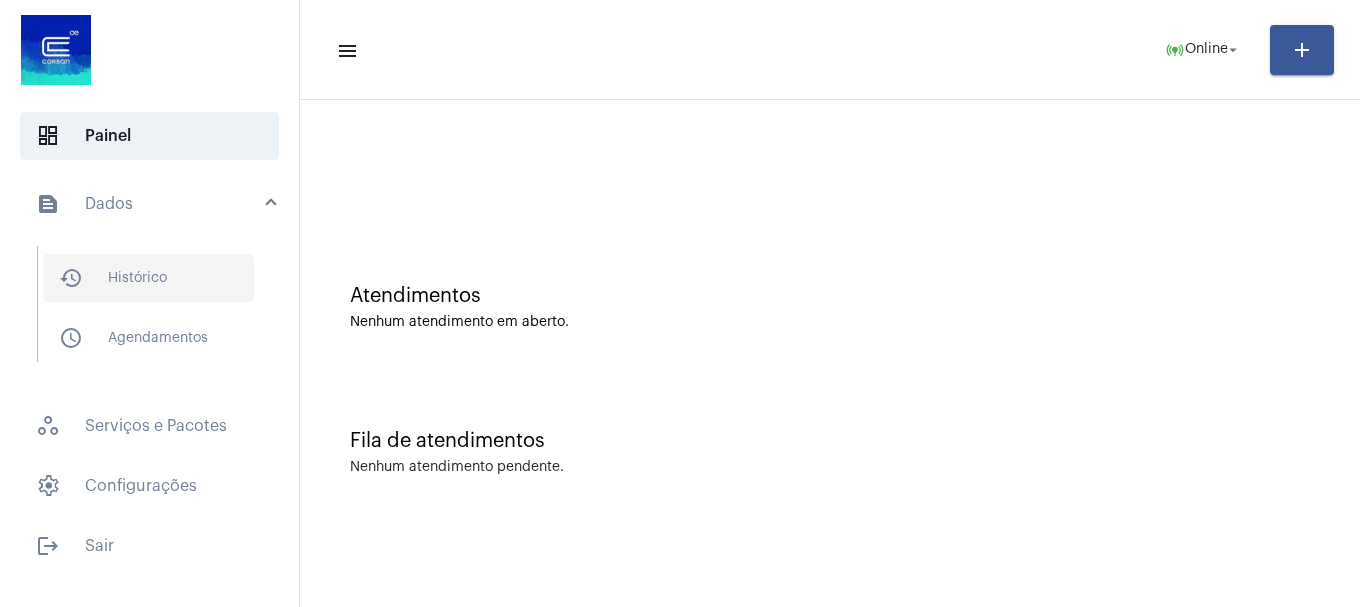 click on "history_outlined  Histórico" at bounding box center [148, 278] 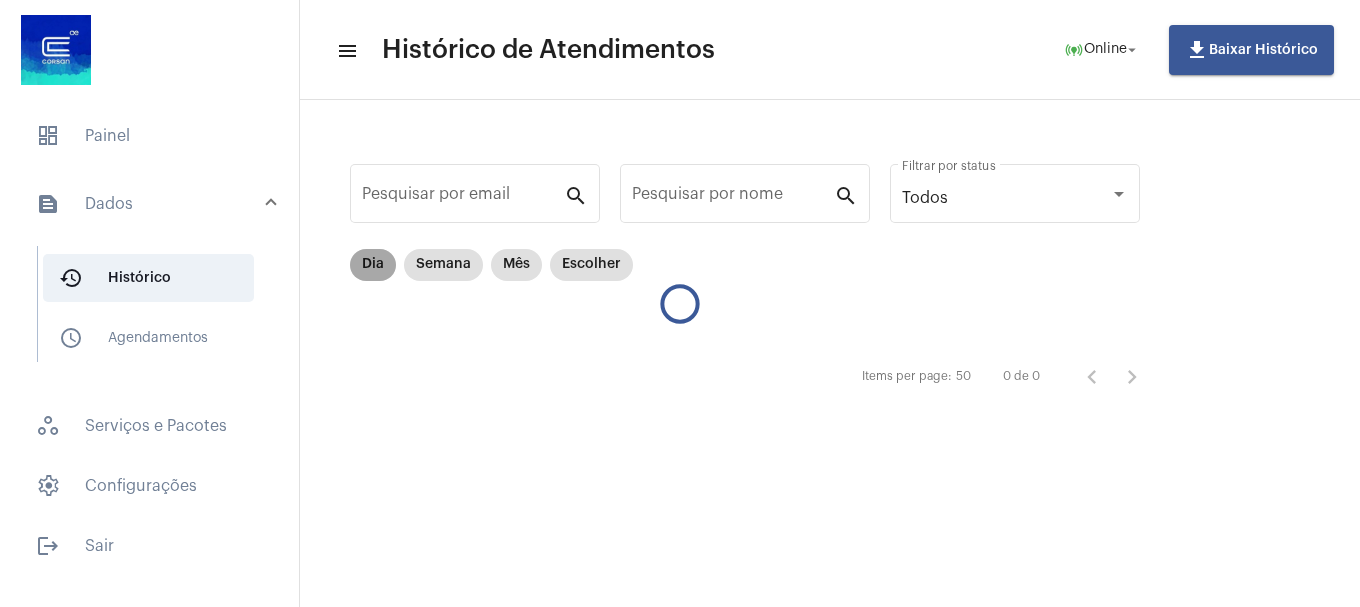 click on "Dia" at bounding box center (373, 265) 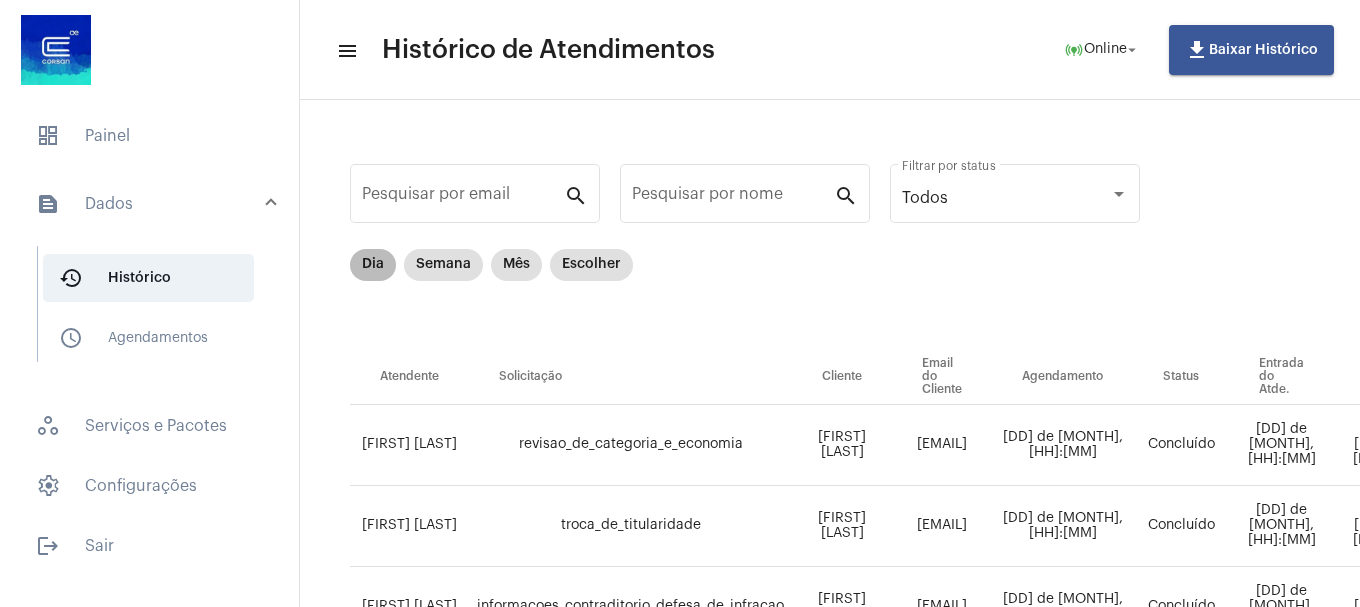 click on "Dia" at bounding box center (373, 265) 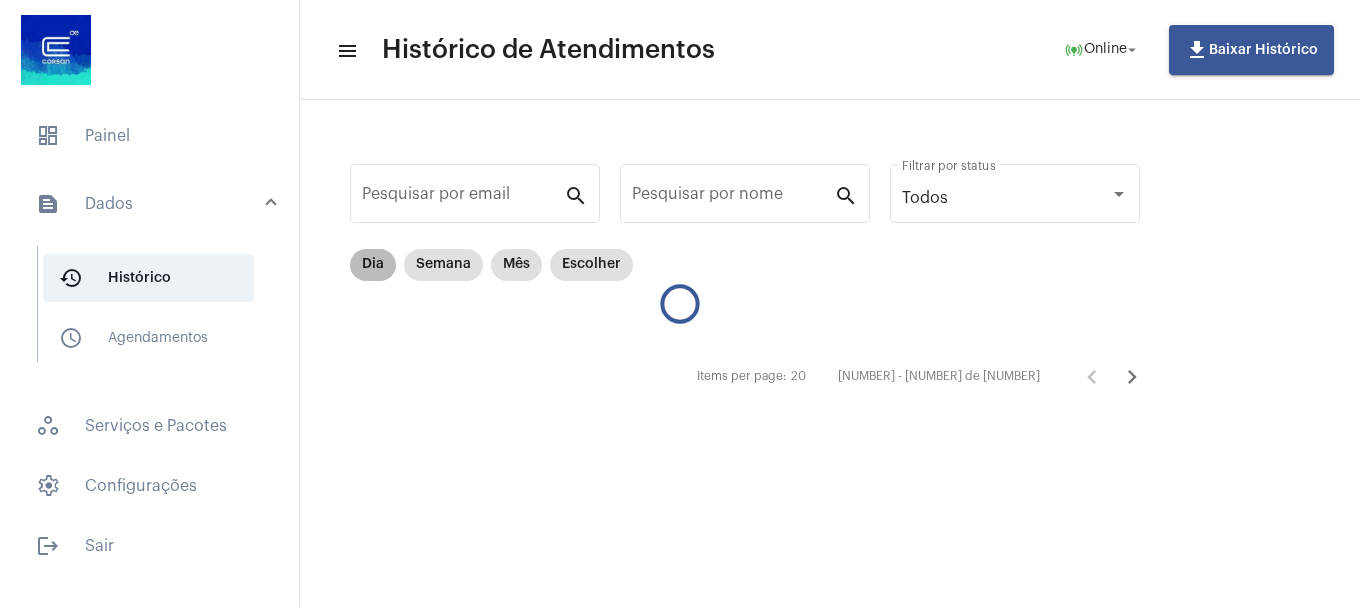 click on "Dia" at bounding box center [373, 265] 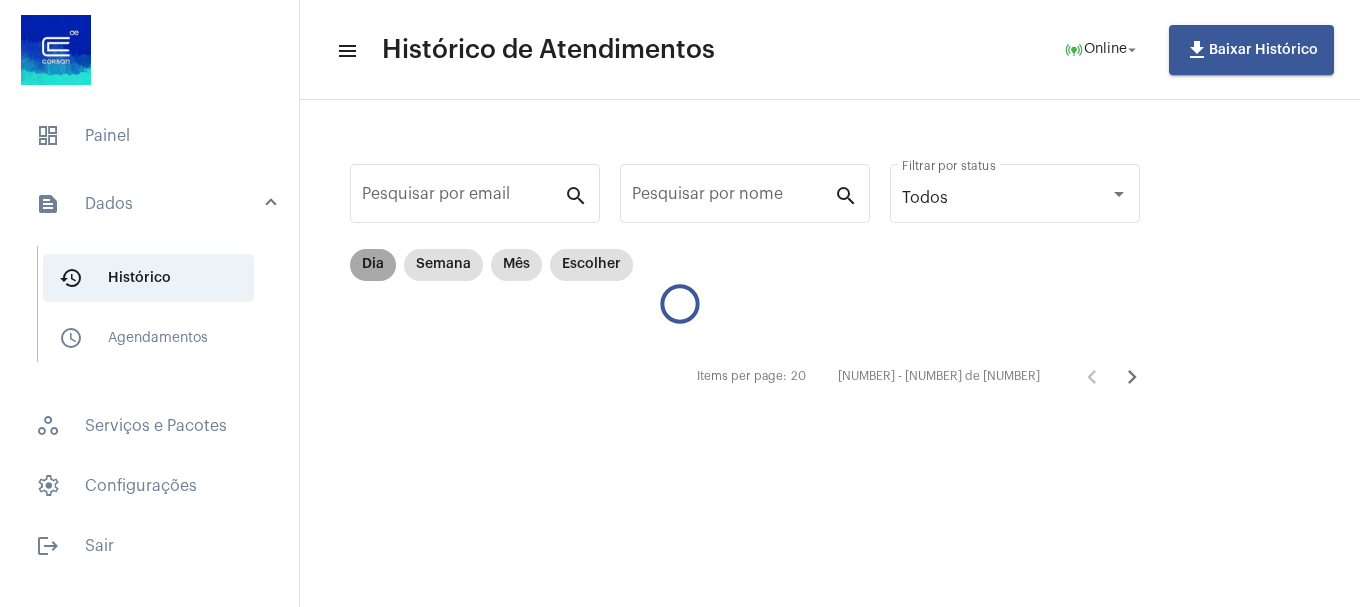 click on "Dia" at bounding box center [373, 265] 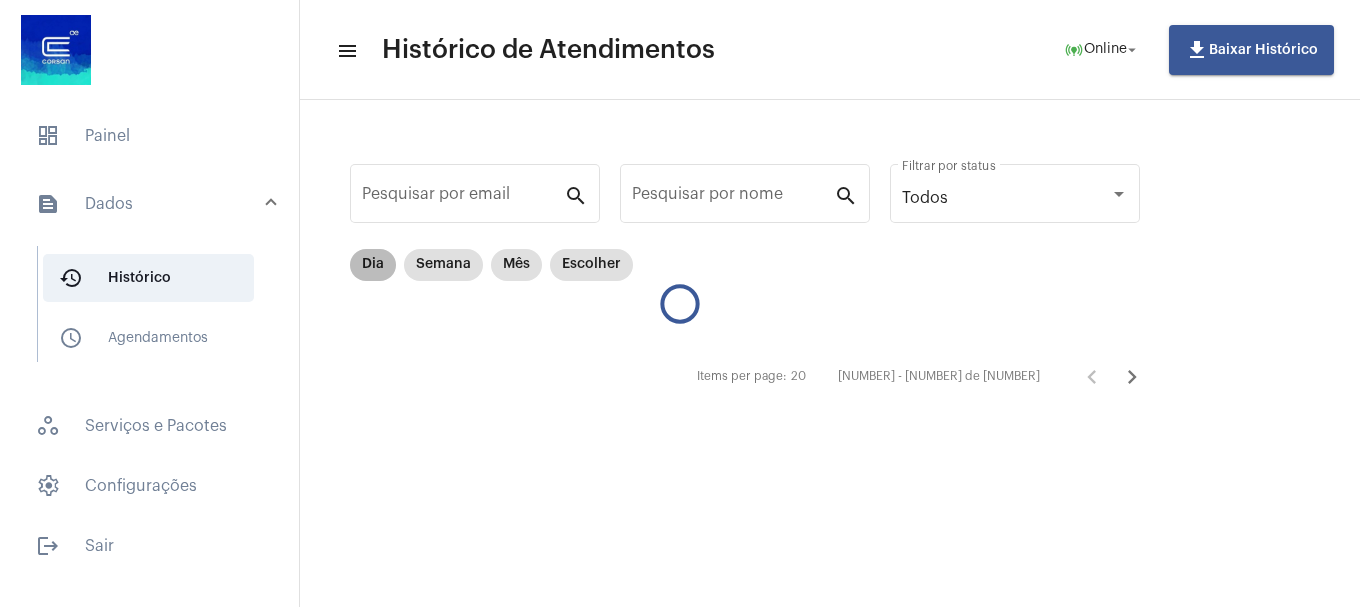 click on "Dia" at bounding box center (373, 265) 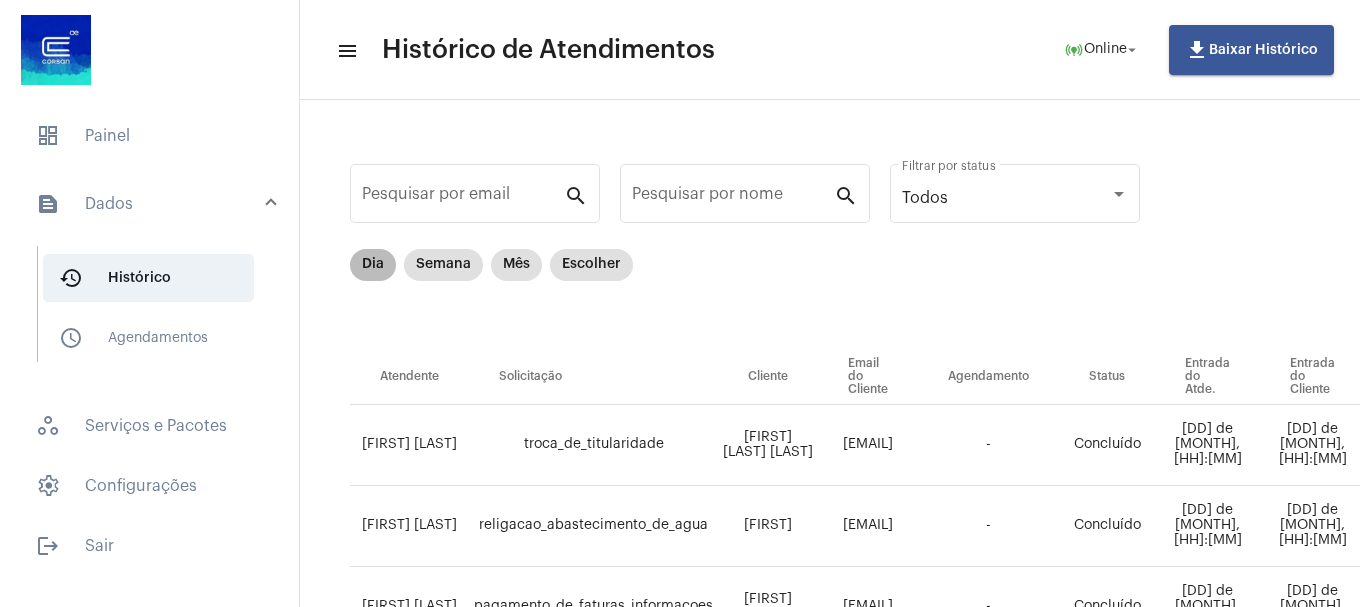 scroll, scrollTop: 324, scrollLeft: 0, axis: vertical 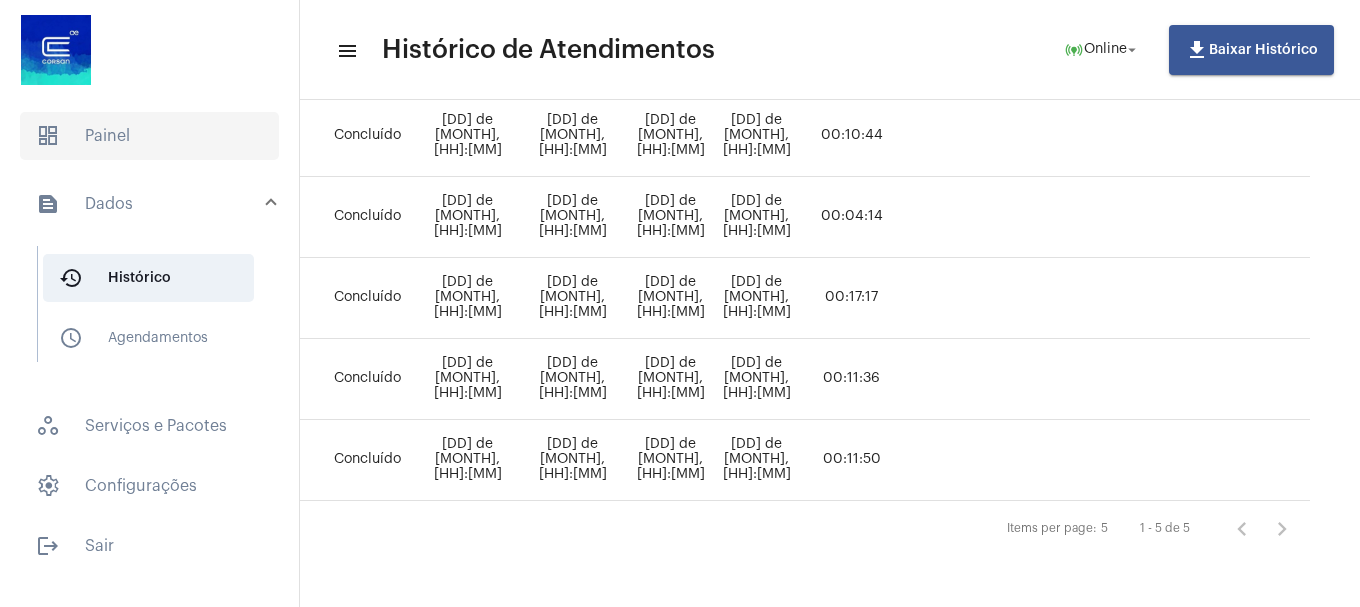 click on "dashboard   Painel" 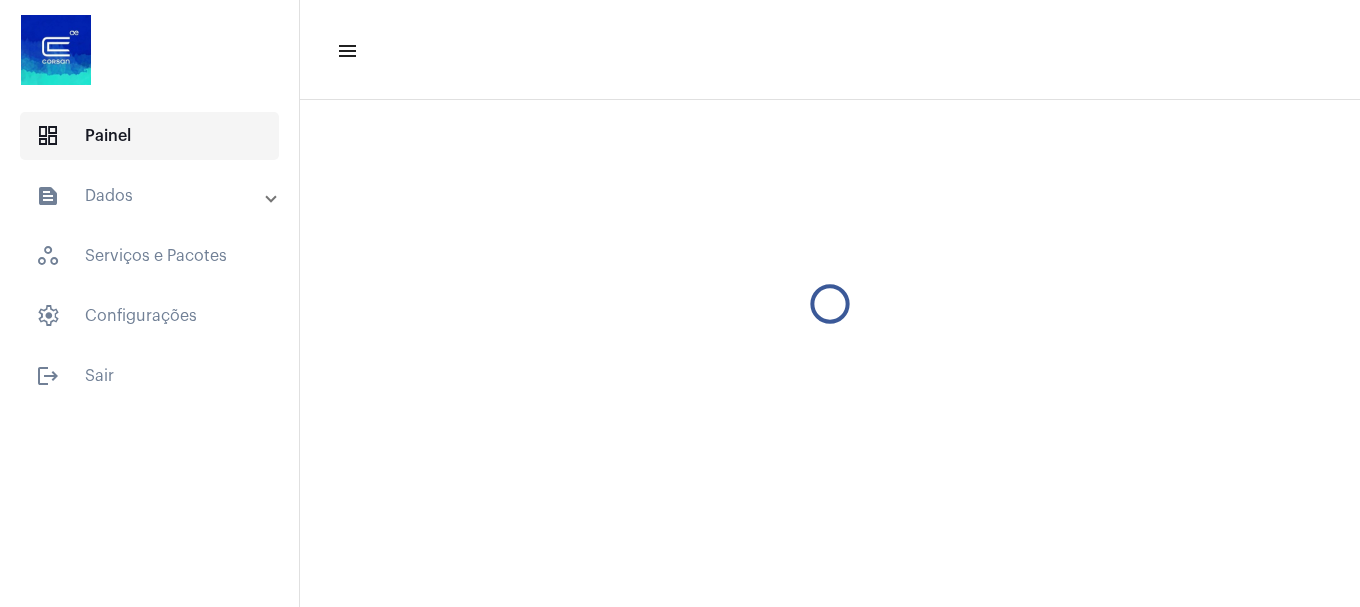 scroll, scrollTop: 0, scrollLeft: 0, axis: both 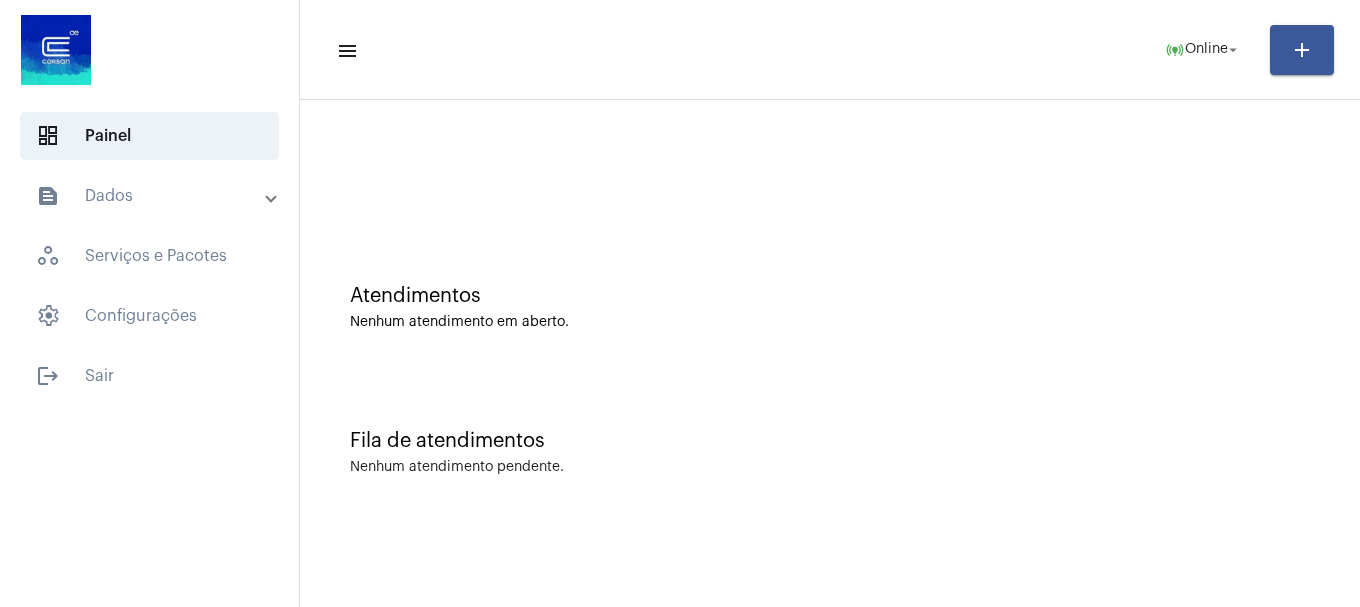 drag, startPoint x: 547, startPoint y: 433, endPoint x: 535, endPoint y: 382, distance: 52.392746 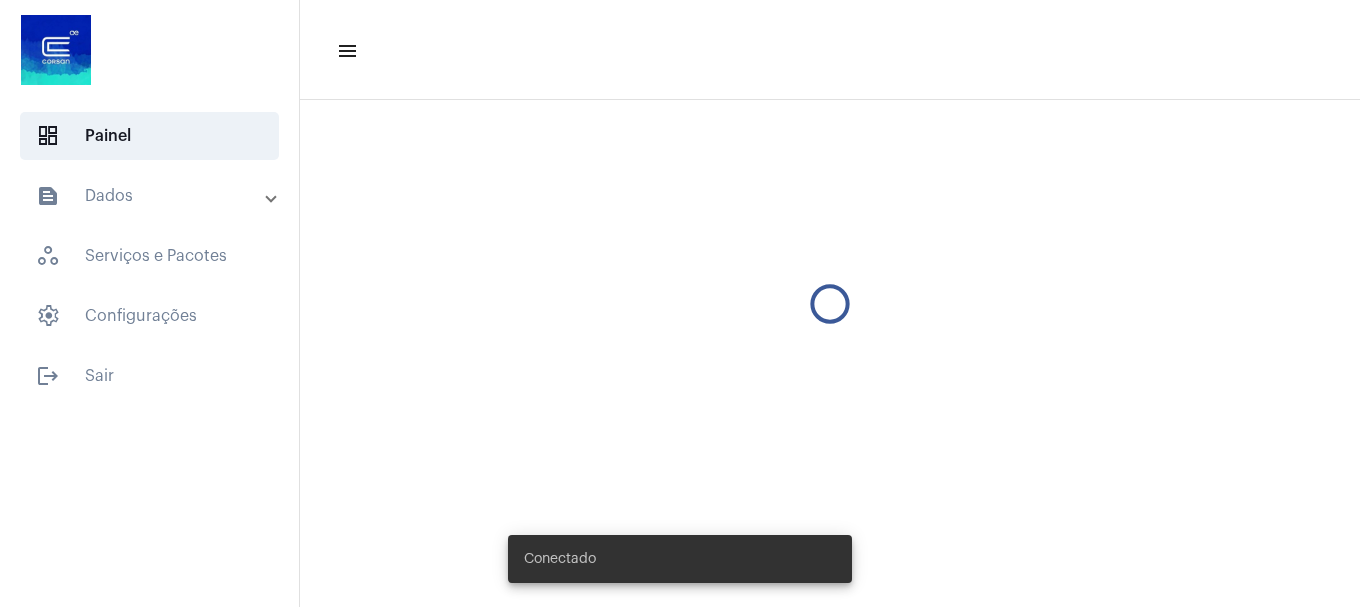 scroll, scrollTop: 0, scrollLeft: 0, axis: both 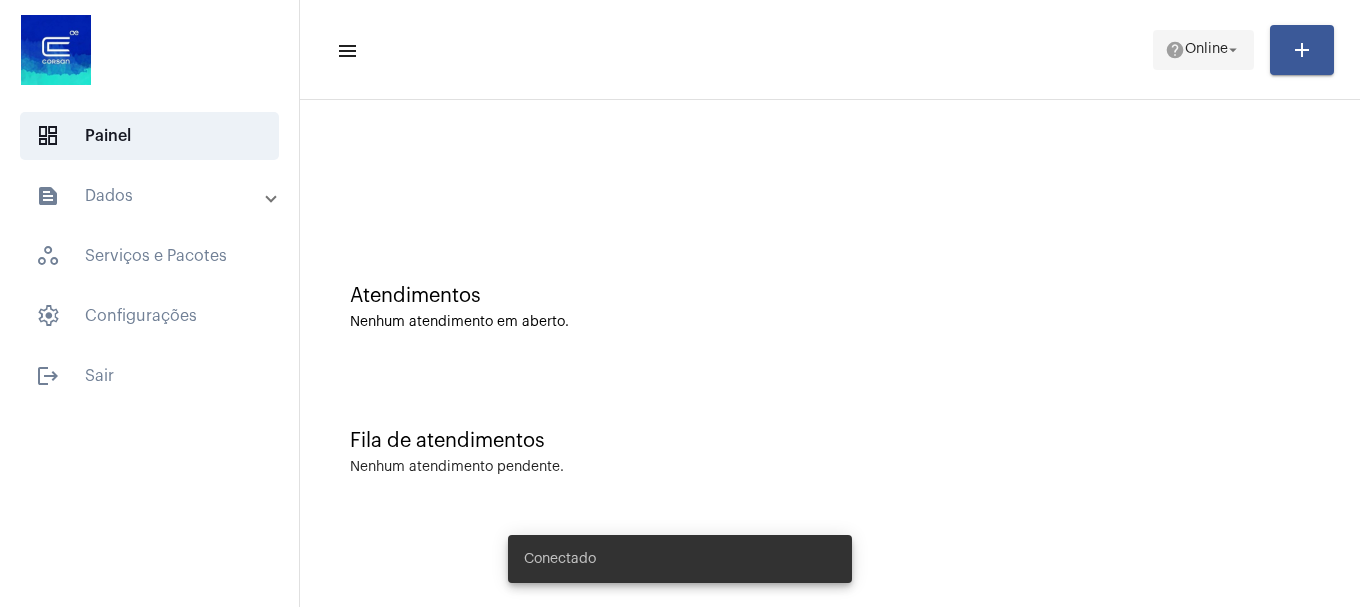 click on "help  Online arrow_drop_down" 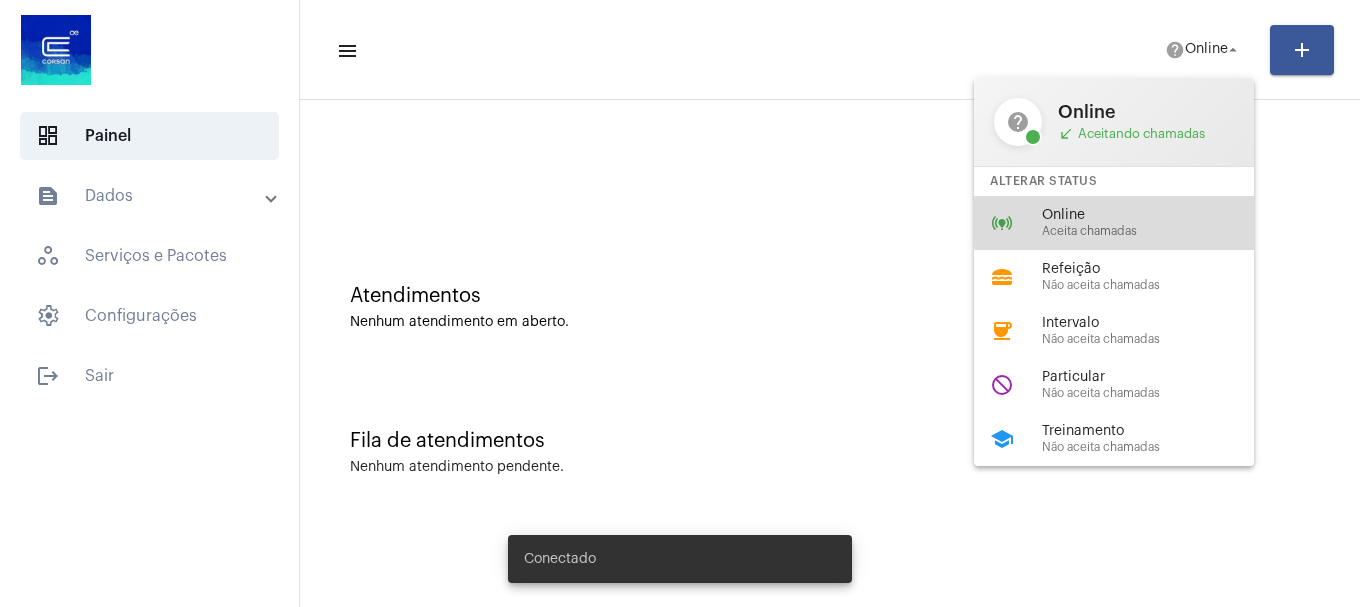click on "Online" at bounding box center [1156, 215] 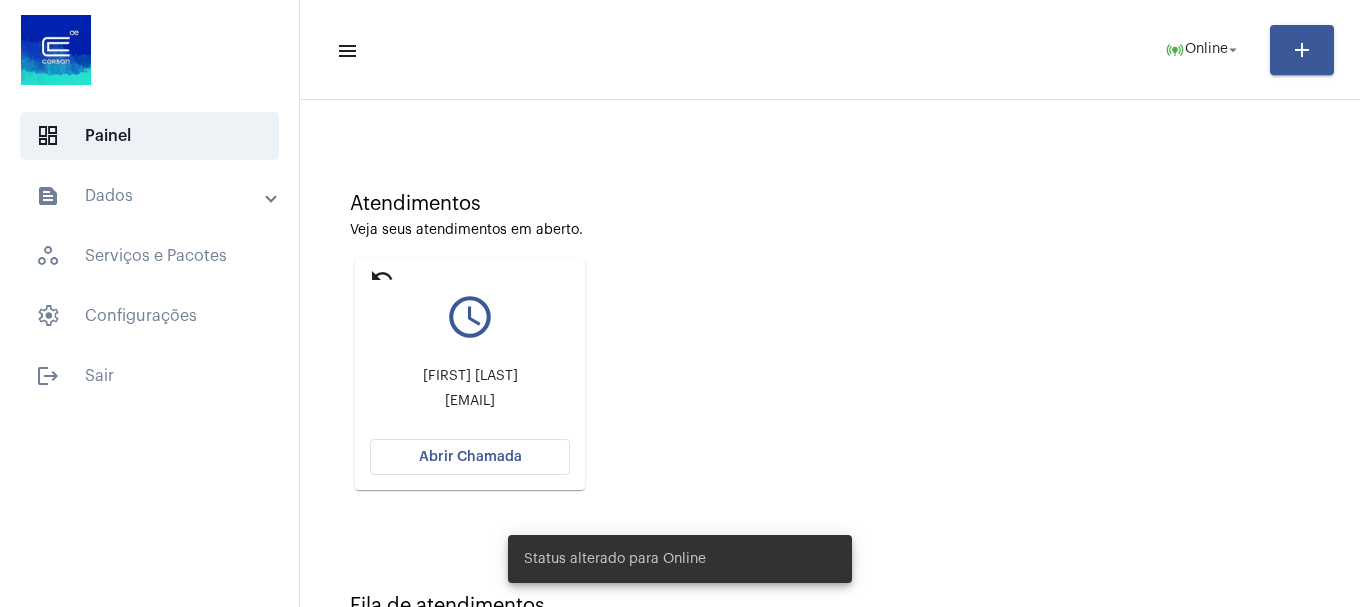 scroll, scrollTop: 175, scrollLeft: 0, axis: vertical 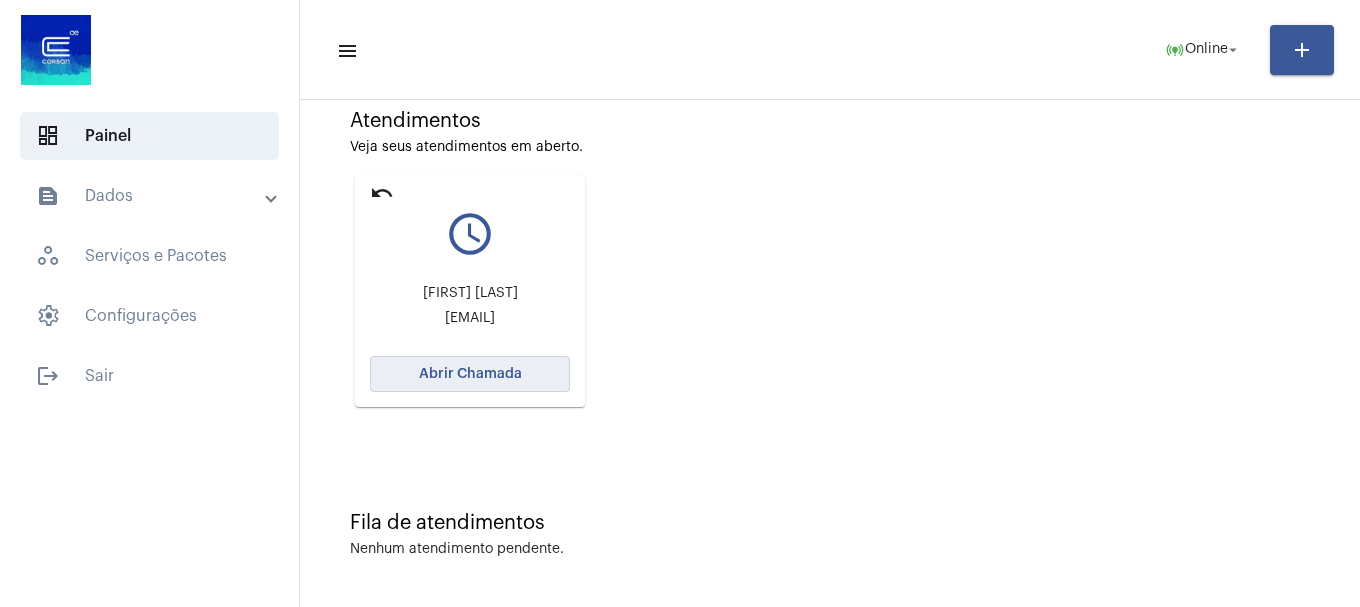 click on "Abrir Chamada" 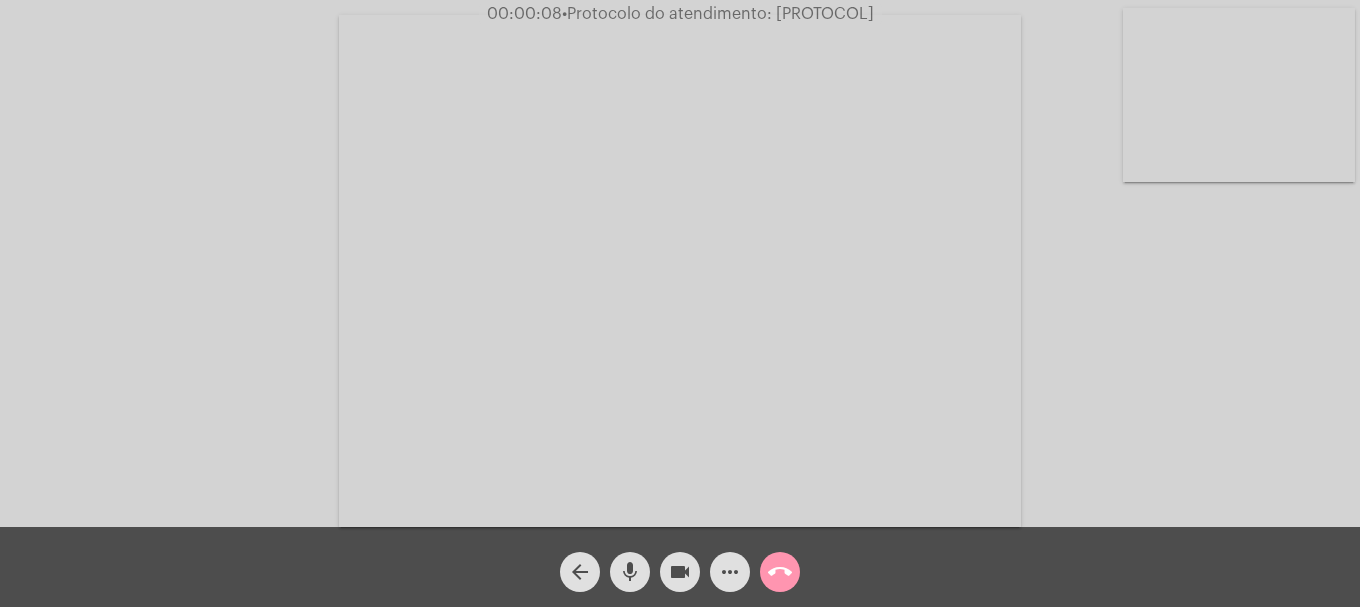 click on "mic" 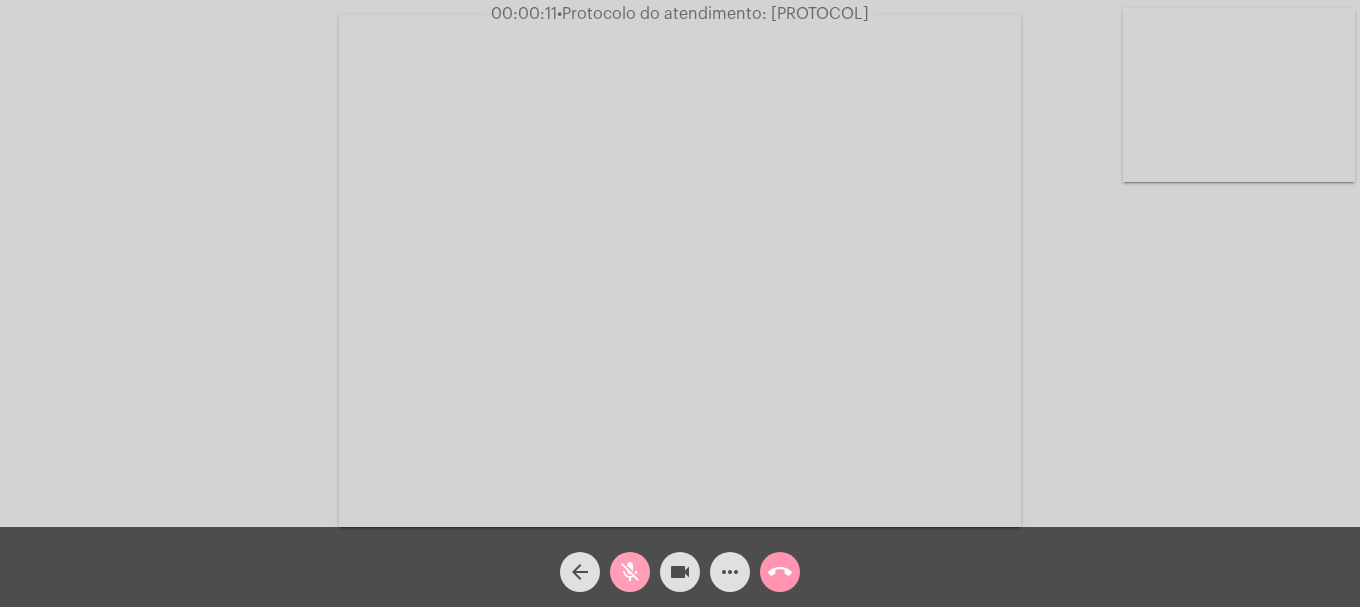 click on "mic_off" 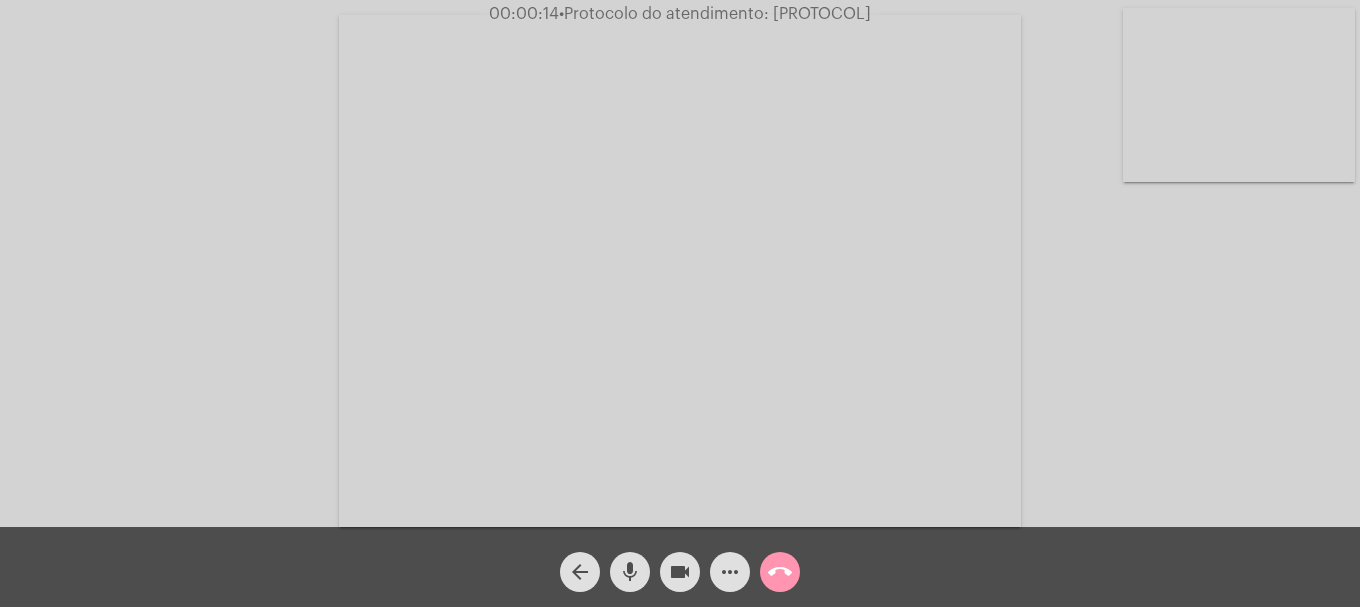 click at bounding box center (1239, 95) 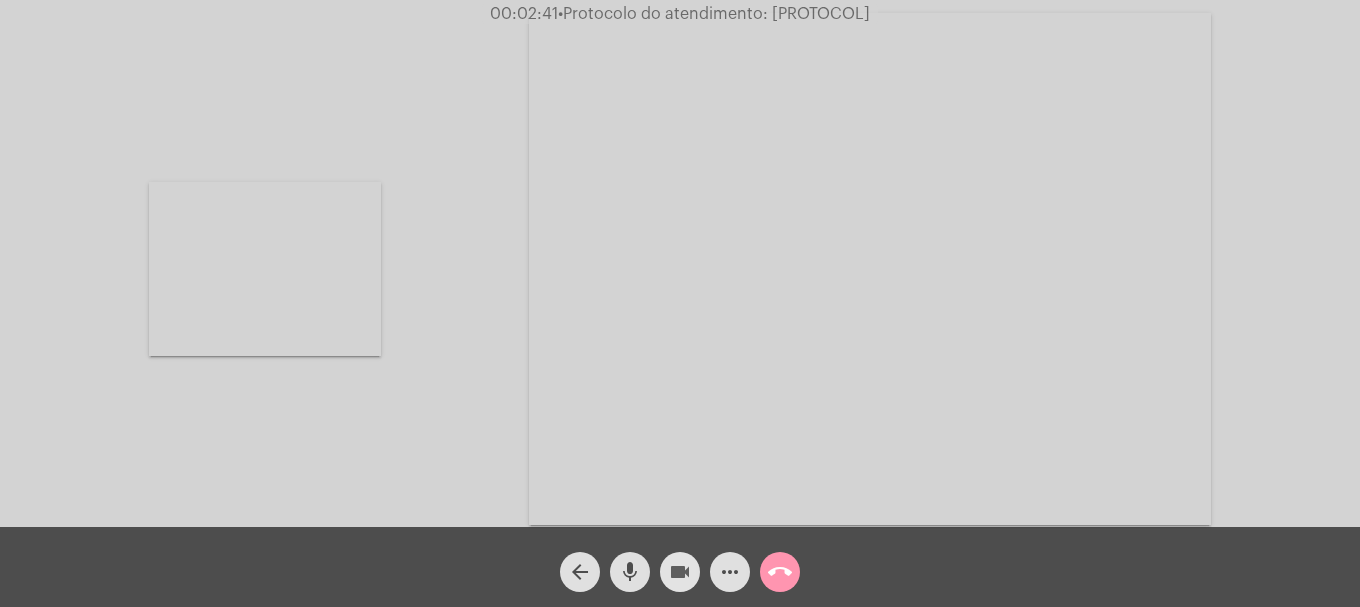 click on "videocam" 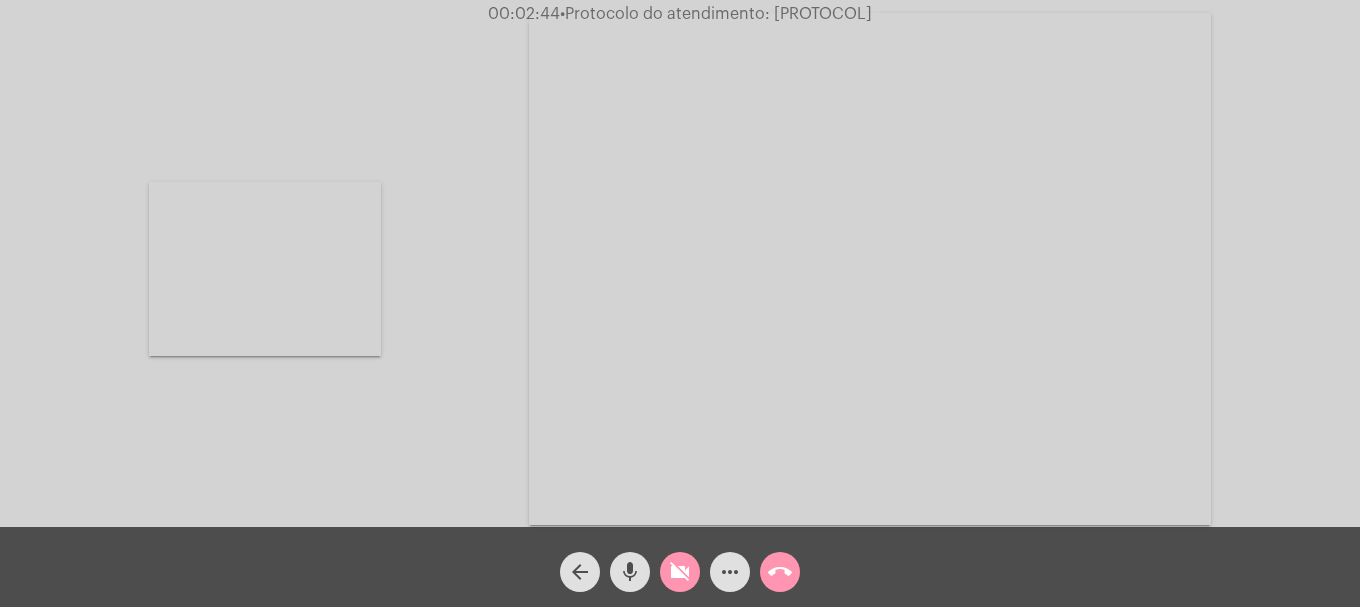click on "mic" 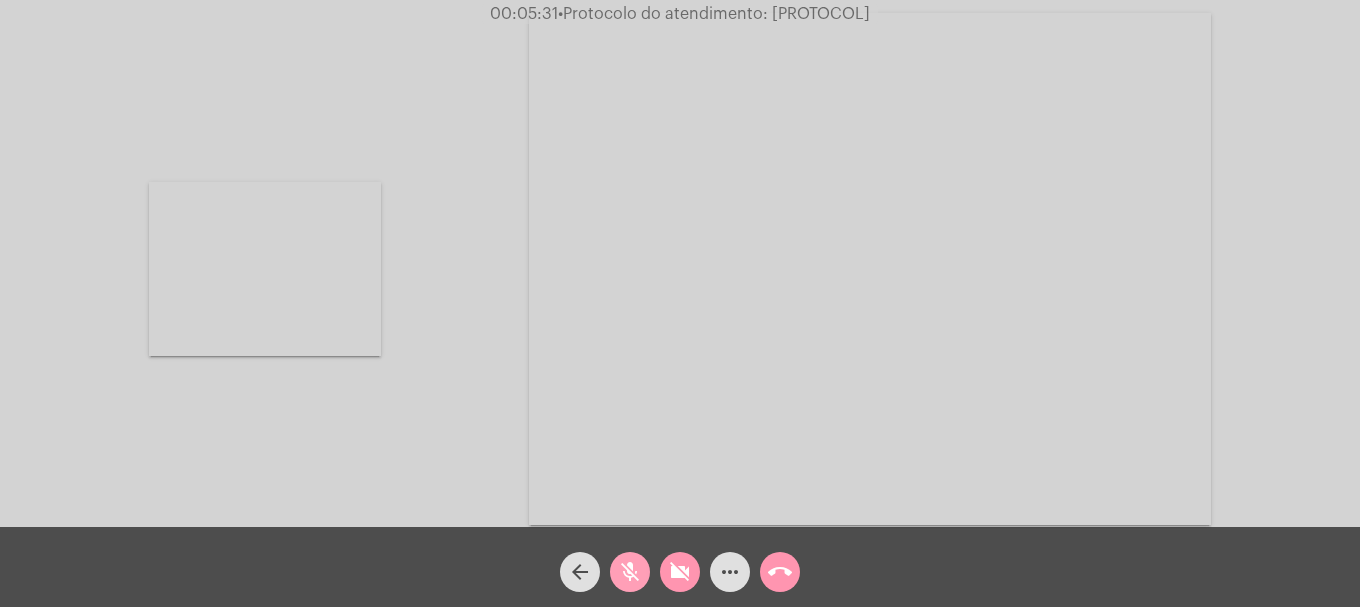 click on "mic_off" 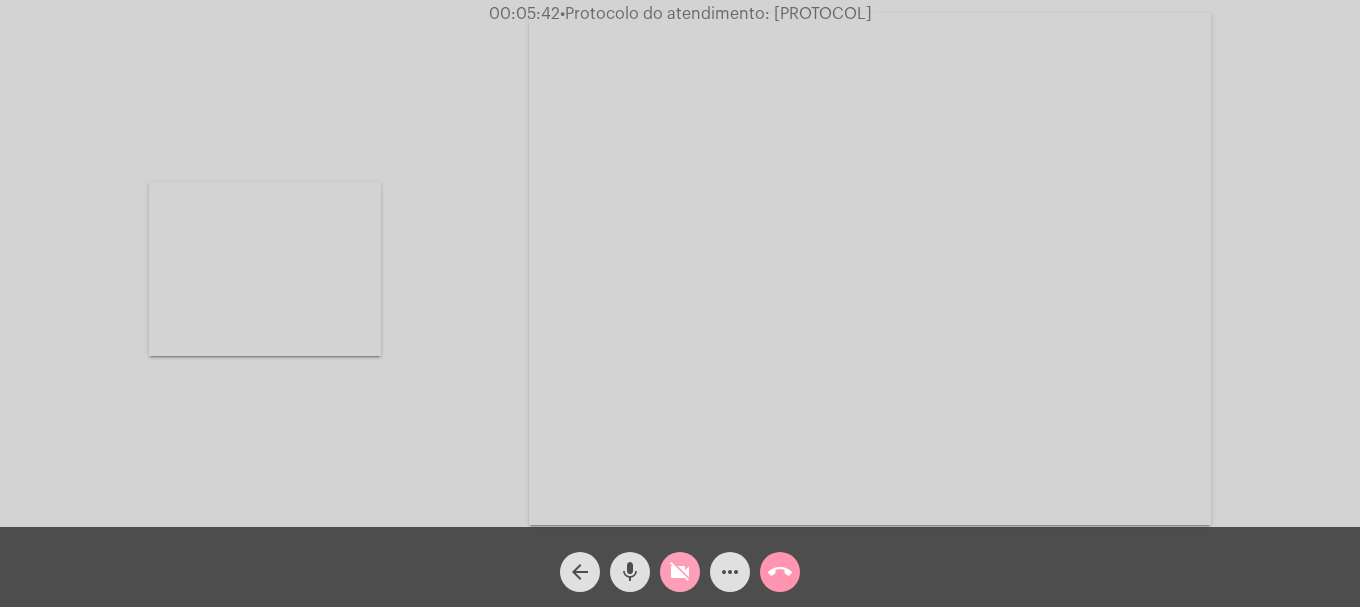 click on "videocam_off" 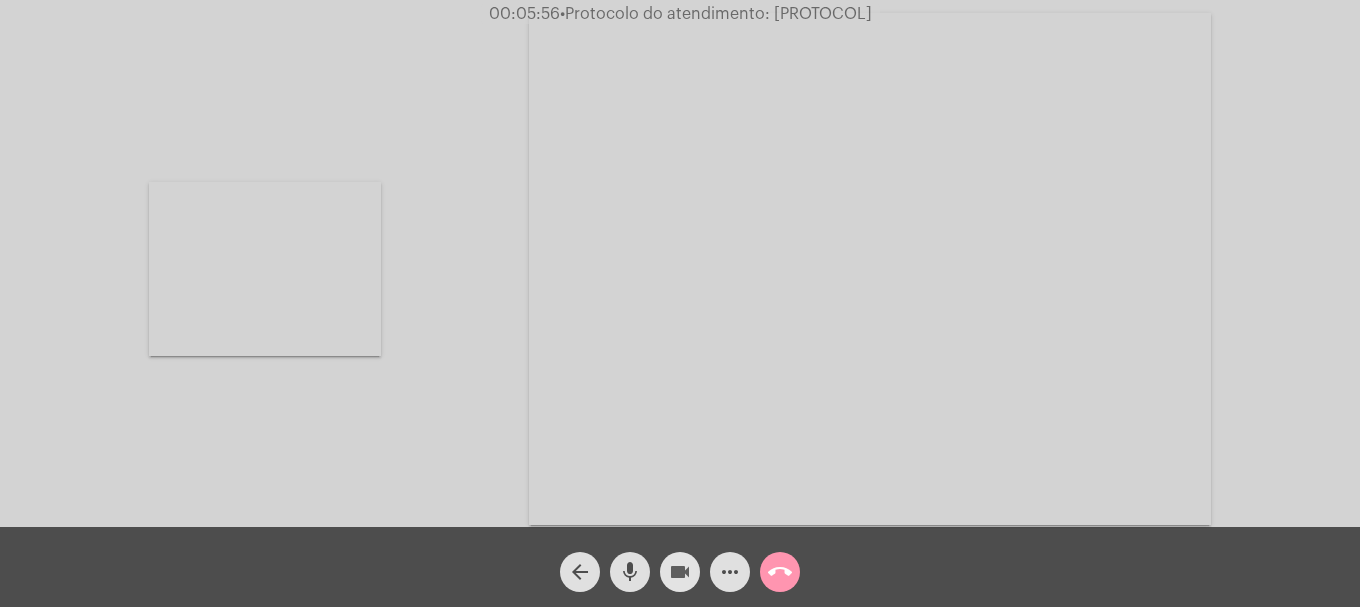 click on "videocam" 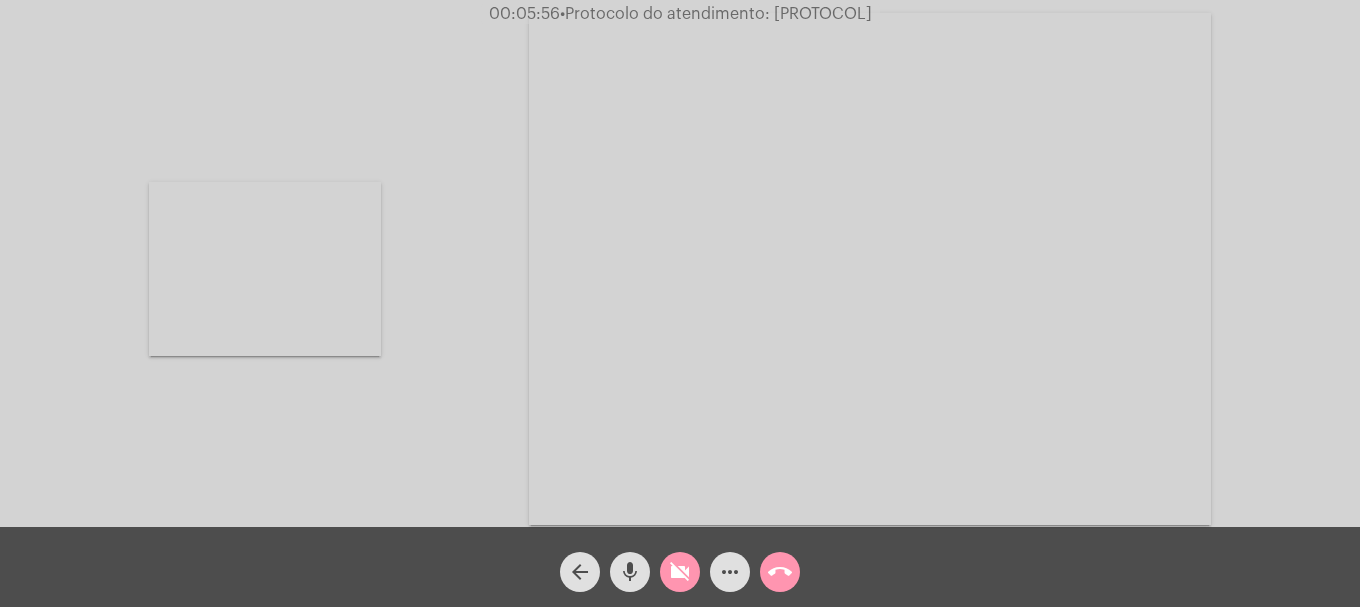 click on "mic" 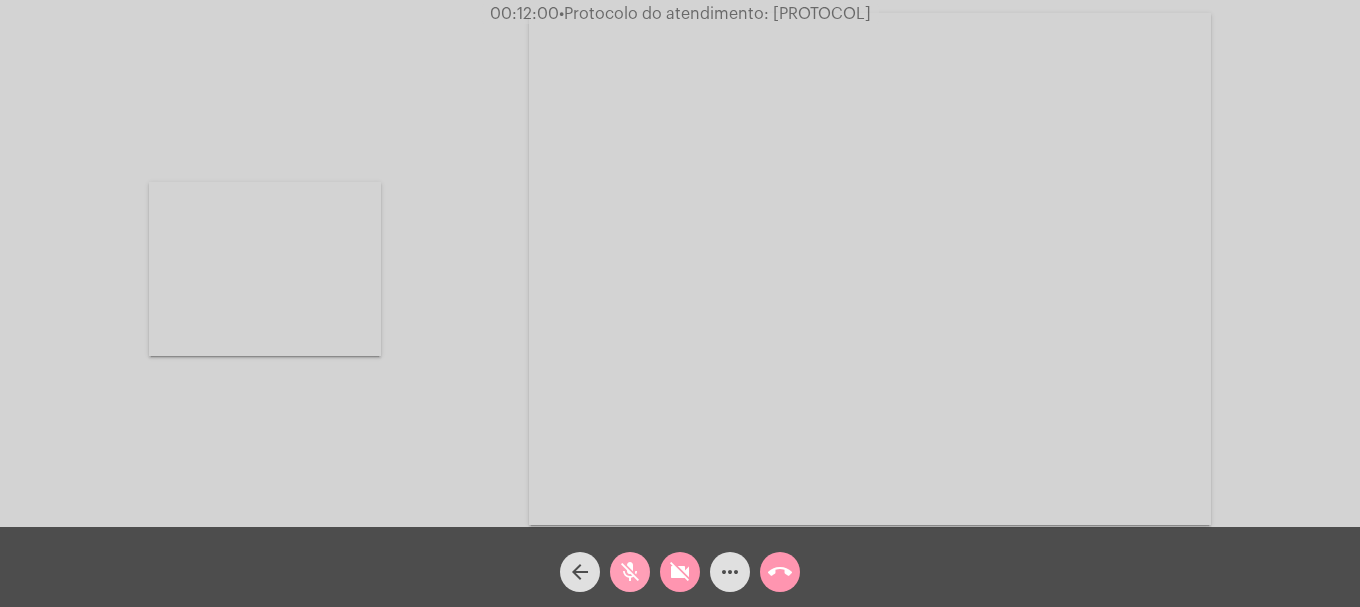 drag, startPoint x: 617, startPoint y: 577, endPoint x: 689, endPoint y: 573, distance: 72.11102 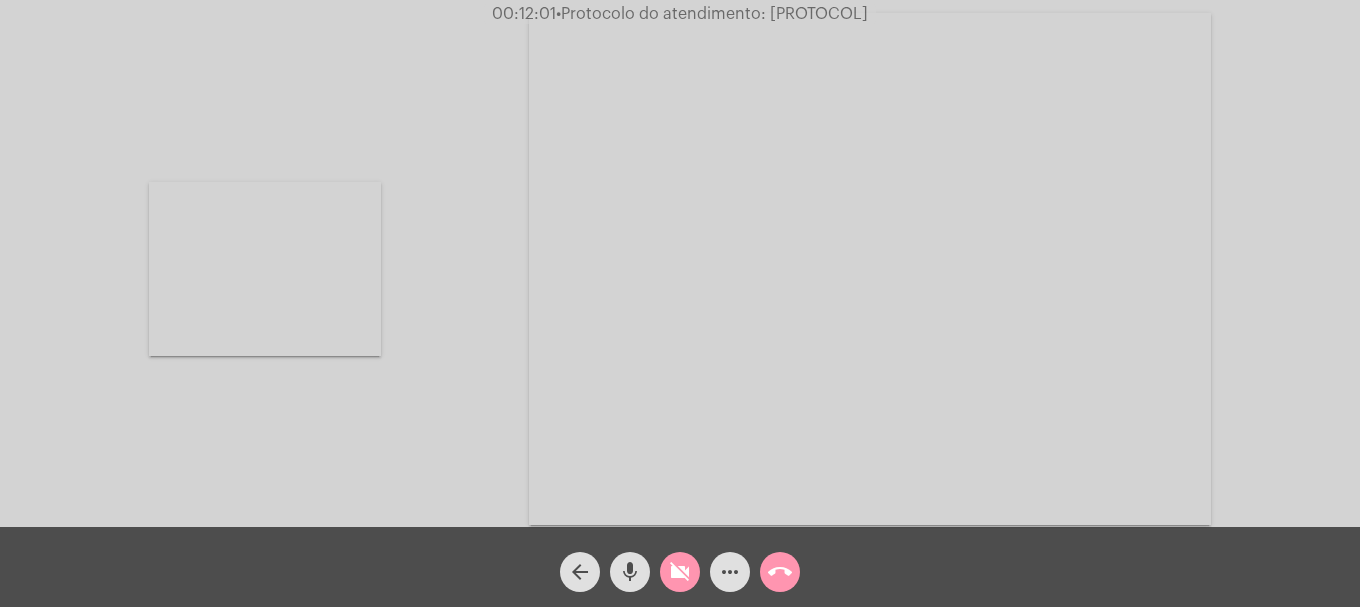 click on "videocam_off" 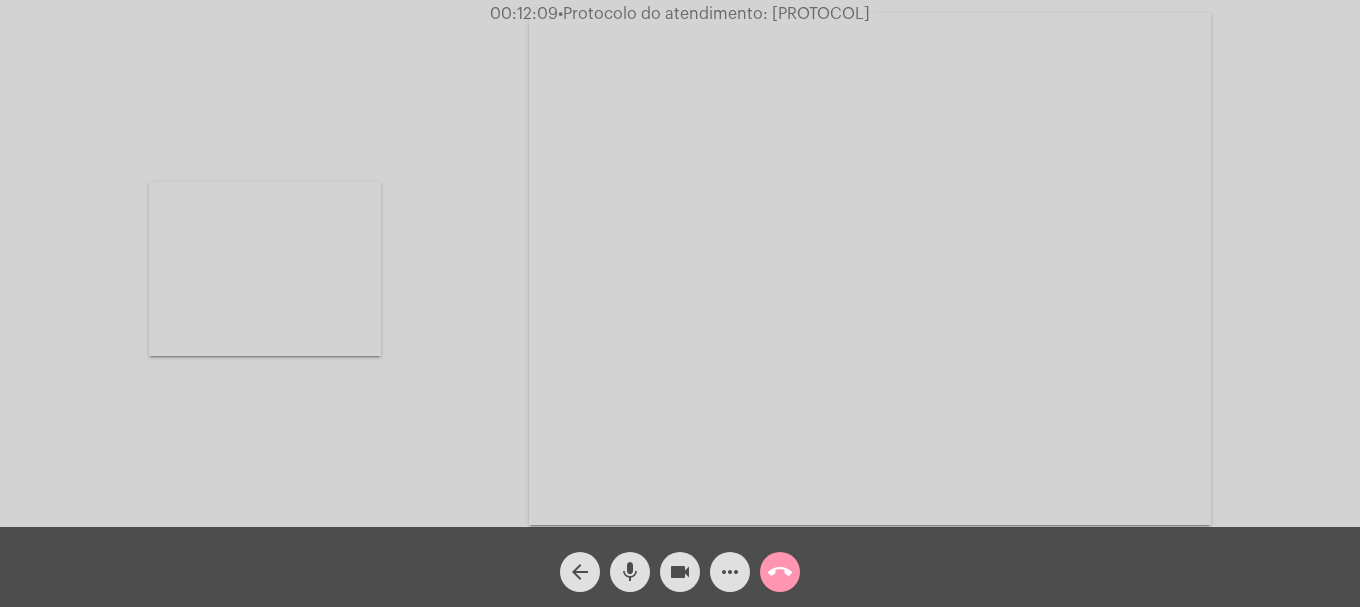 click on "Acessando Câmera e Microfone..." 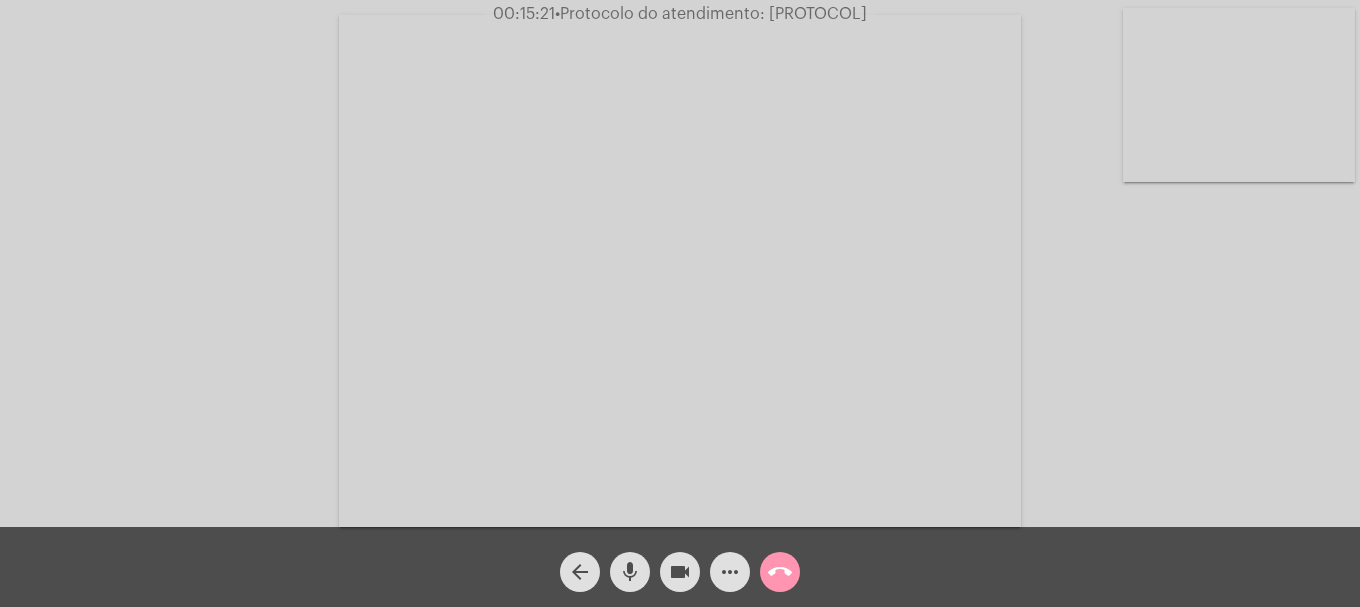 click on "mic" 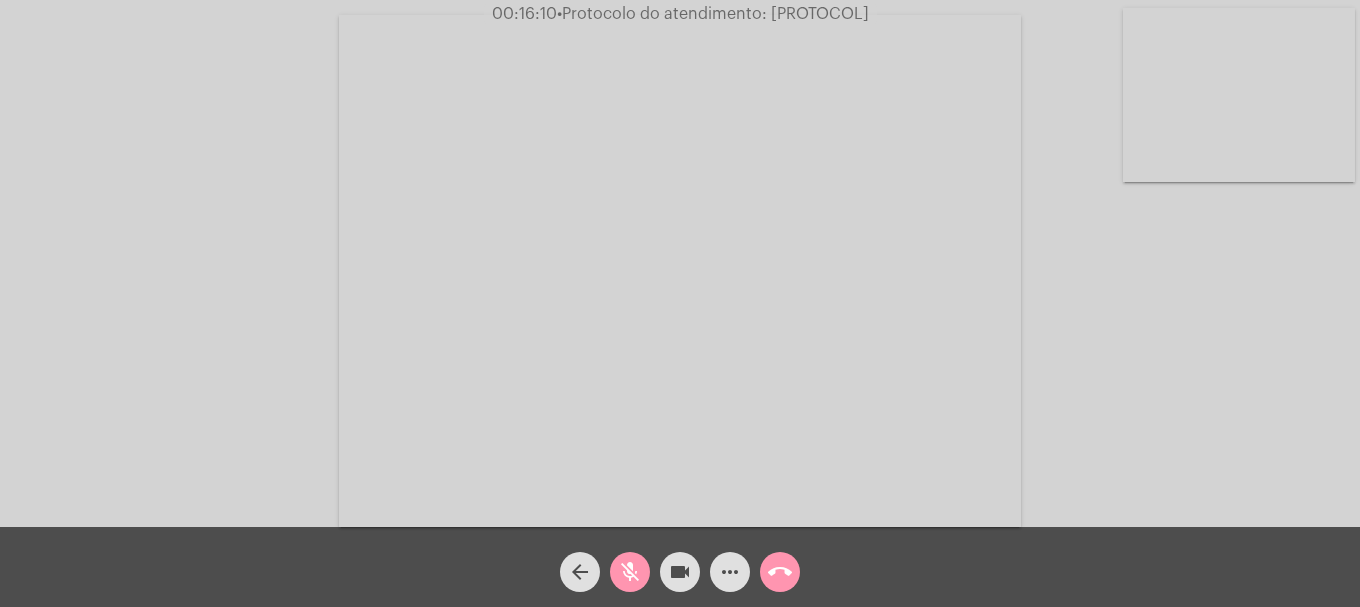 click on "mic_off" 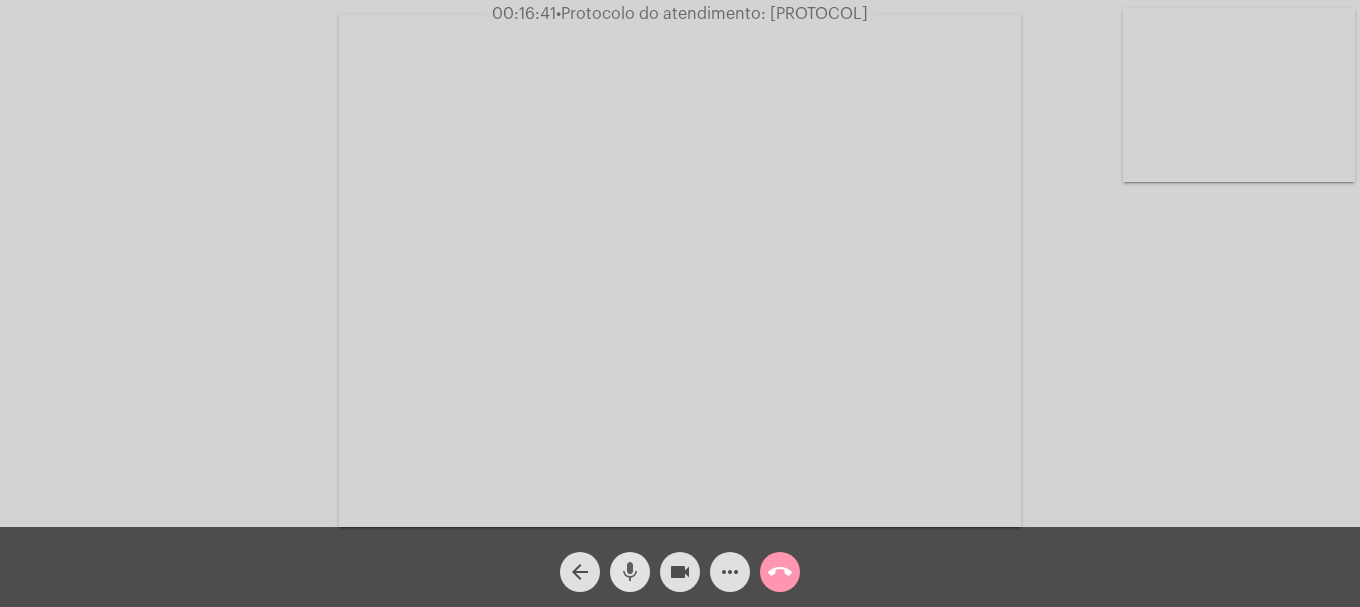 click on "mic" 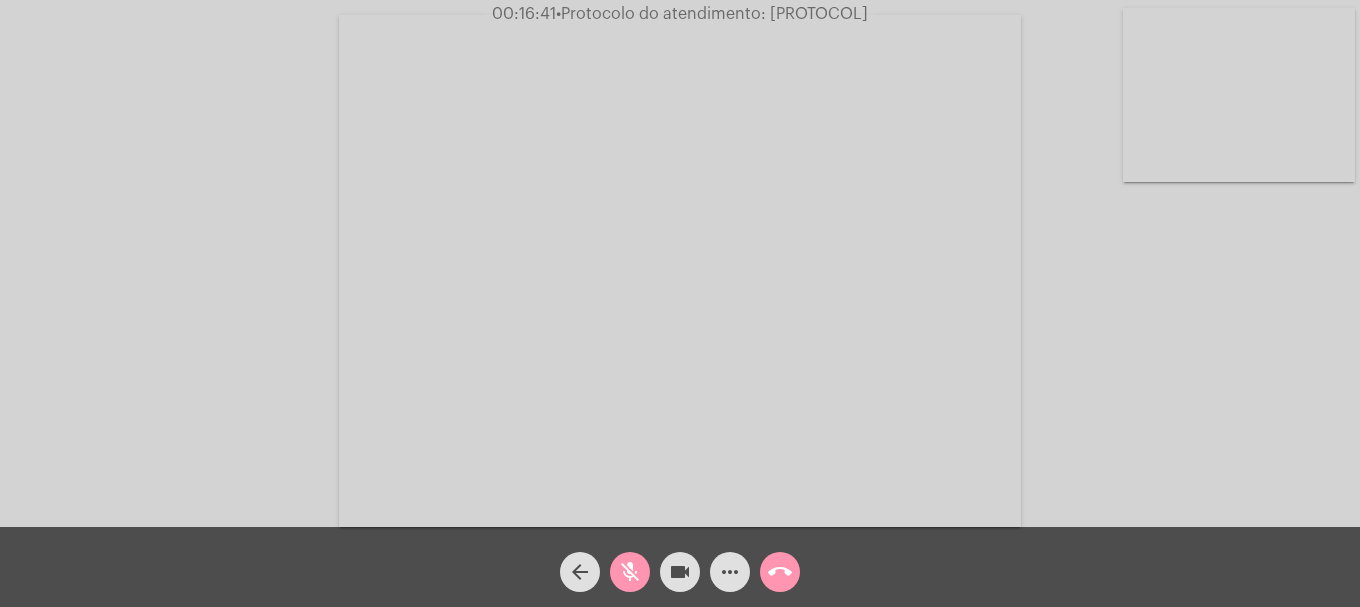 click on "videocam" 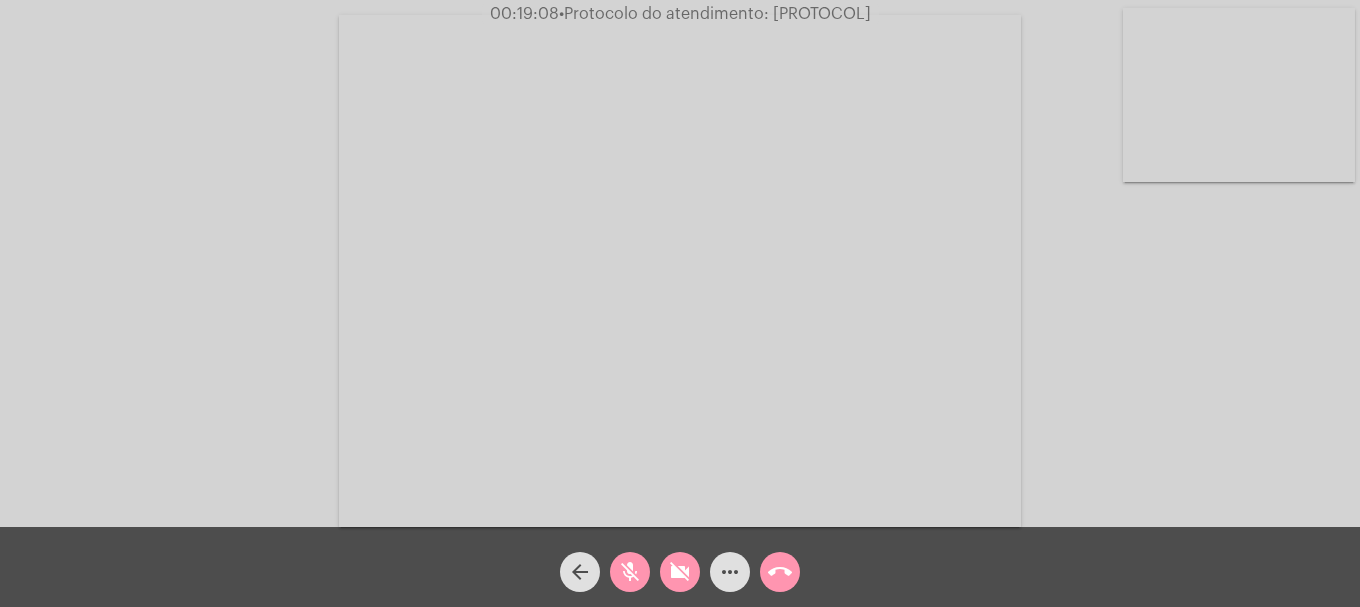 click on "mic_off" 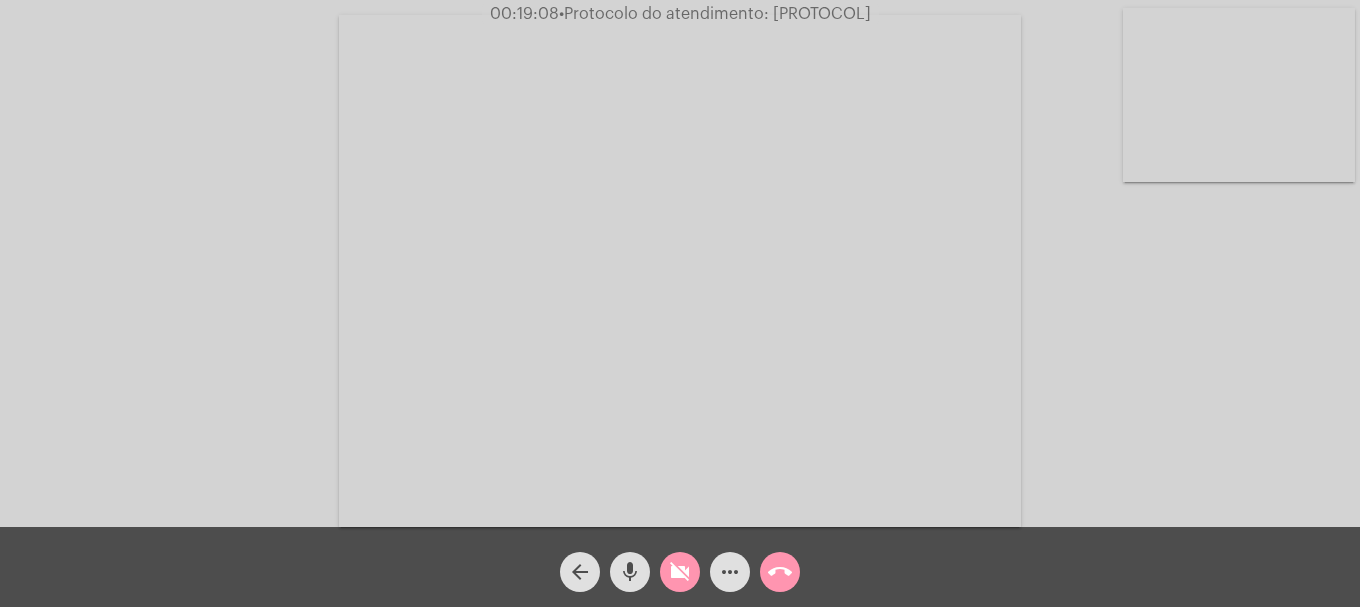 click on "videocam_off" 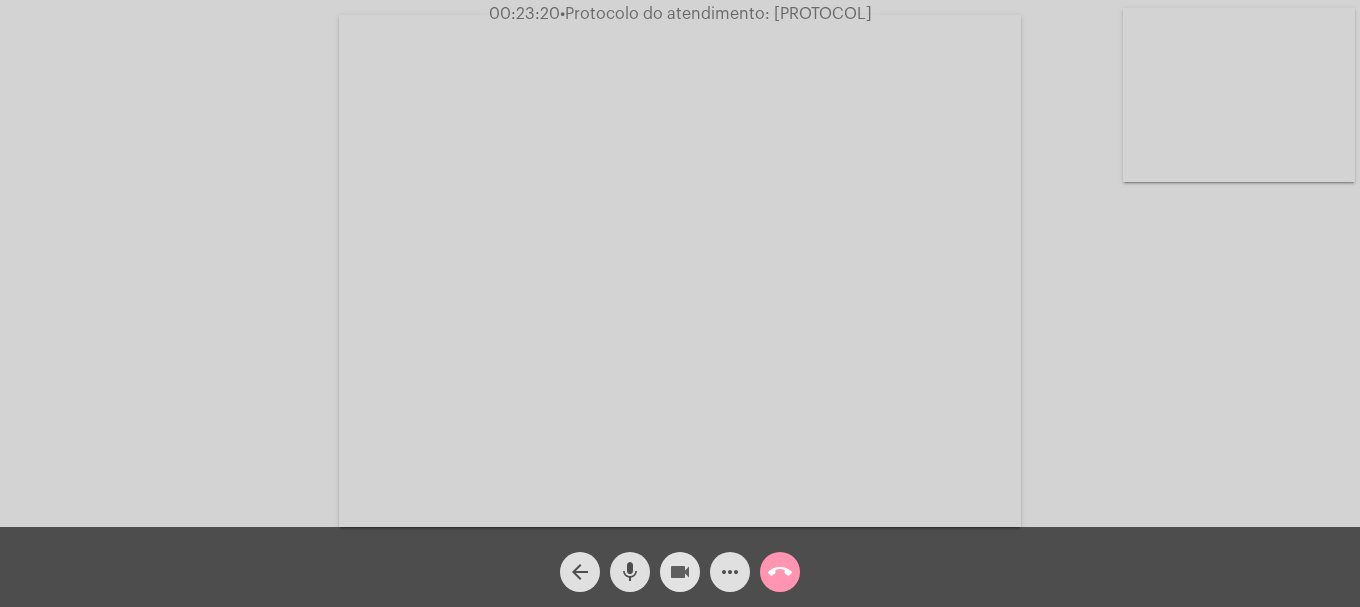 click on "videocam" 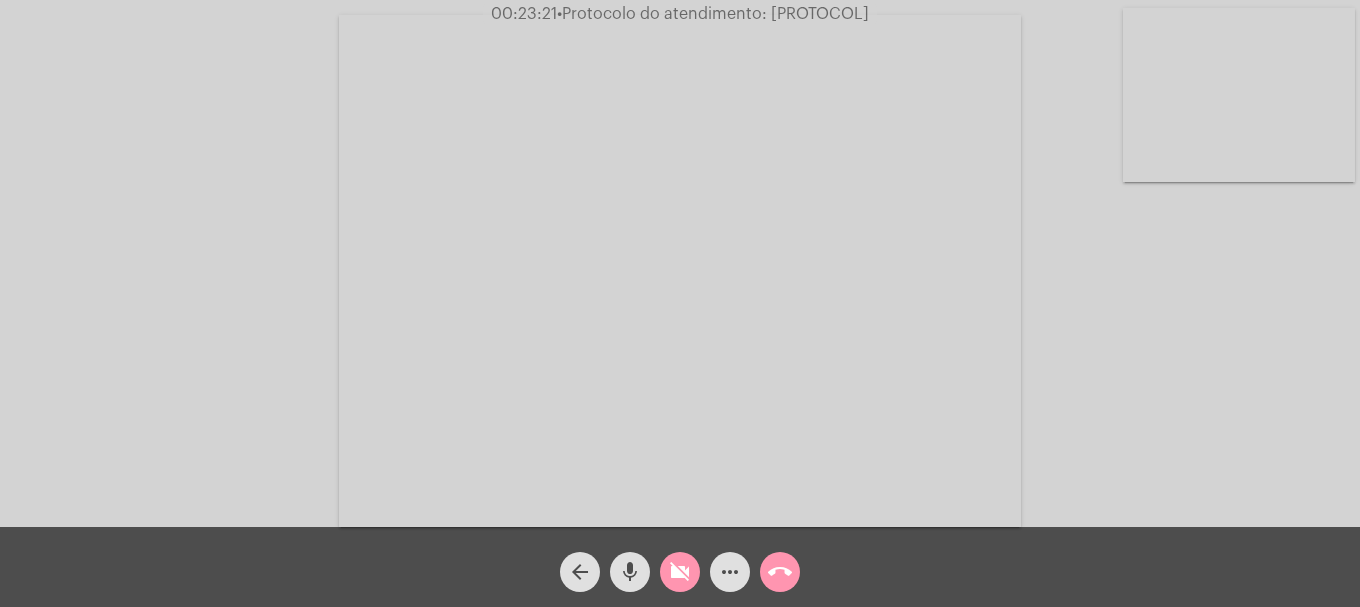 click on "mic" 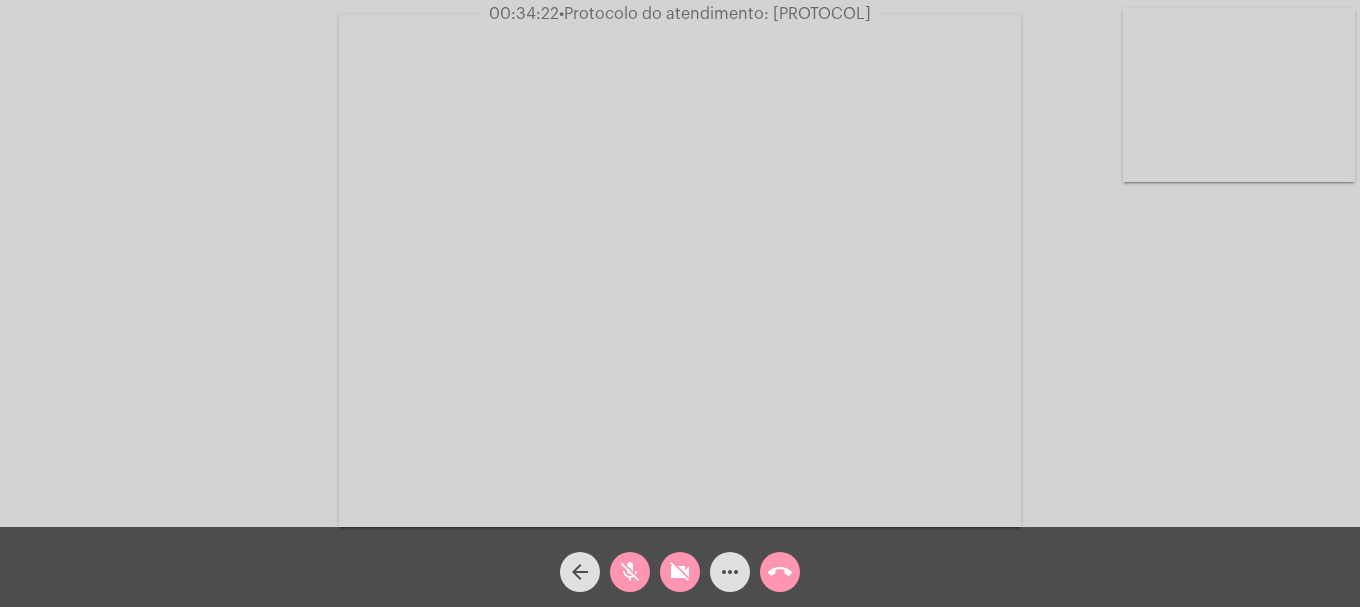 drag, startPoint x: 690, startPoint y: 568, endPoint x: 667, endPoint y: 572, distance: 23.345236 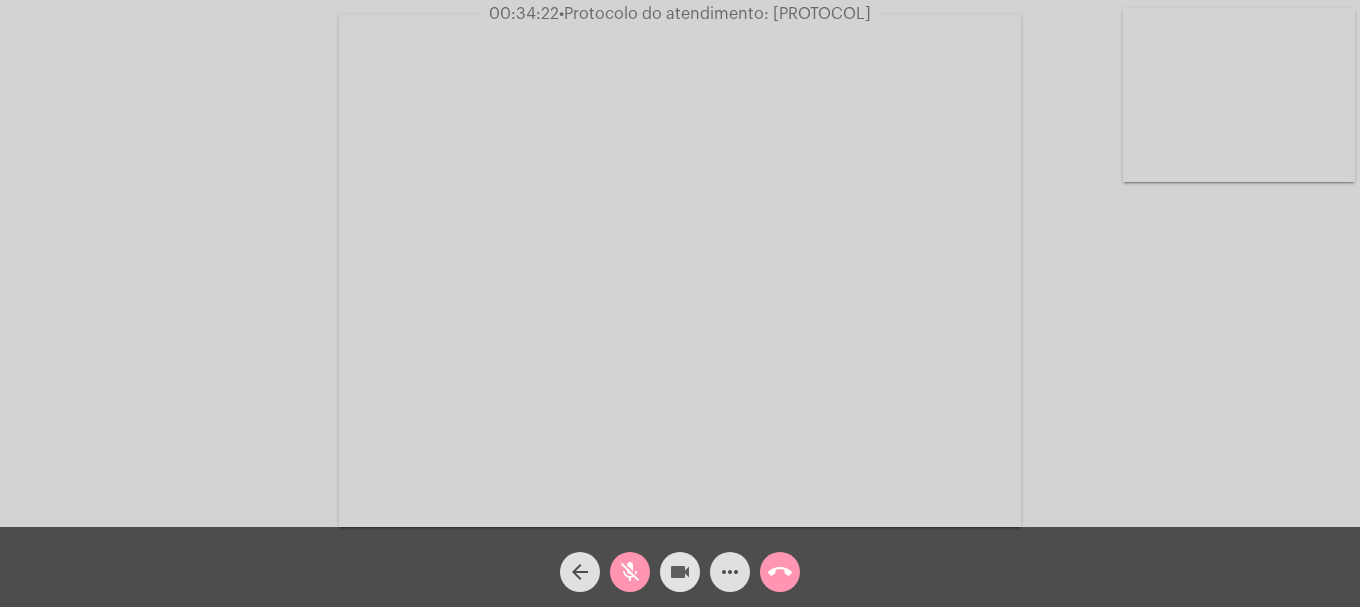 click on "mic_off" 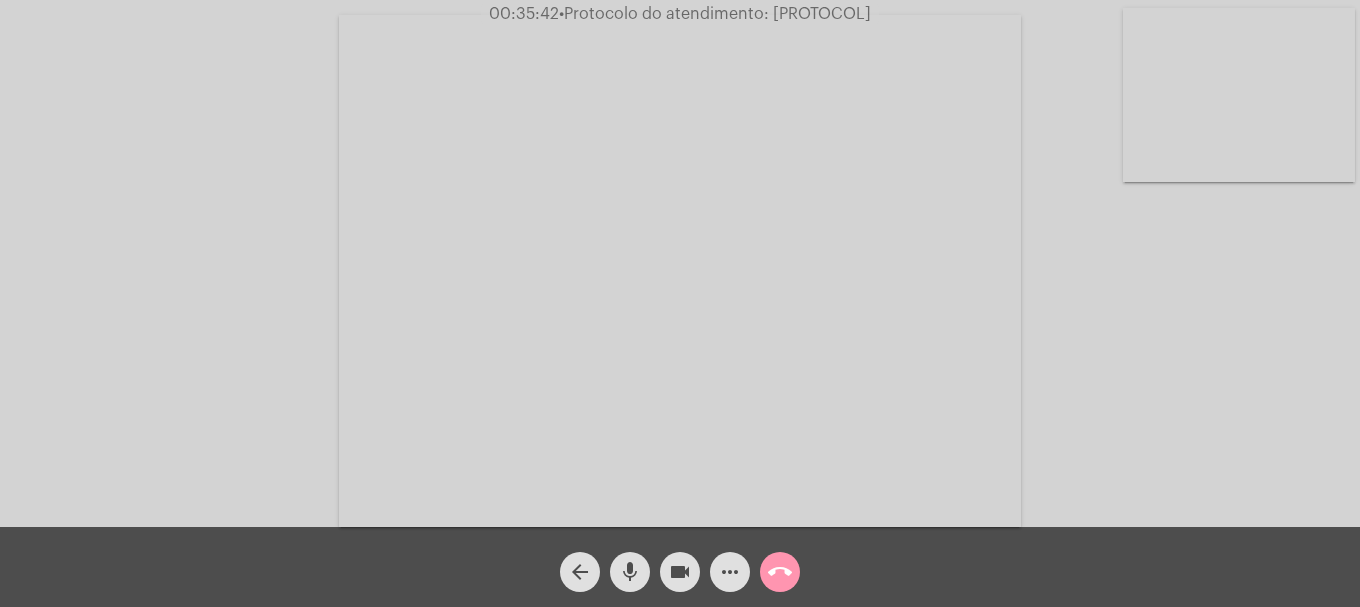 type 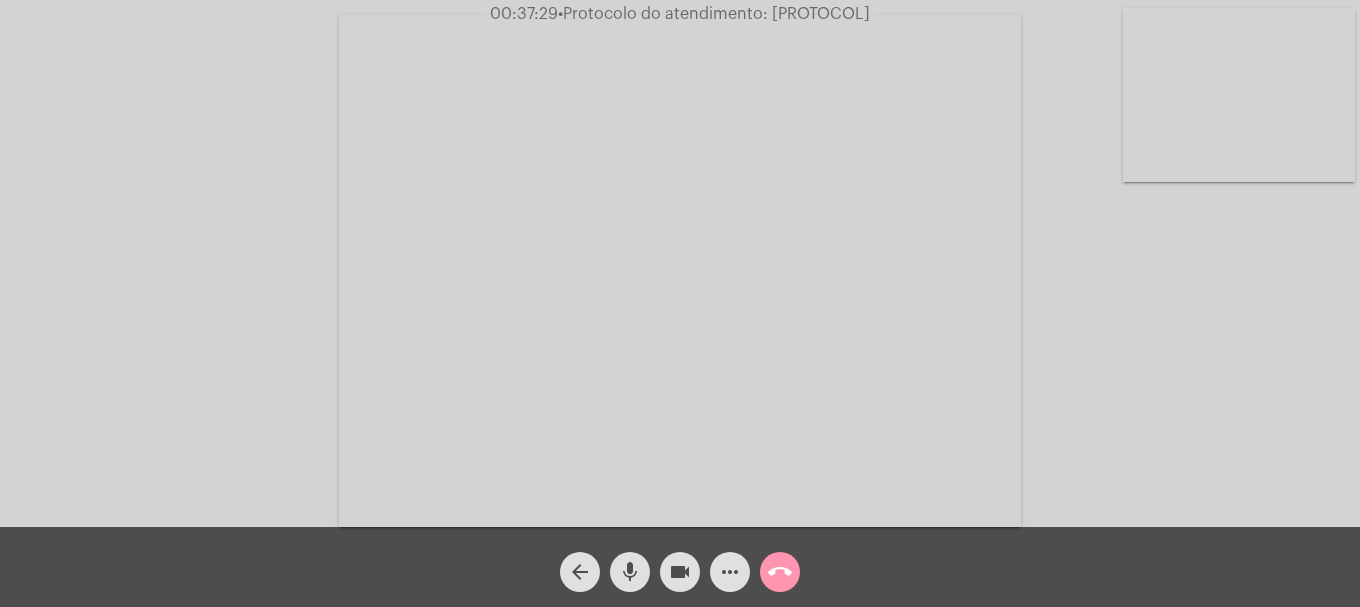 click on "• Protocolo do atendimento: [PROTOCOL]" 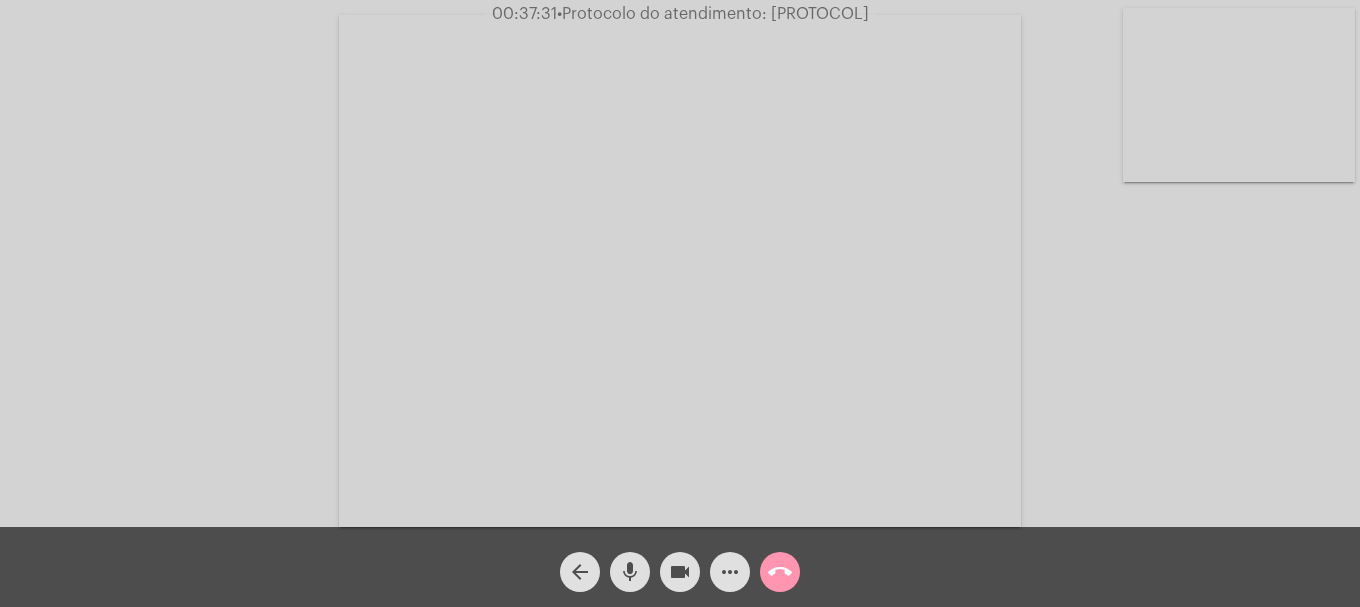 copy on "[PROTOCOL]" 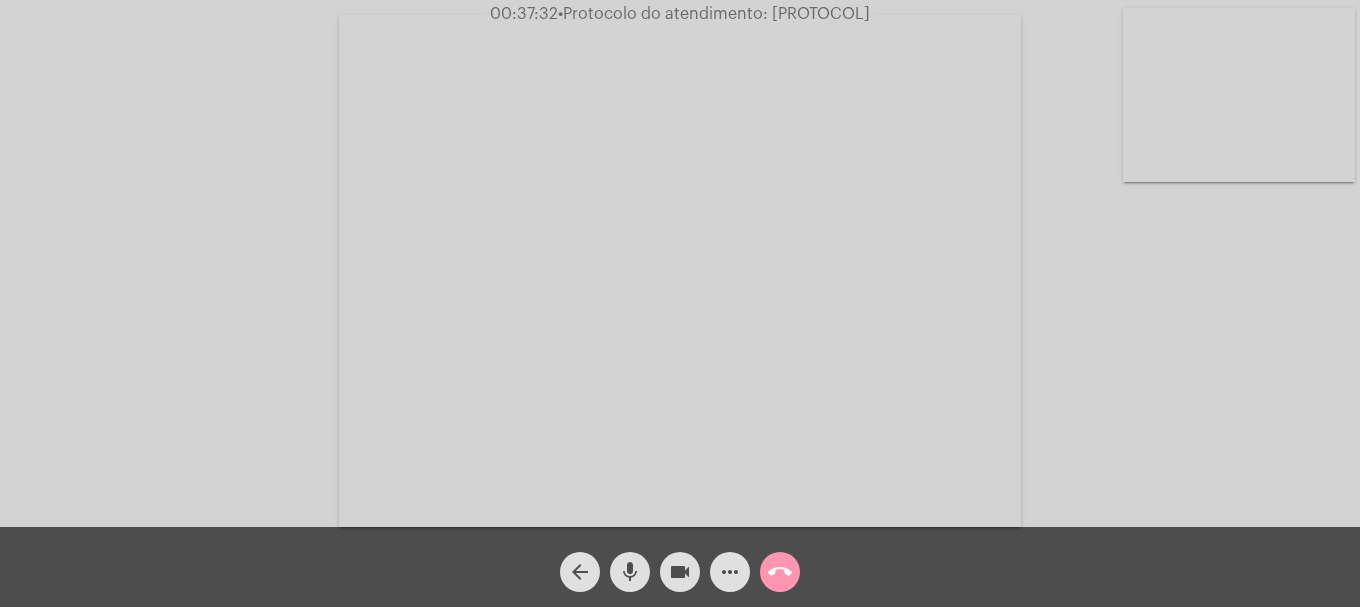 click on "more_horiz" 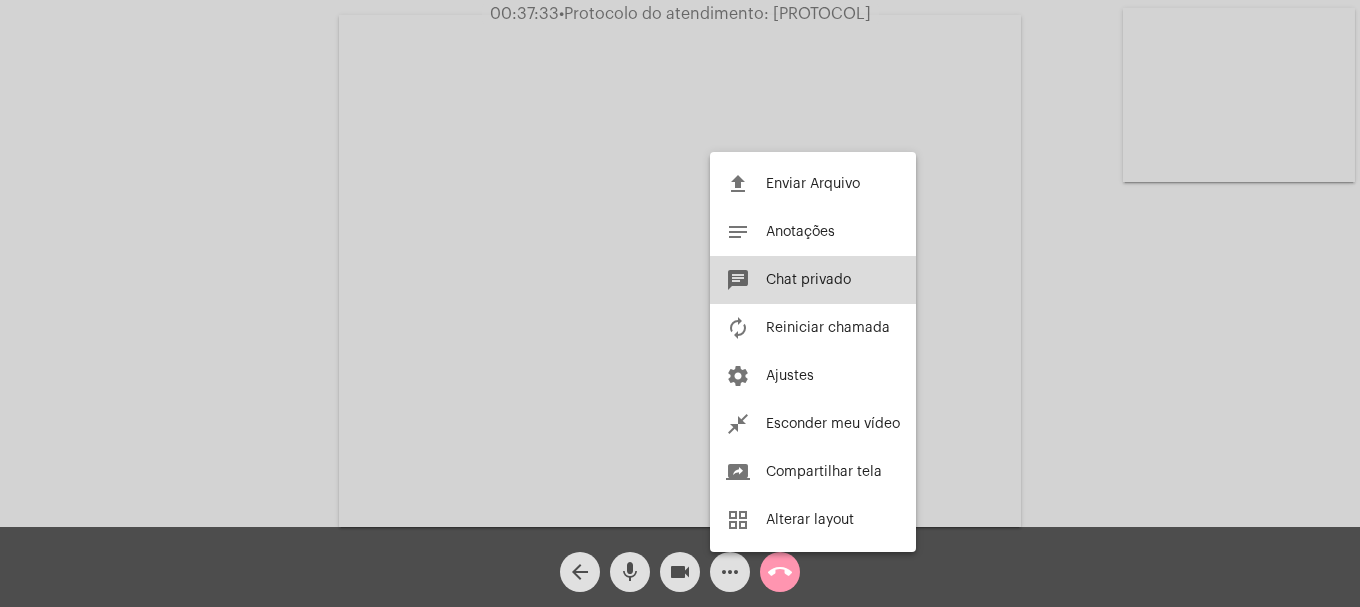 click on "Chat privado" at bounding box center [808, 280] 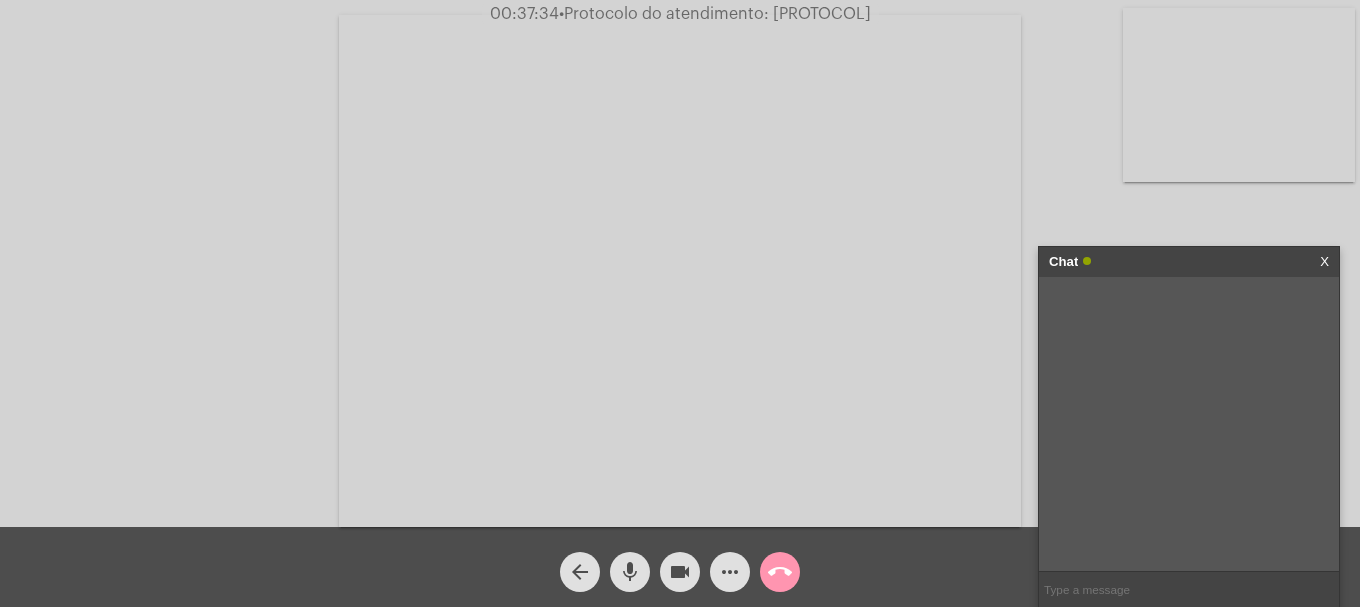click at bounding box center (1189, 589) 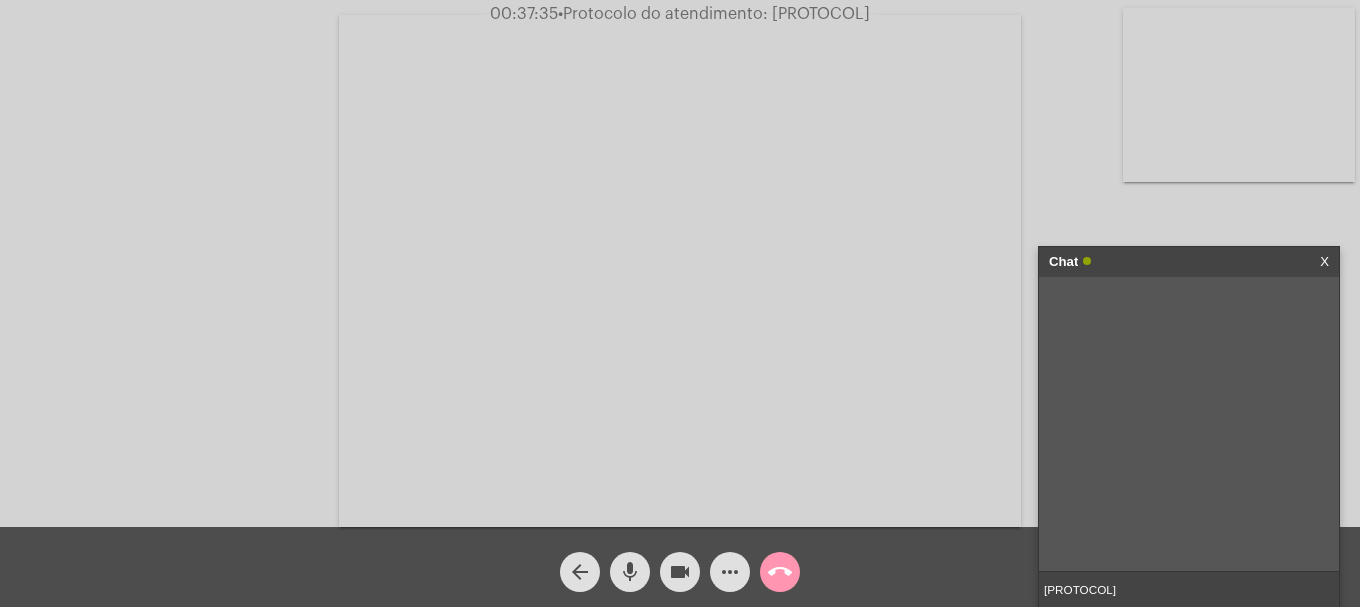 type 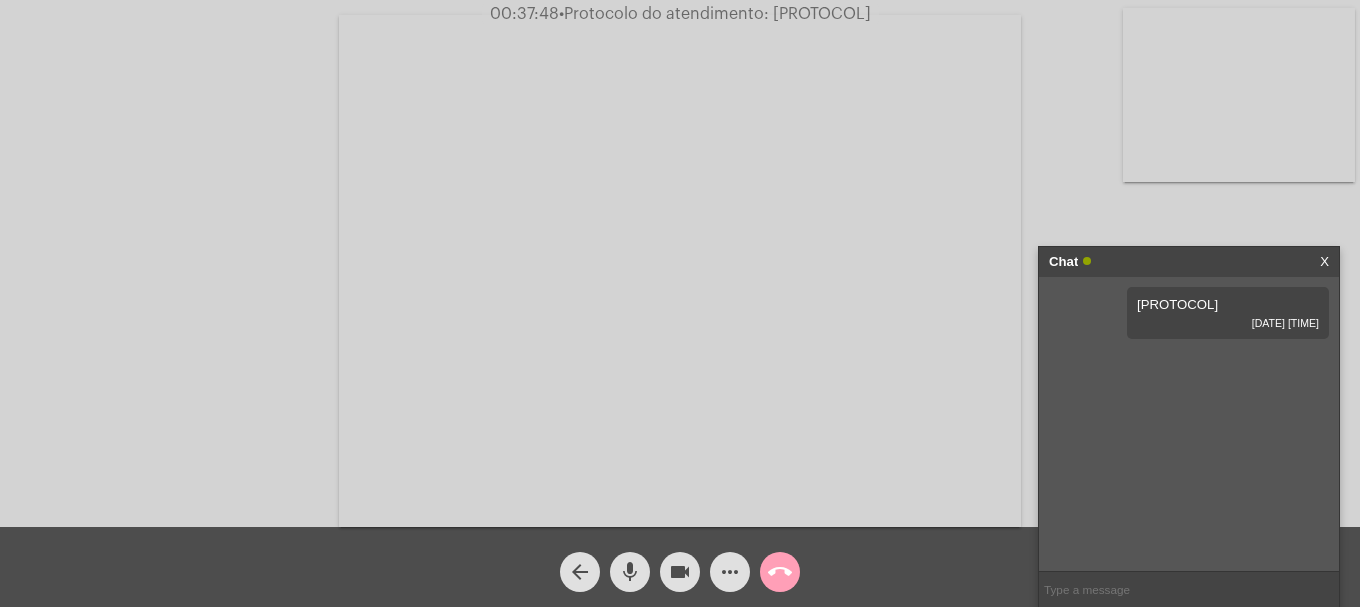click on "call_end" 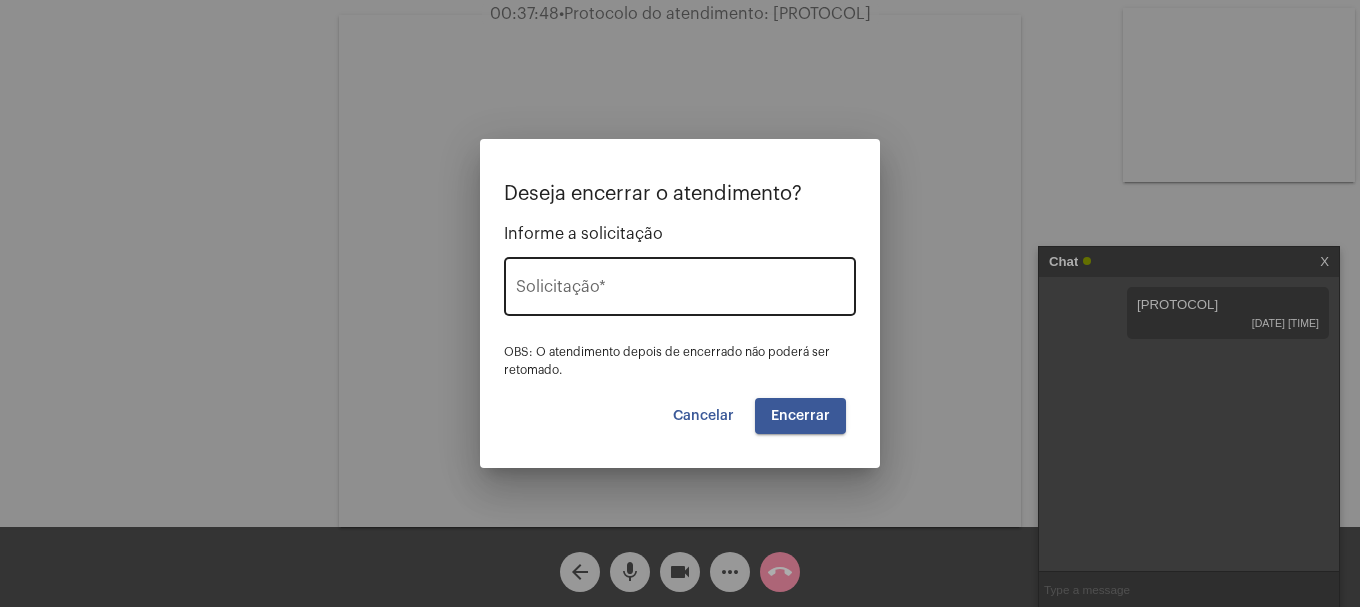 click on "Solicitação *" at bounding box center (680, 291) 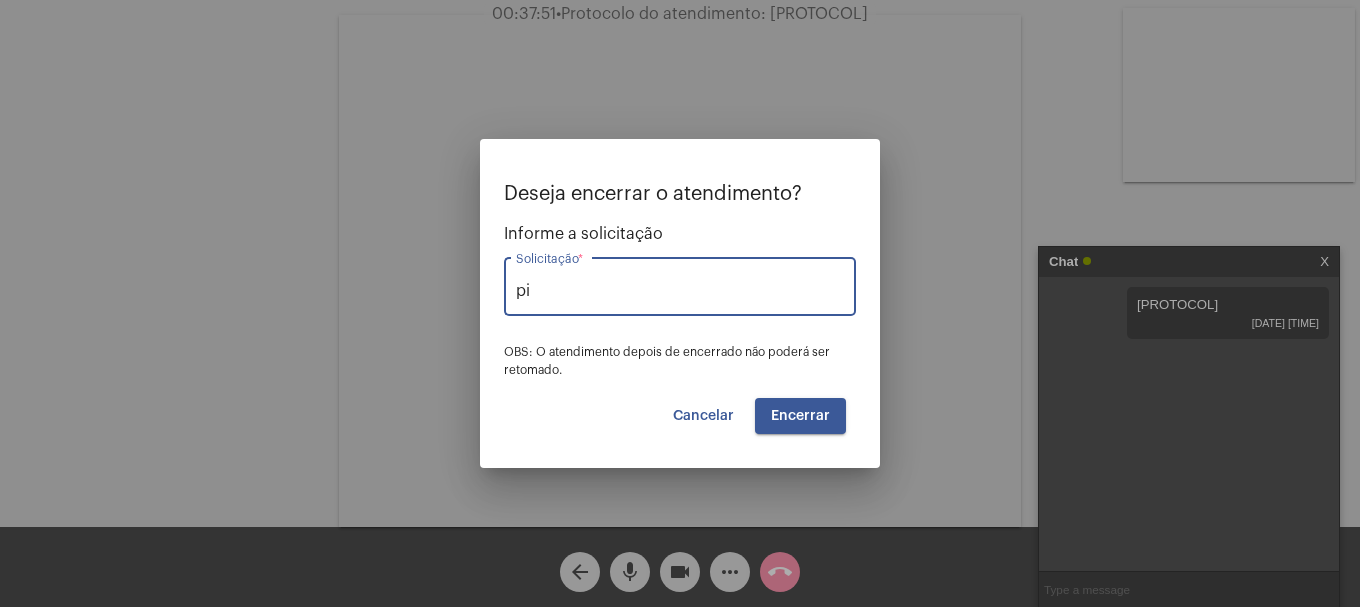 type on "p" 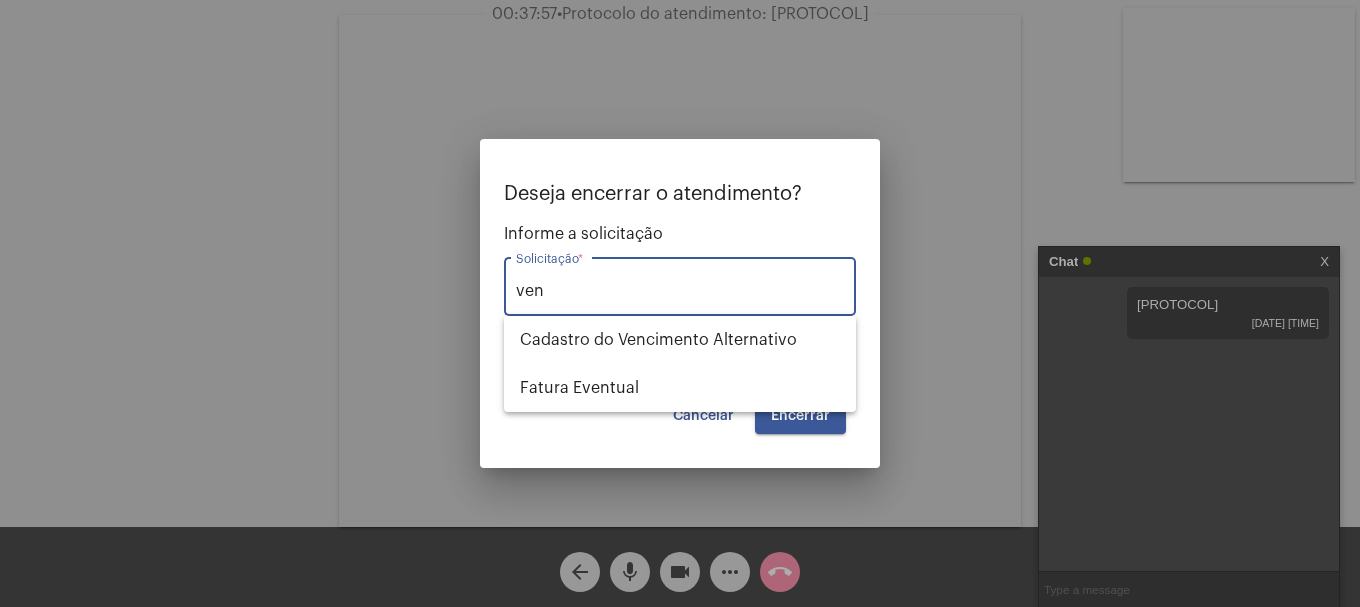 type on "ven" 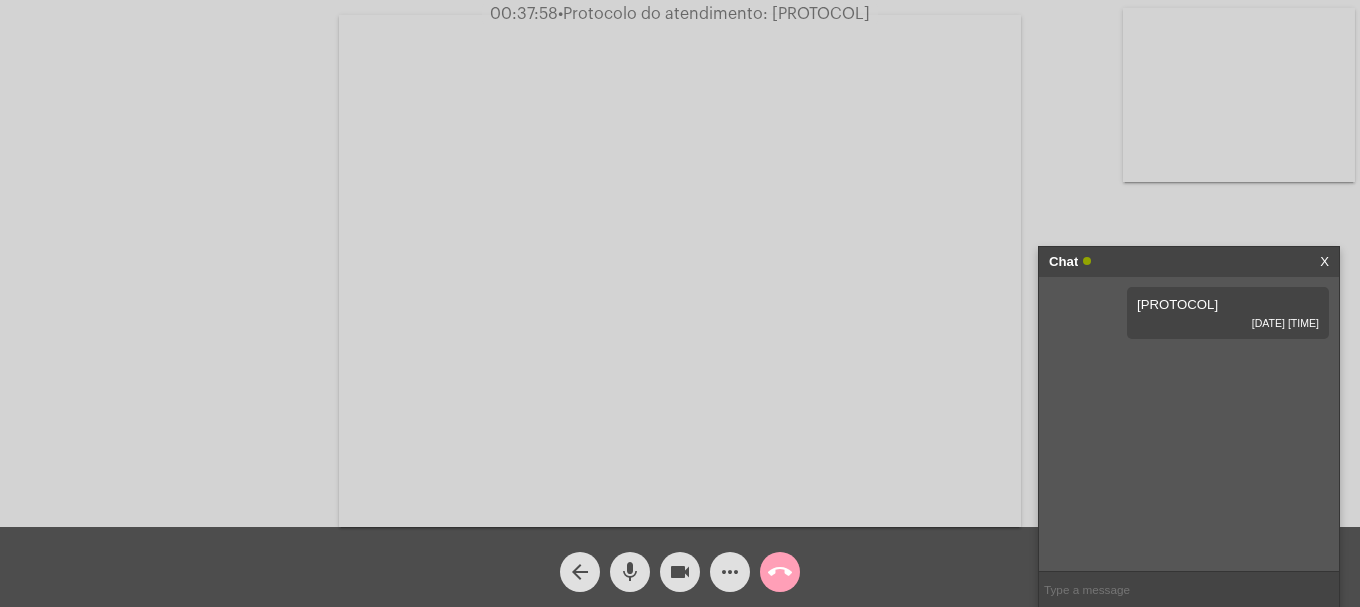 click on "call_end" 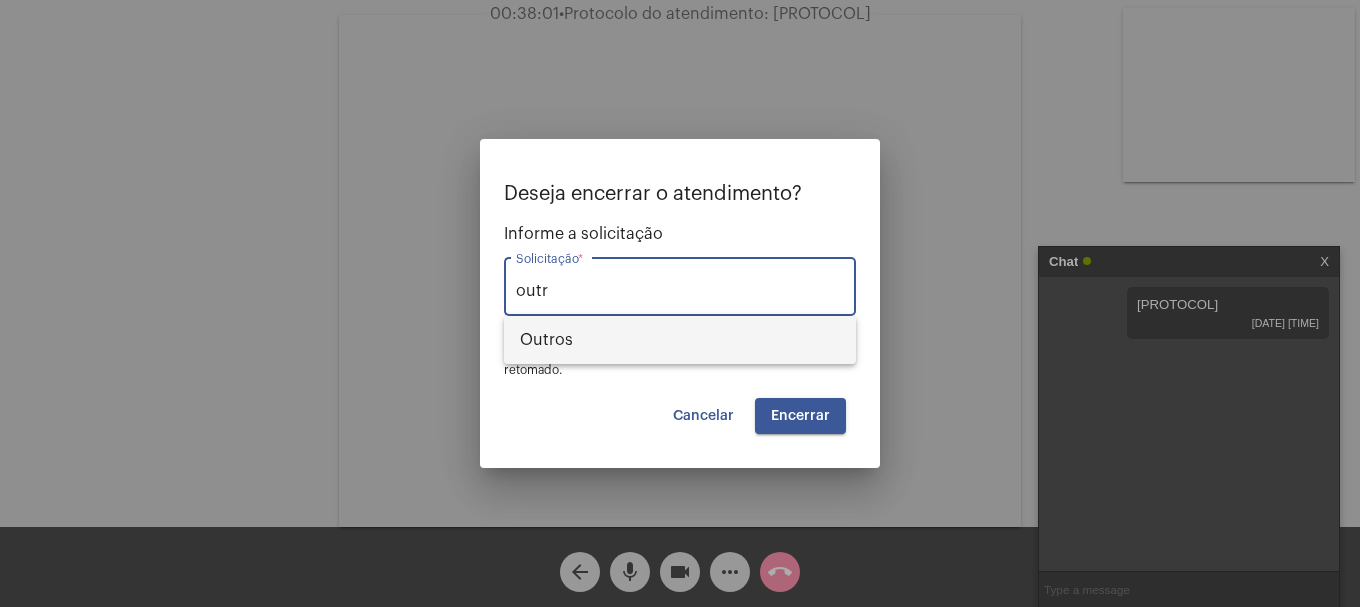 click on "Outros" at bounding box center [680, 340] 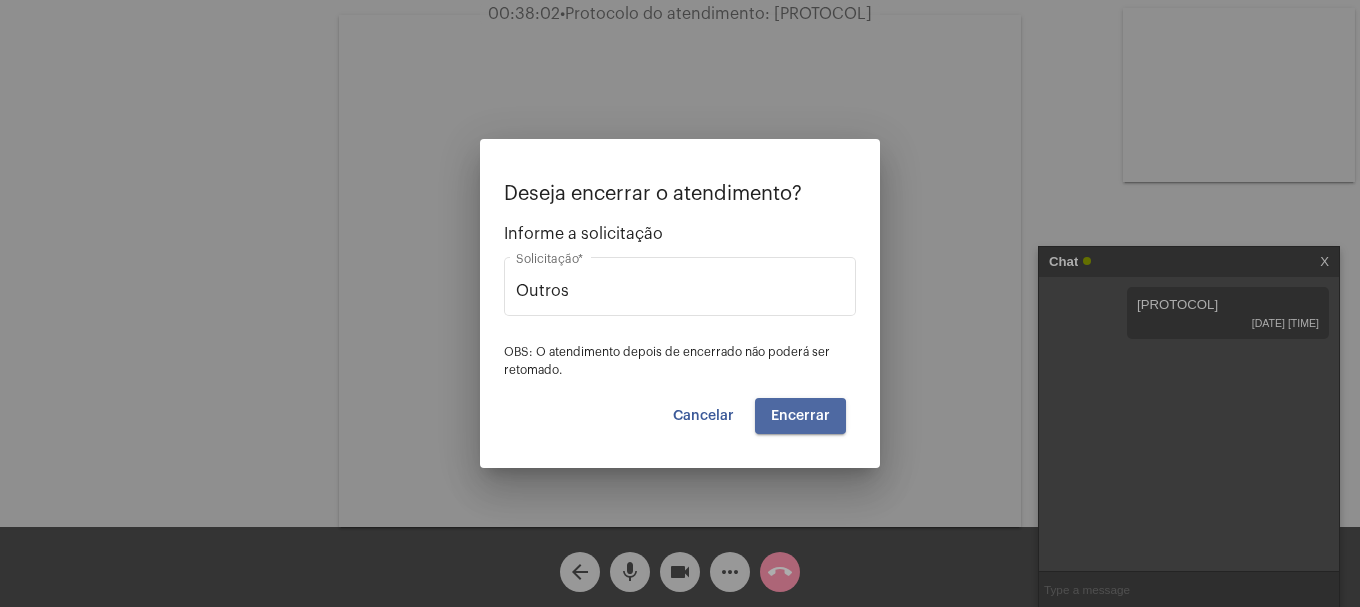 click on "Encerrar" at bounding box center (800, 416) 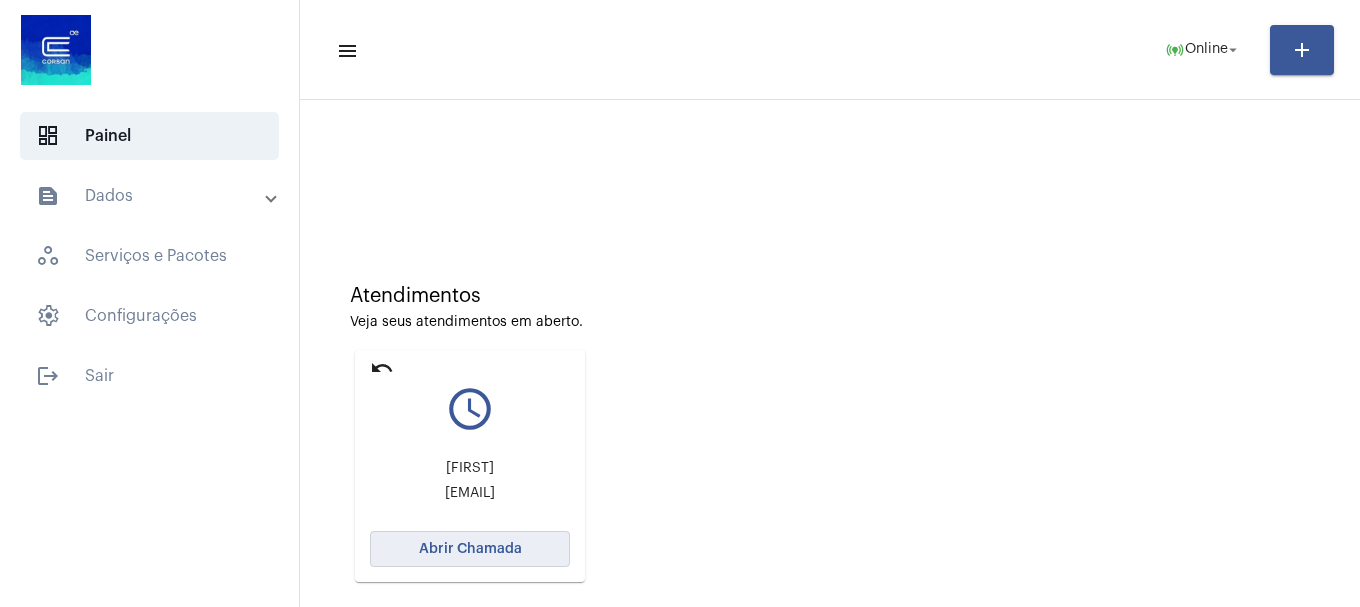 click on "Abrir Chamada" 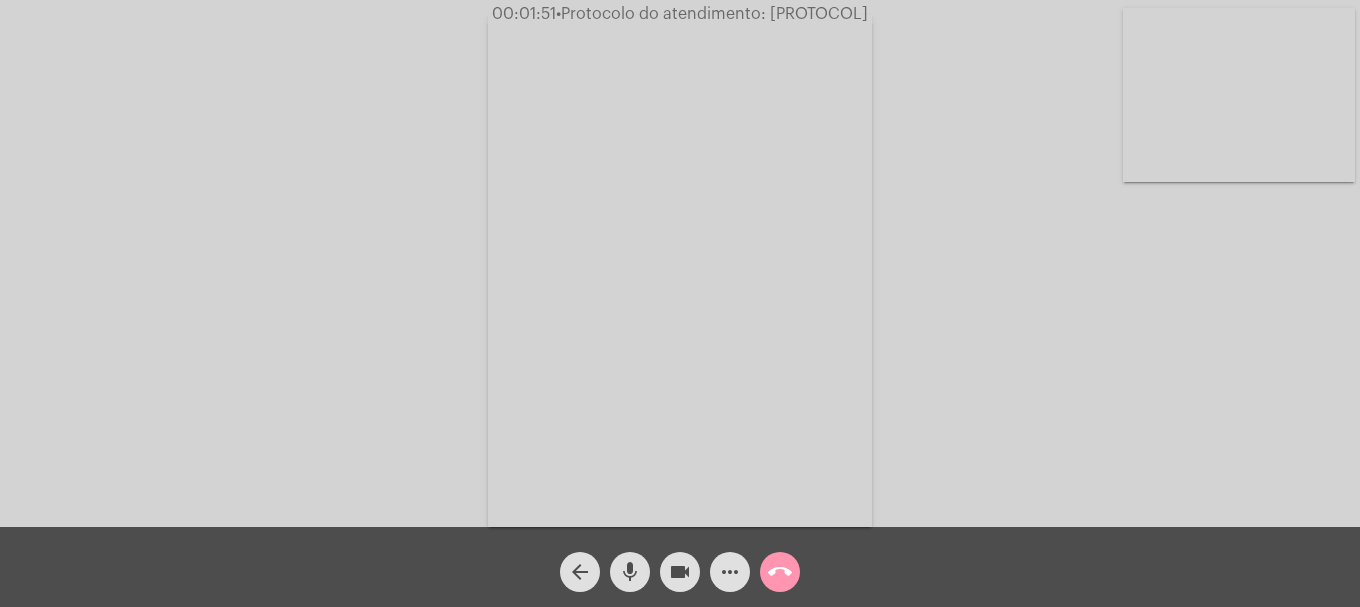 click at bounding box center (1239, 95) 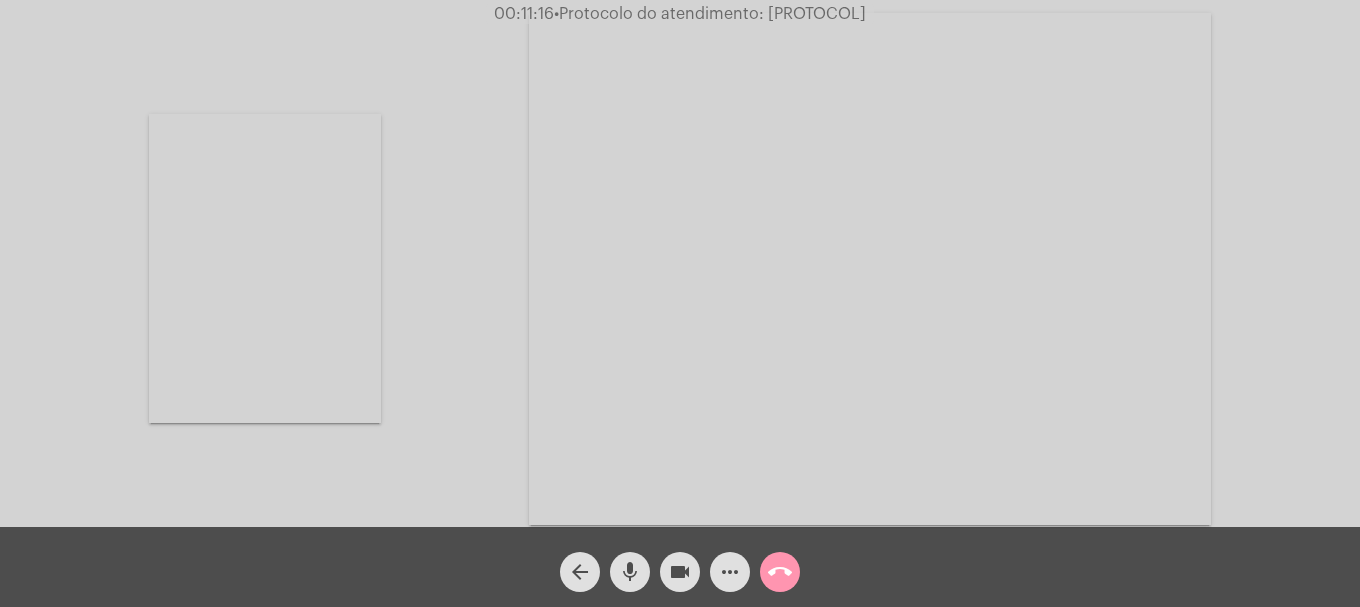 click at bounding box center [265, 268] 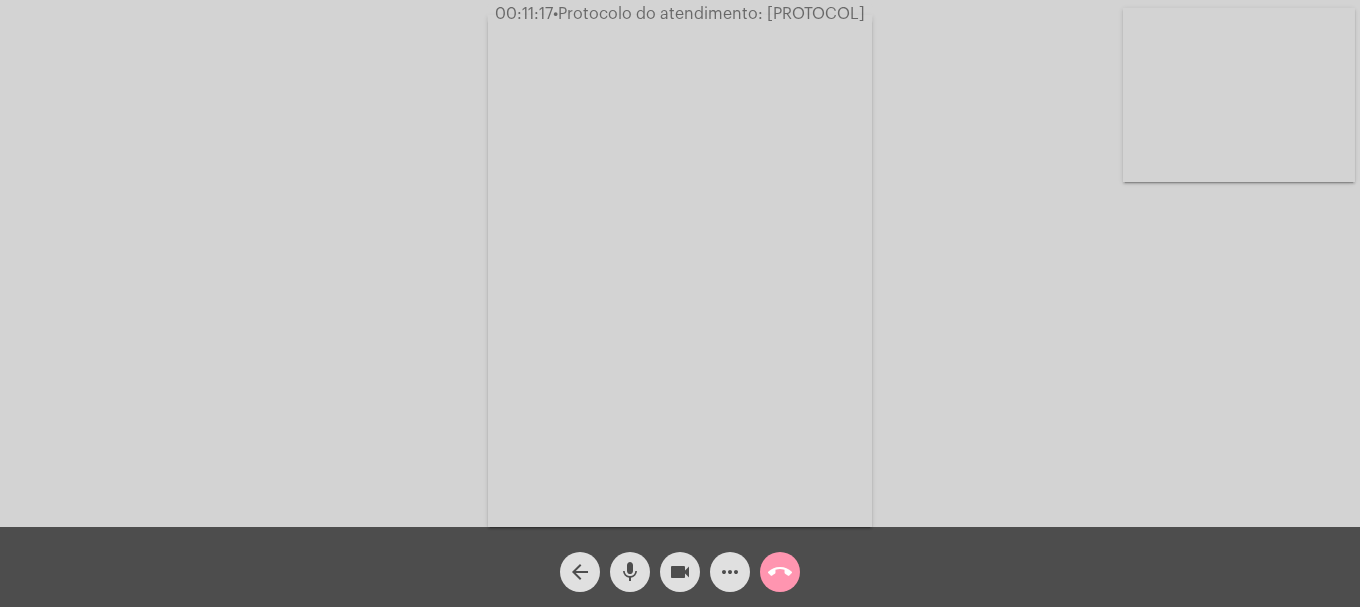 click at bounding box center [1239, 95] 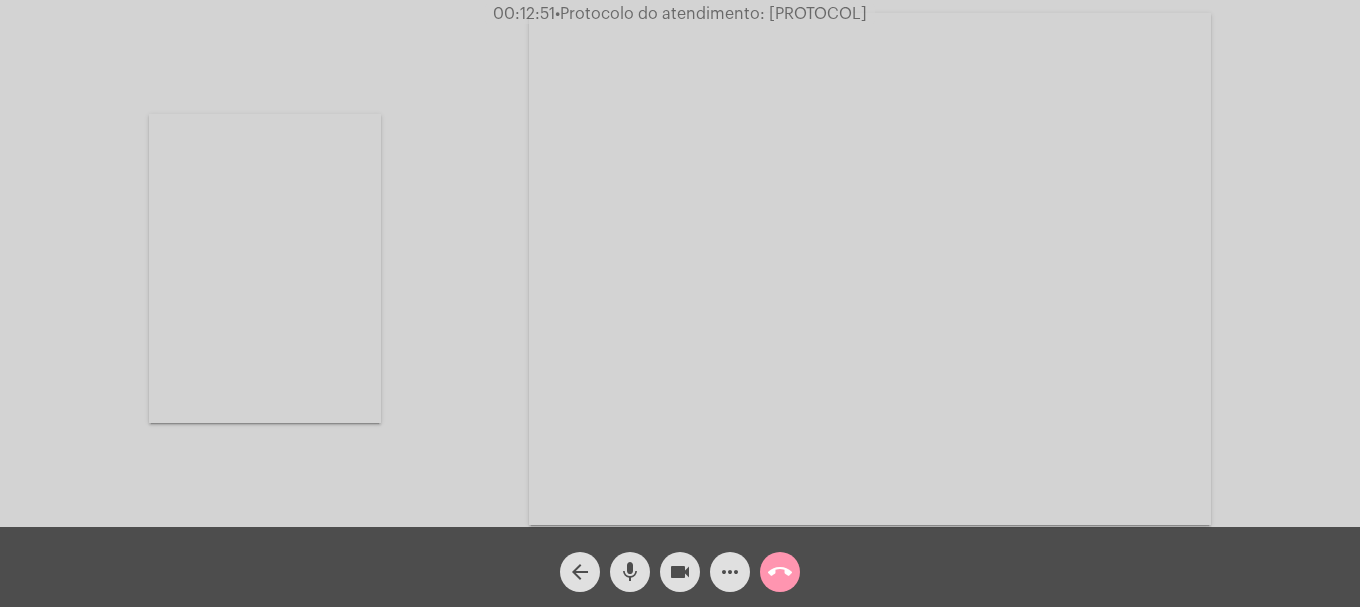 click at bounding box center [265, 268] 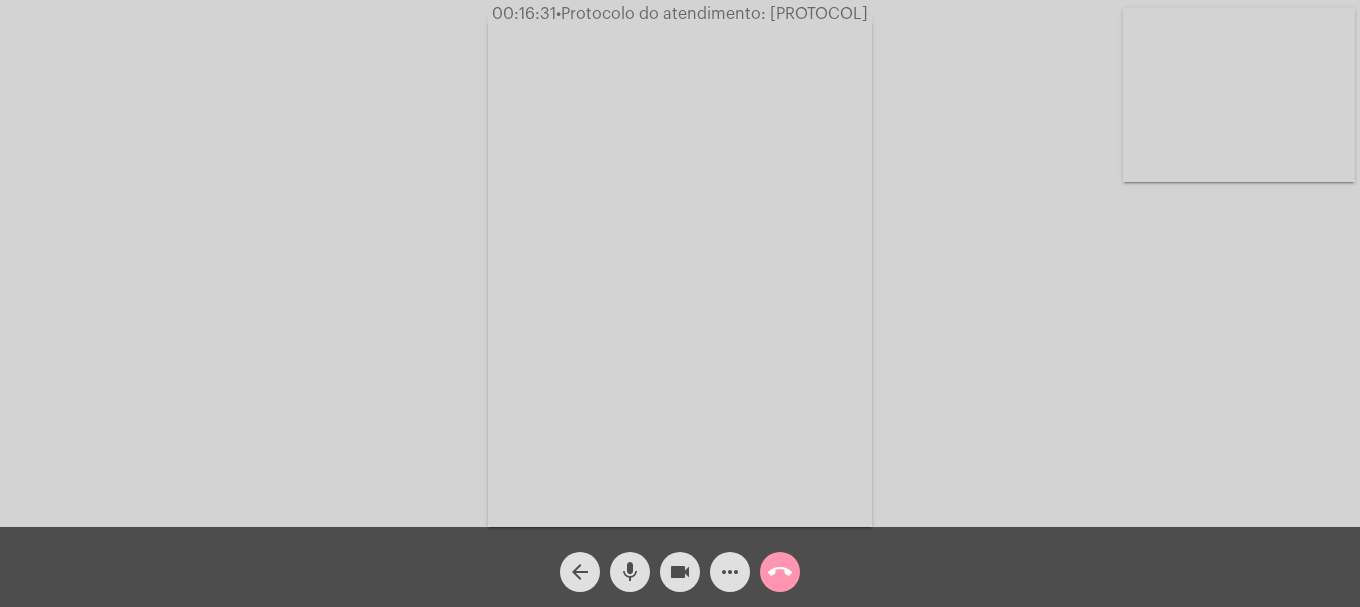 click on "more_horiz" 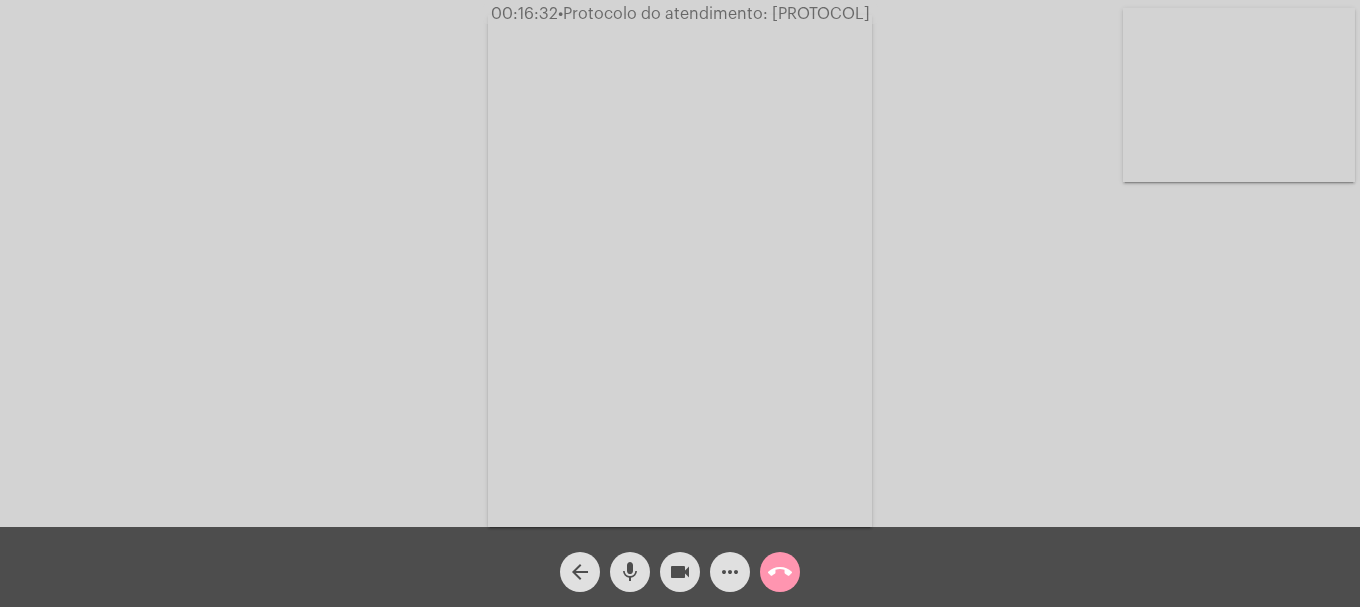 click on "more_horiz" 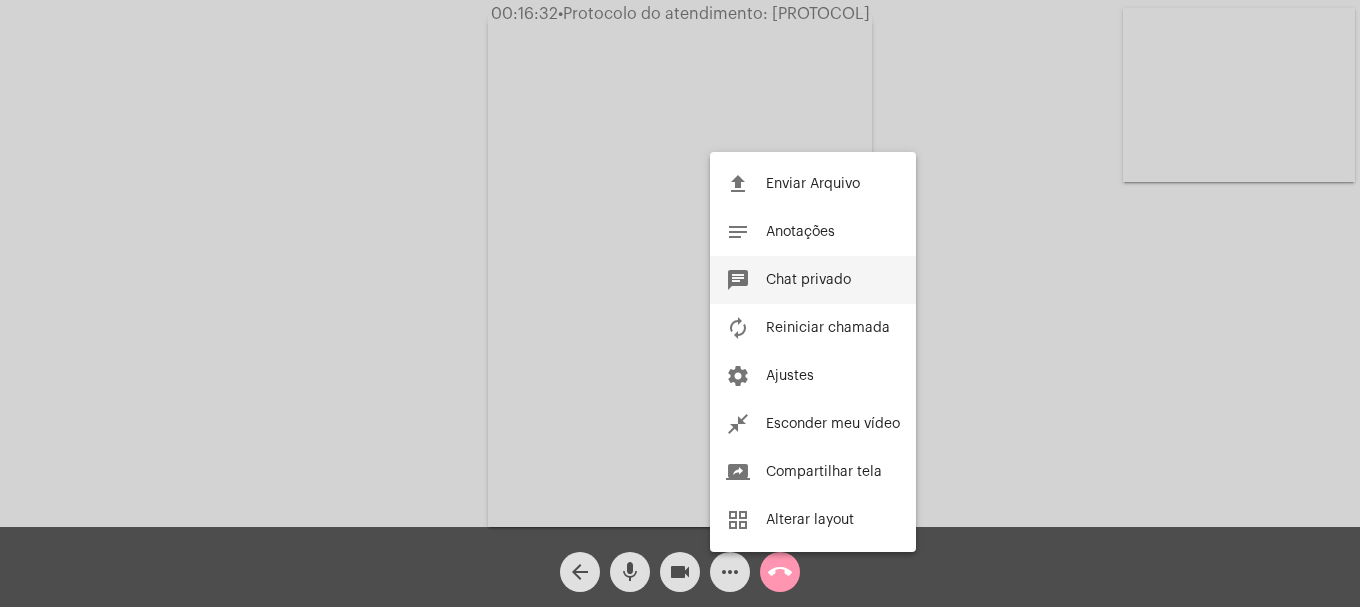 click on "Chat privado" at bounding box center (808, 280) 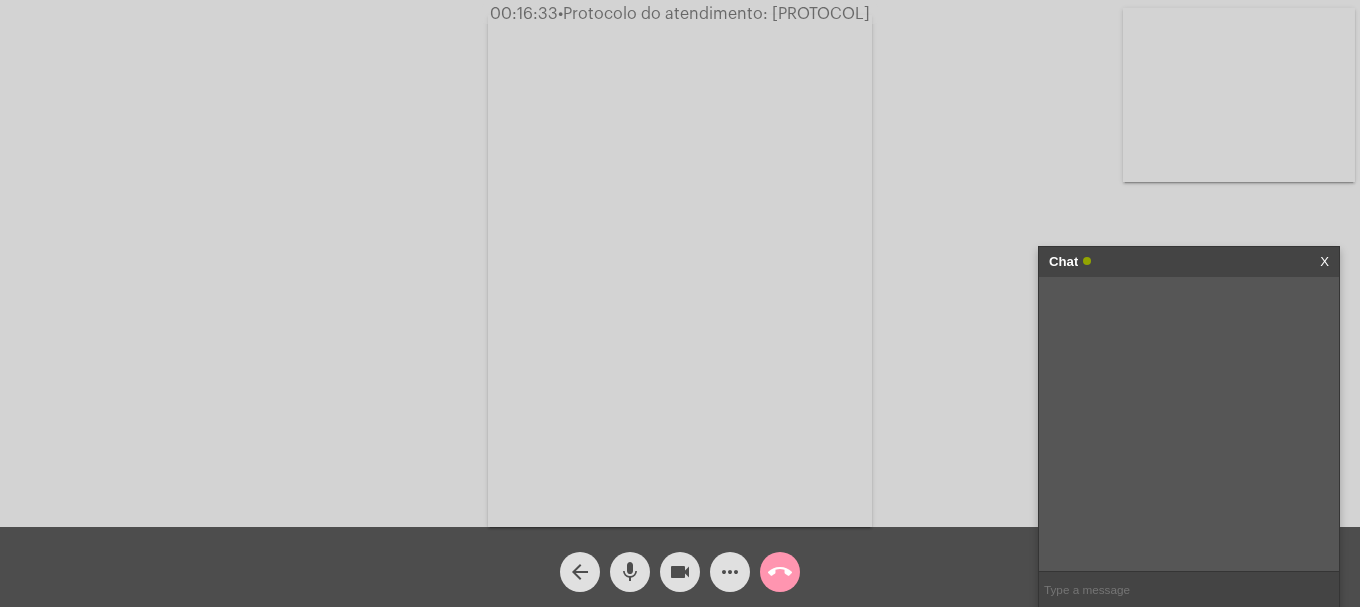 click at bounding box center (1189, 589) 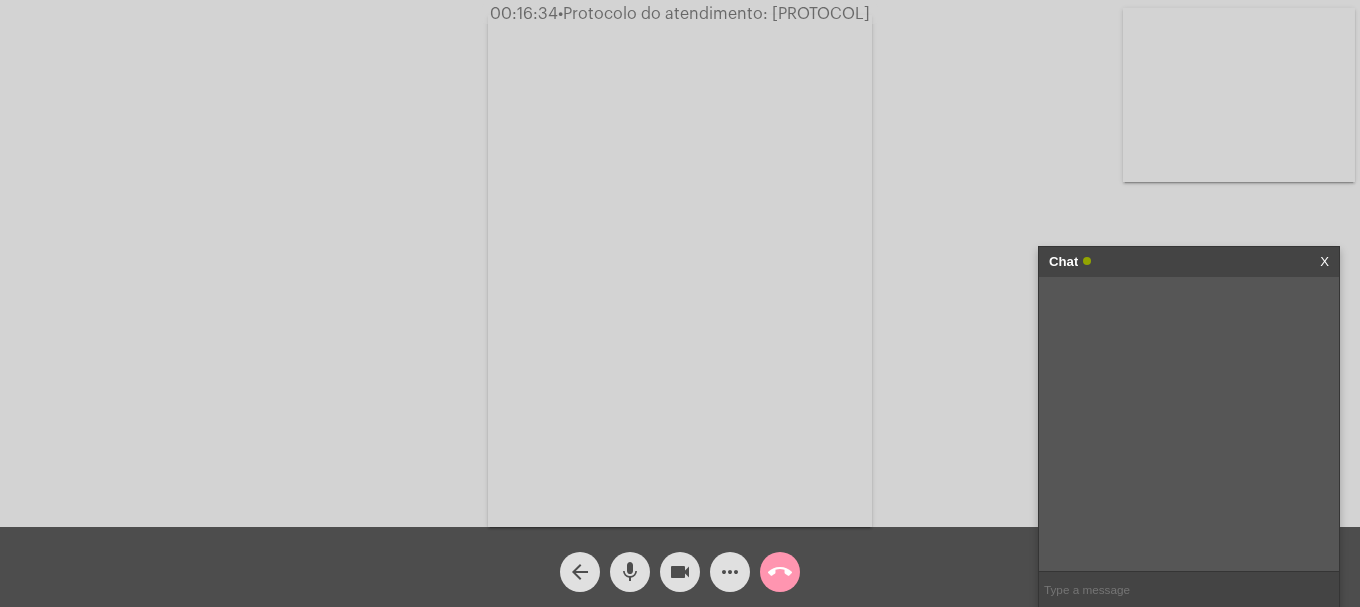 paste on "2053040" 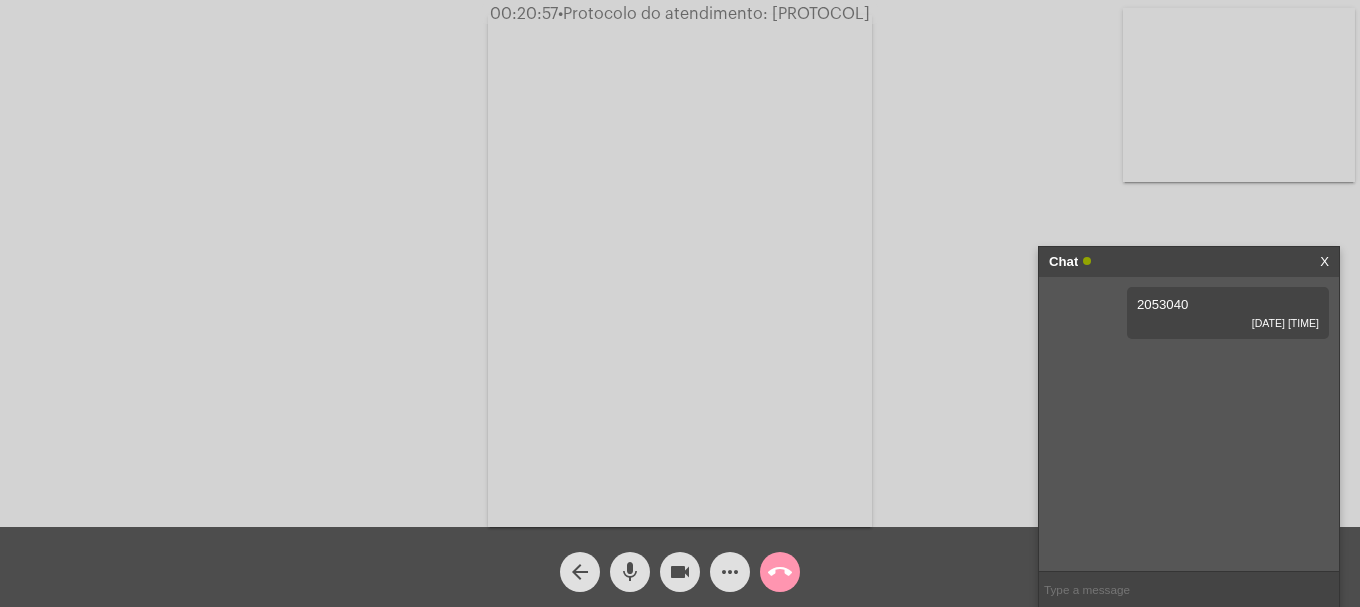 click on "[TIME] • Protocolo do atendimento: [PROTOCOL]" 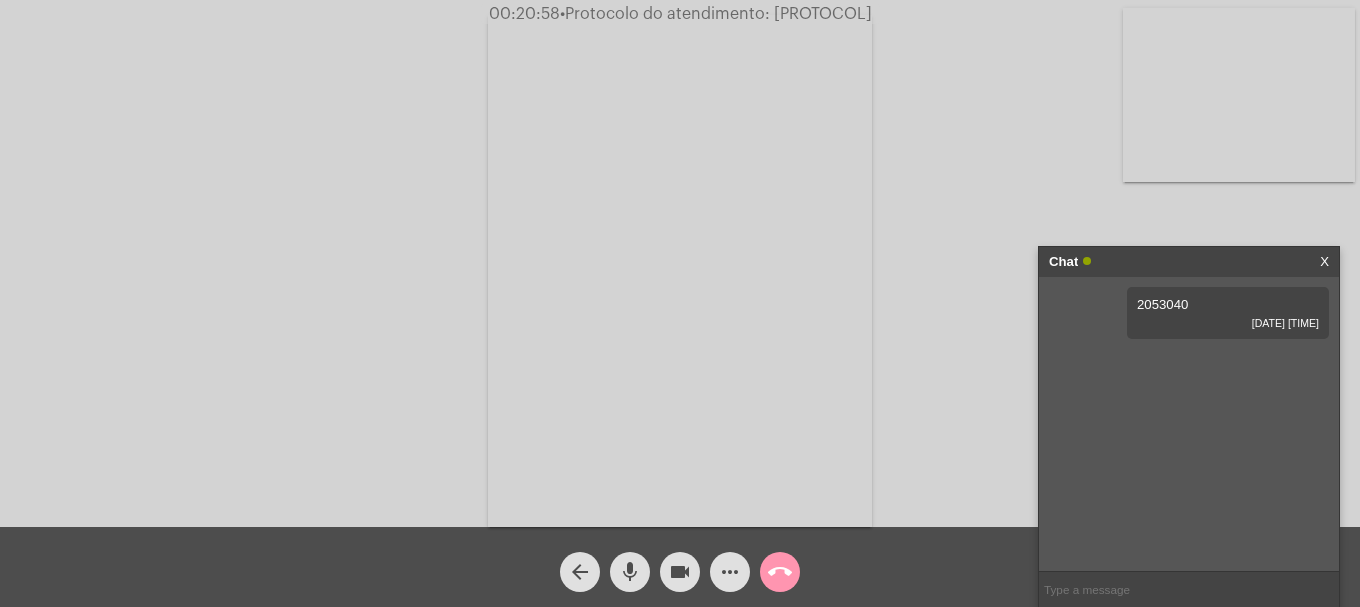 copy on "[PROTOCOL]" 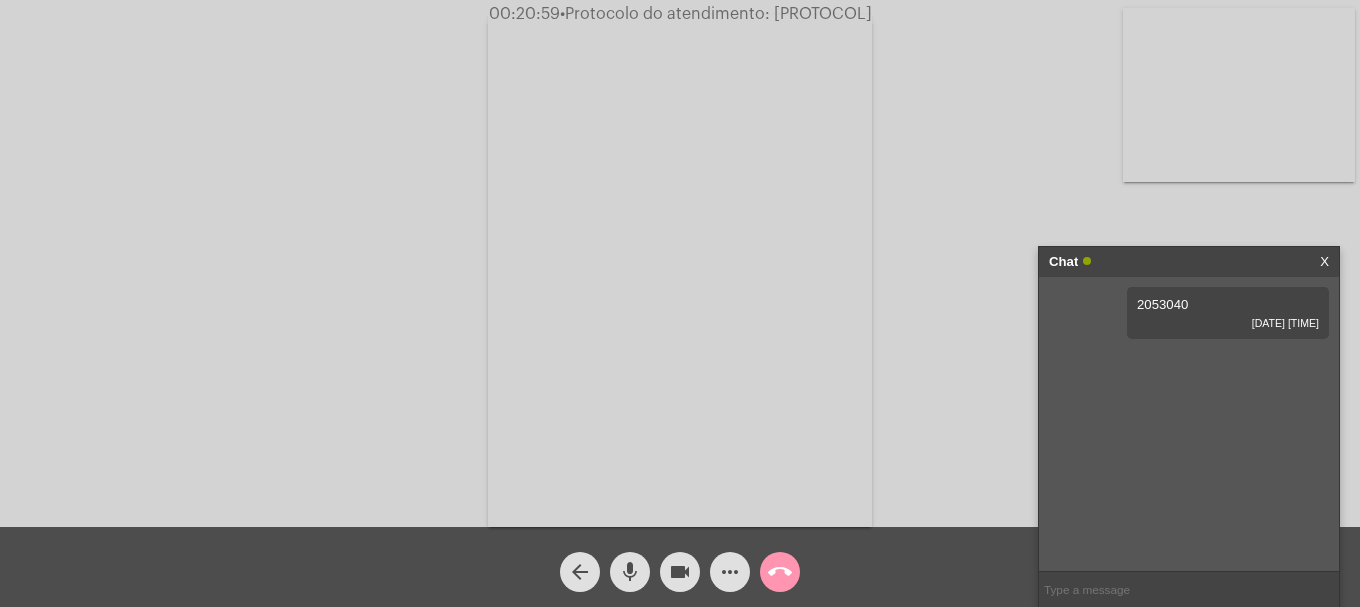 click at bounding box center [1189, 589] 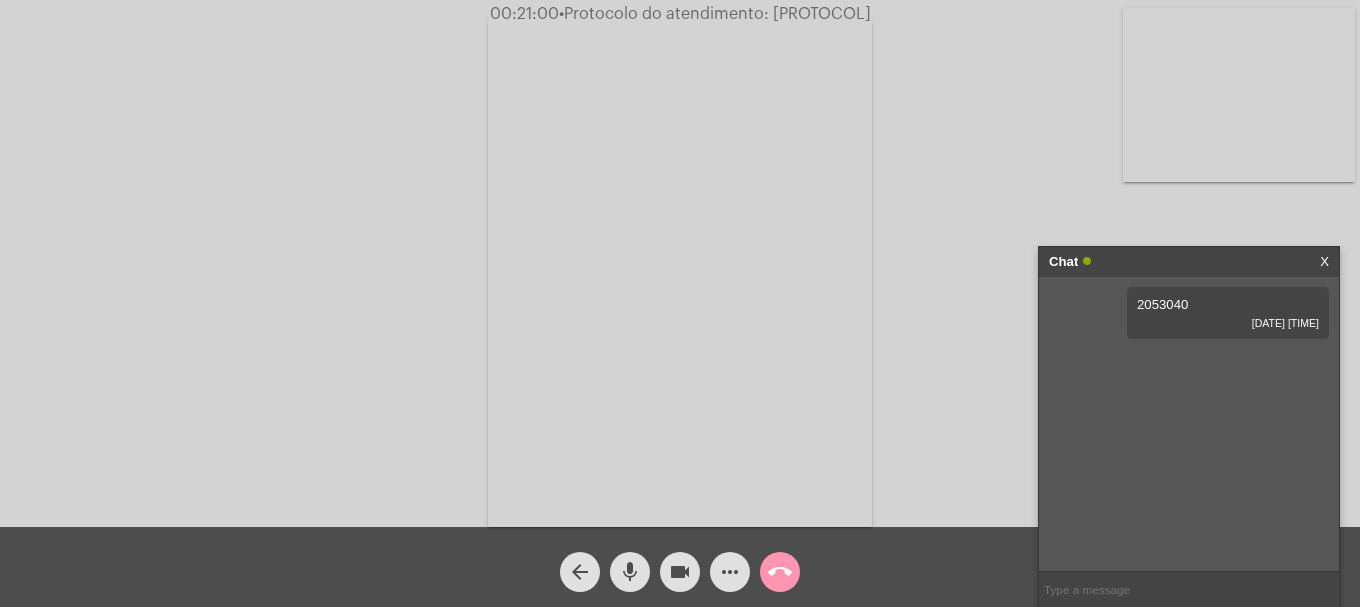 paste on "[PROTOCOL]" 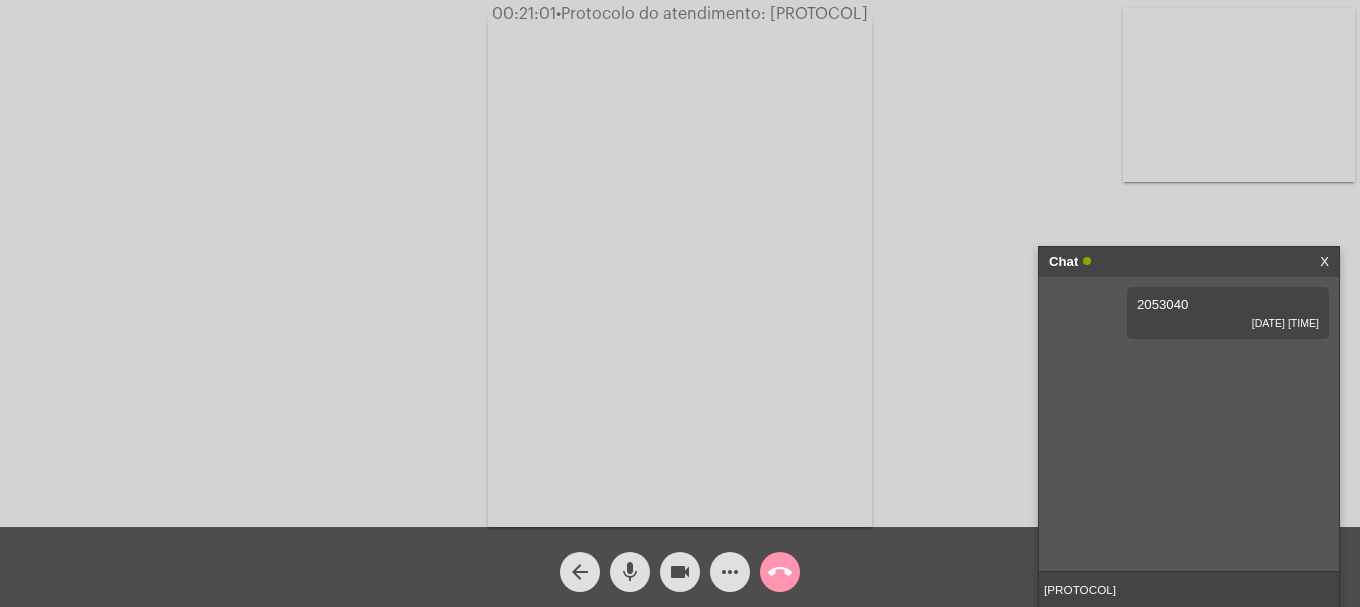 type 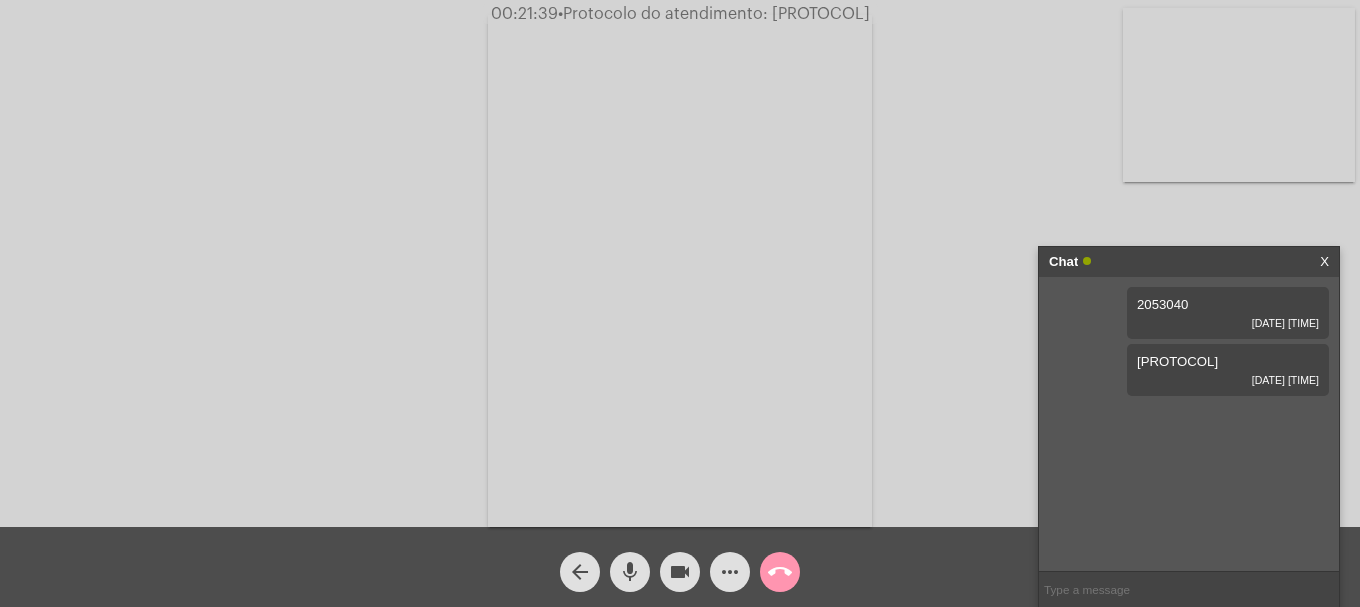 click on "call_end" 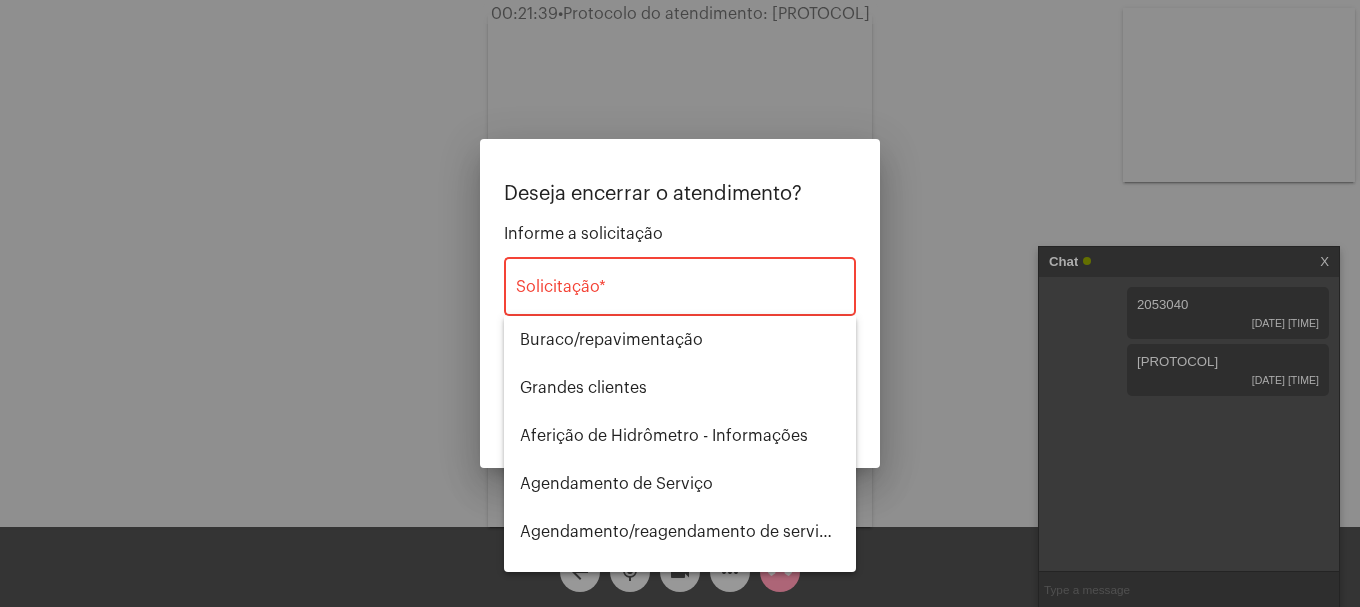 click on "Solicitação *" at bounding box center [680, 284] 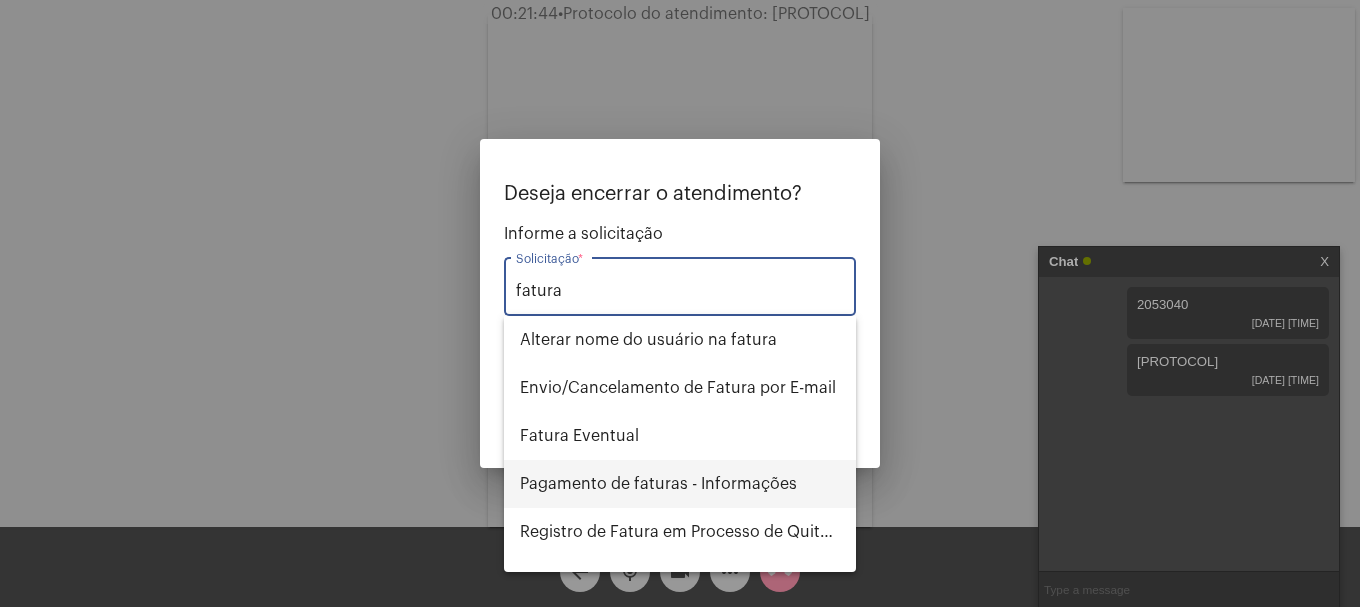 click on "Pagamento de faturas - Informações" at bounding box center (680, 484) 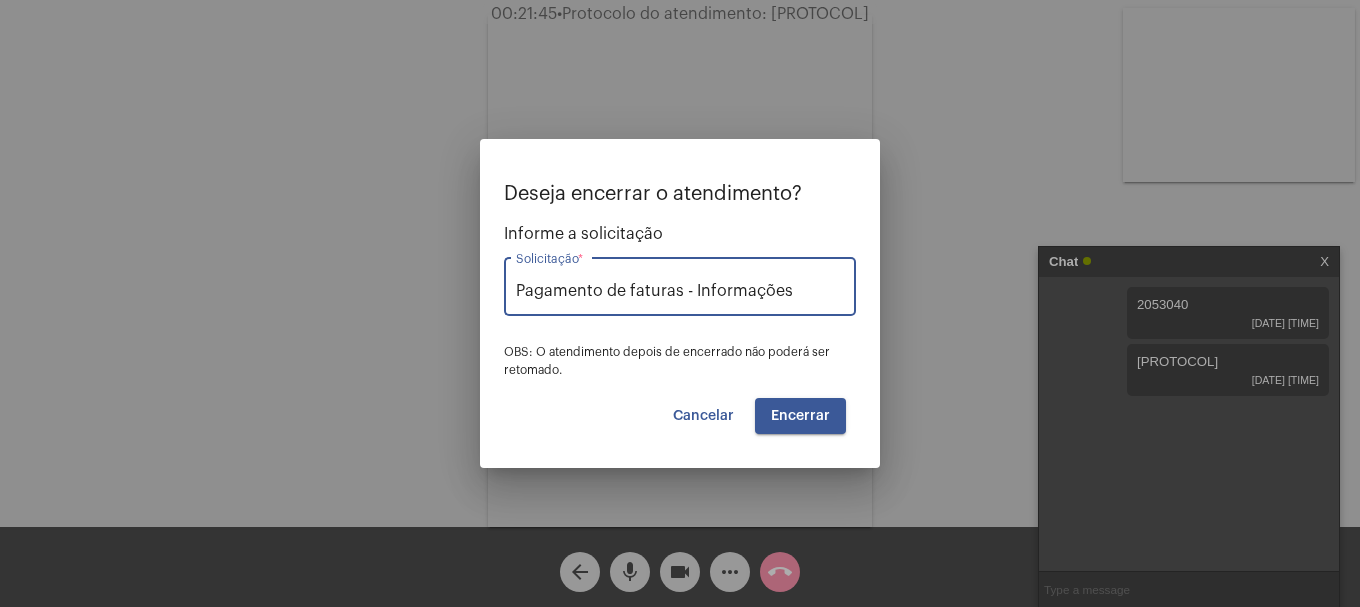 click on "Encerrar" at bounding box center (800, 416) 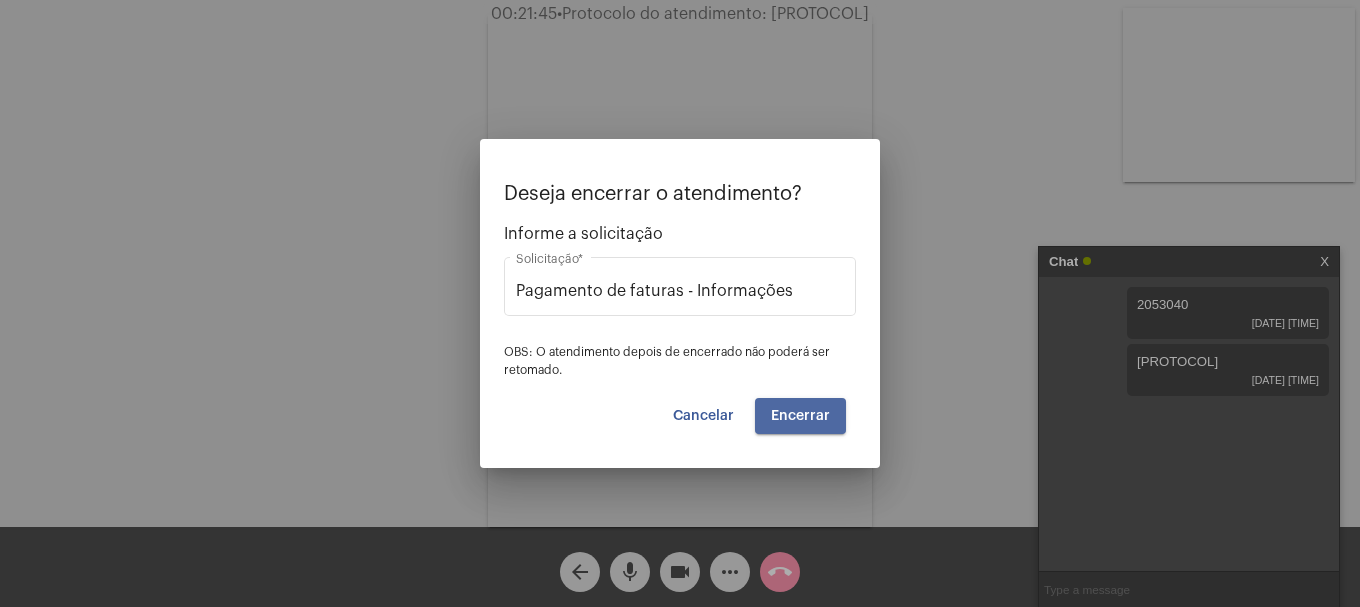 click on "Encerrar" at bounding box center [800, 416] 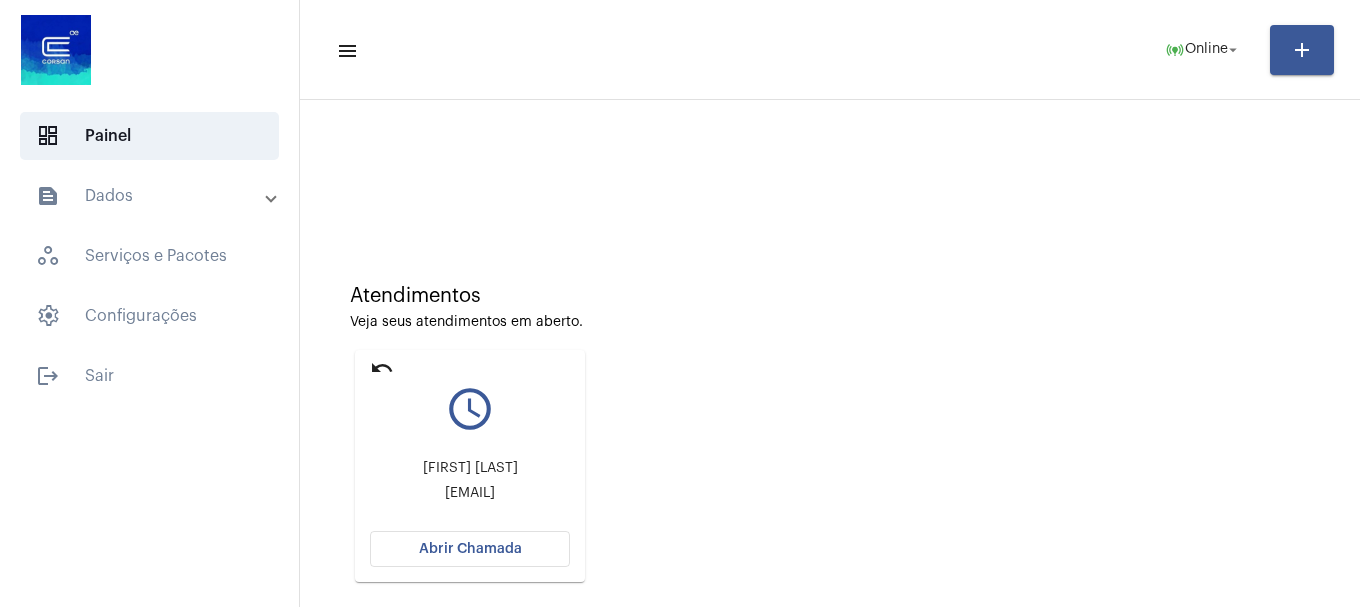 click on "undo" 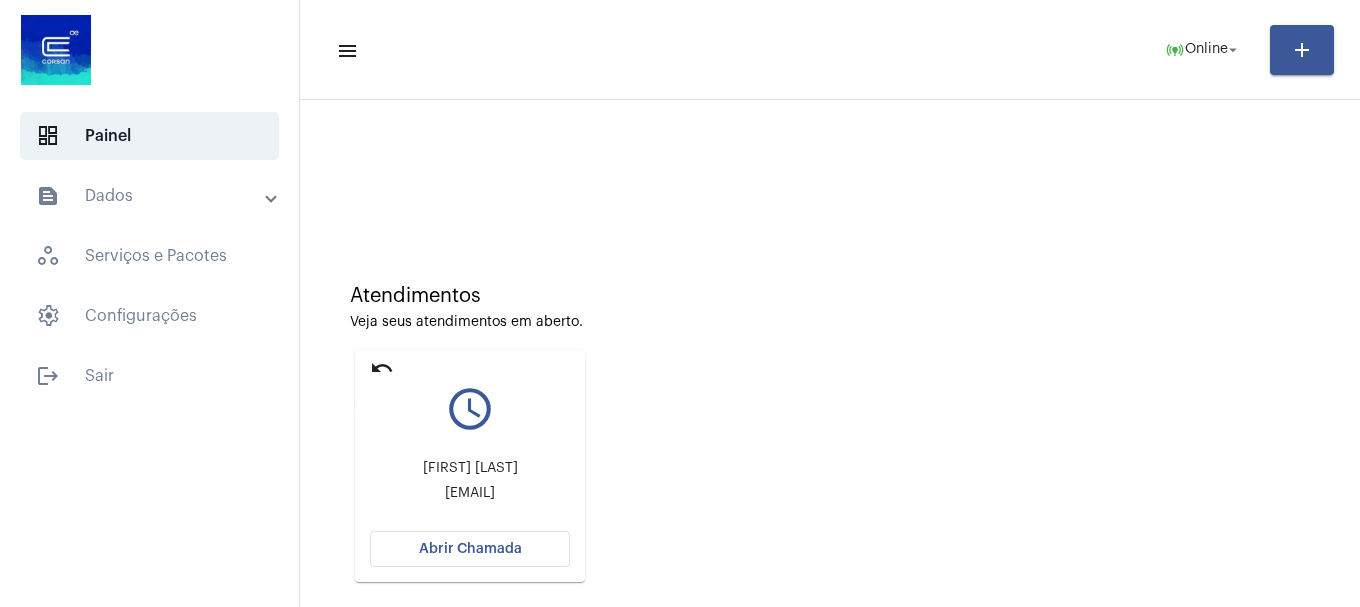 click on "undo" 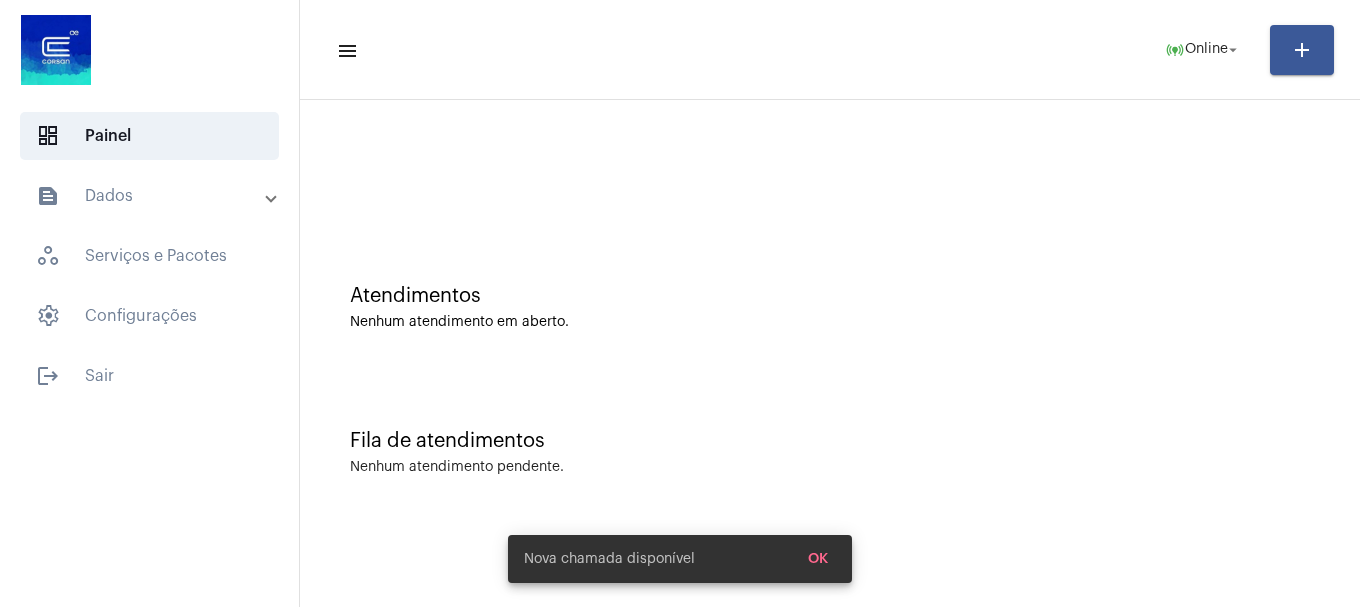 click on "Fila de atendimentos Nenhum atendimento pendente." 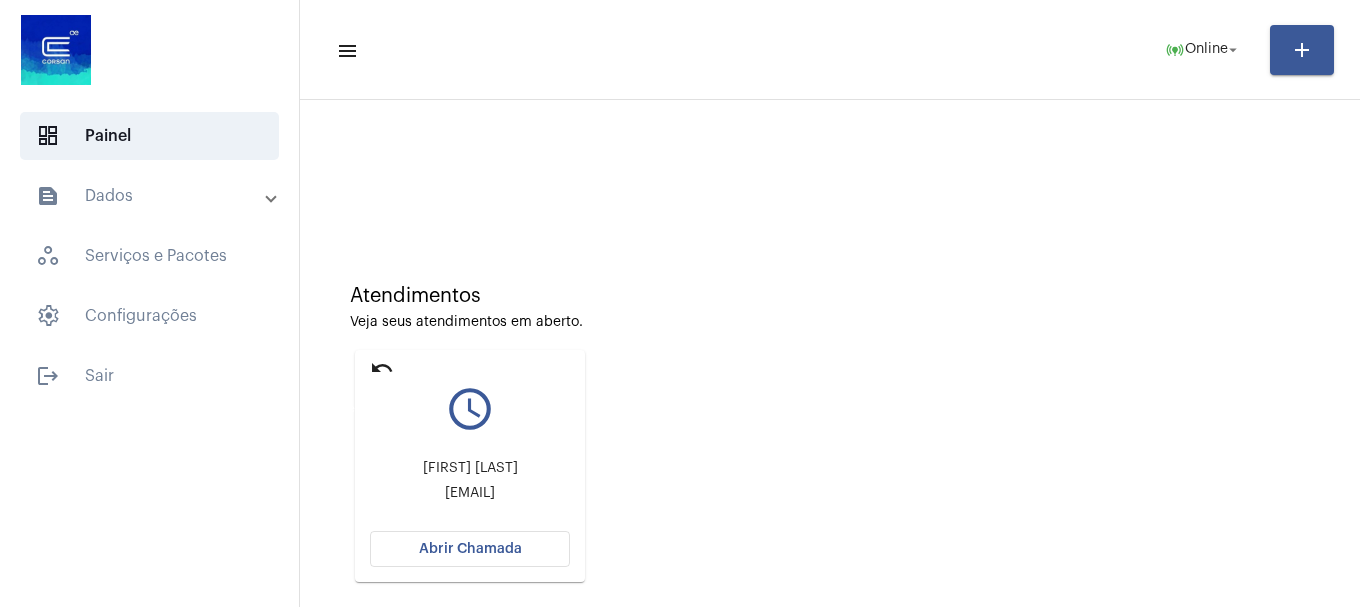drag, startPoint x: 380, startPoint y: 362, endPoint x: 1095, endPoint y: 257, distance: 722.66864 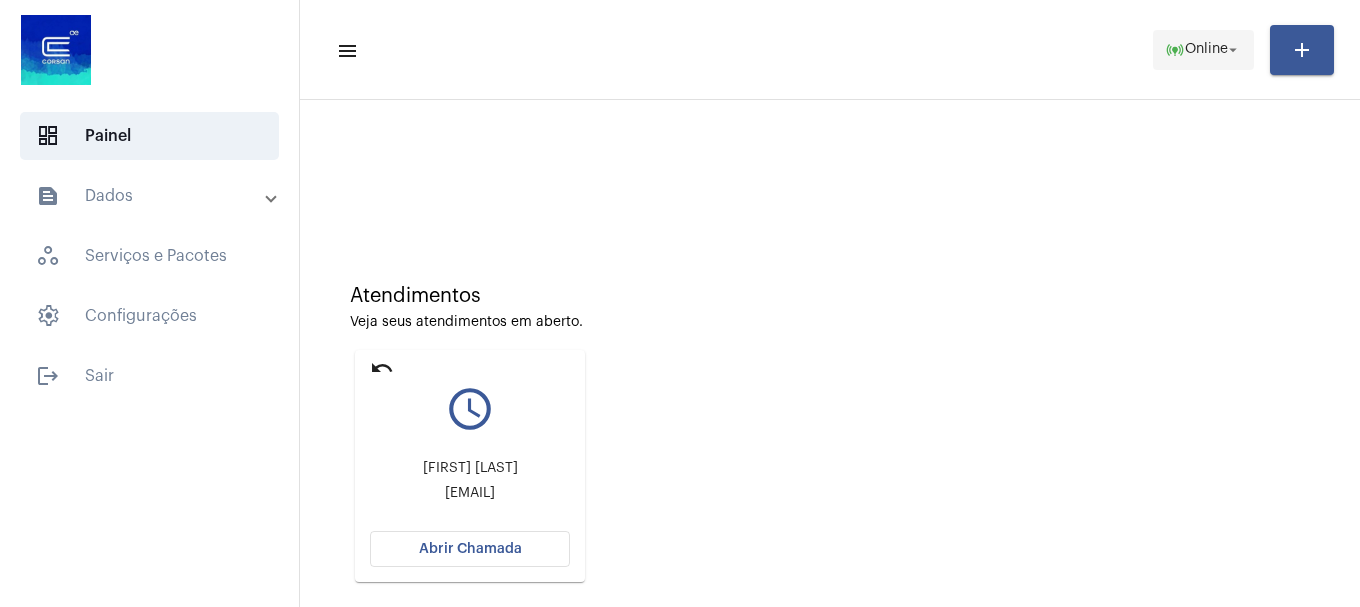 click on "Online" 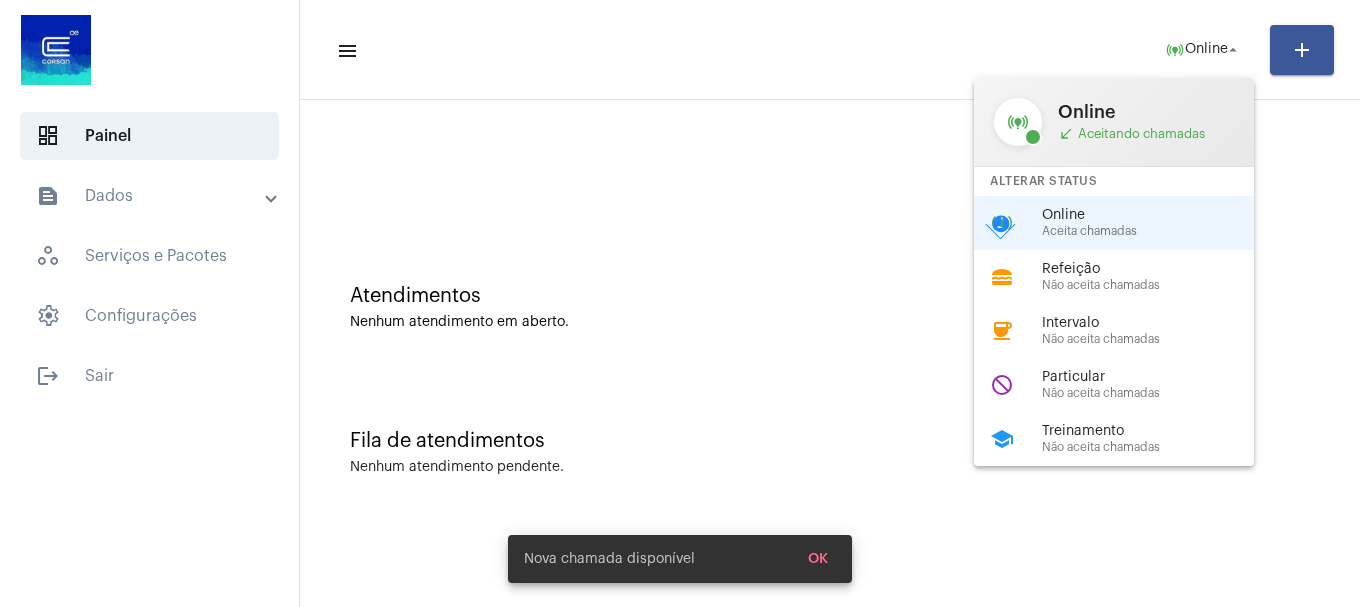 click on "Treinamento" at bounding box center [1156, 431] 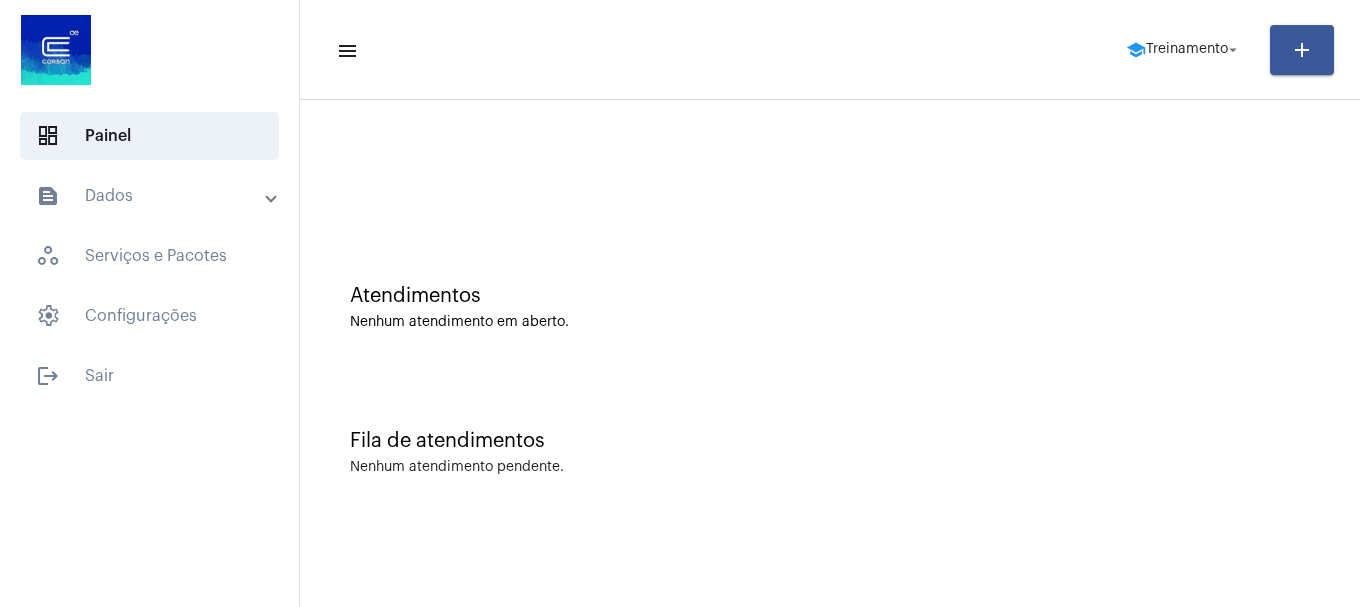 click on "menu school Treinamento arrow_drop_down add" 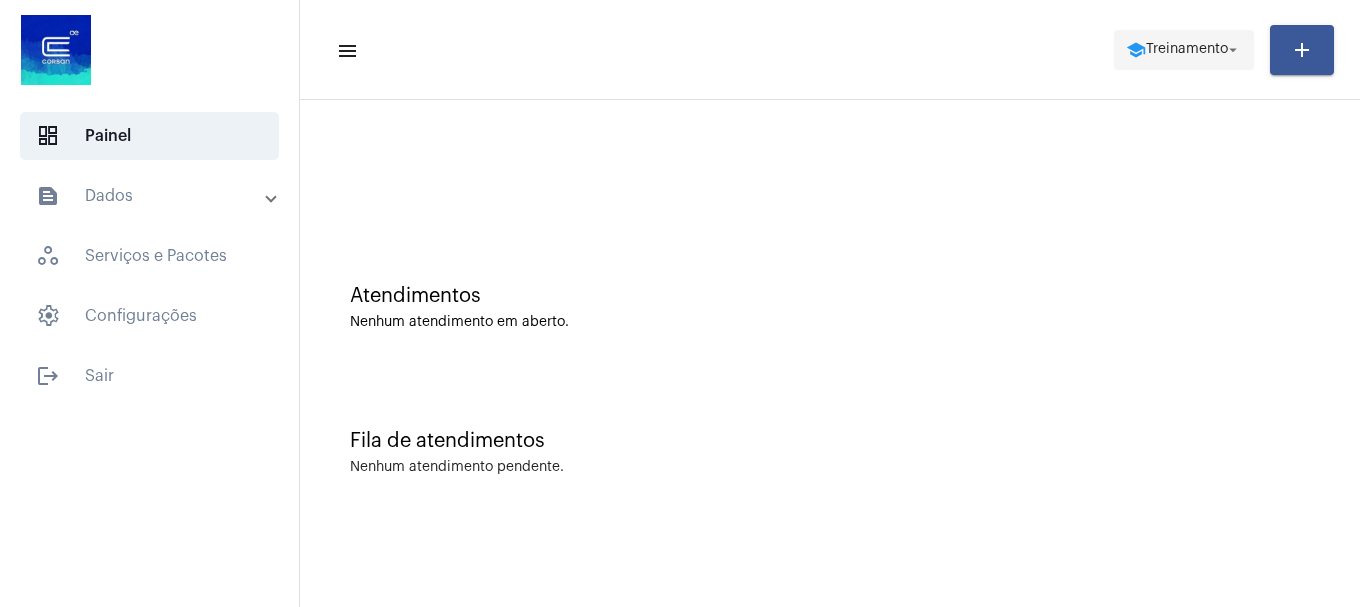 click on "school Treinamento arrow_drop_down" 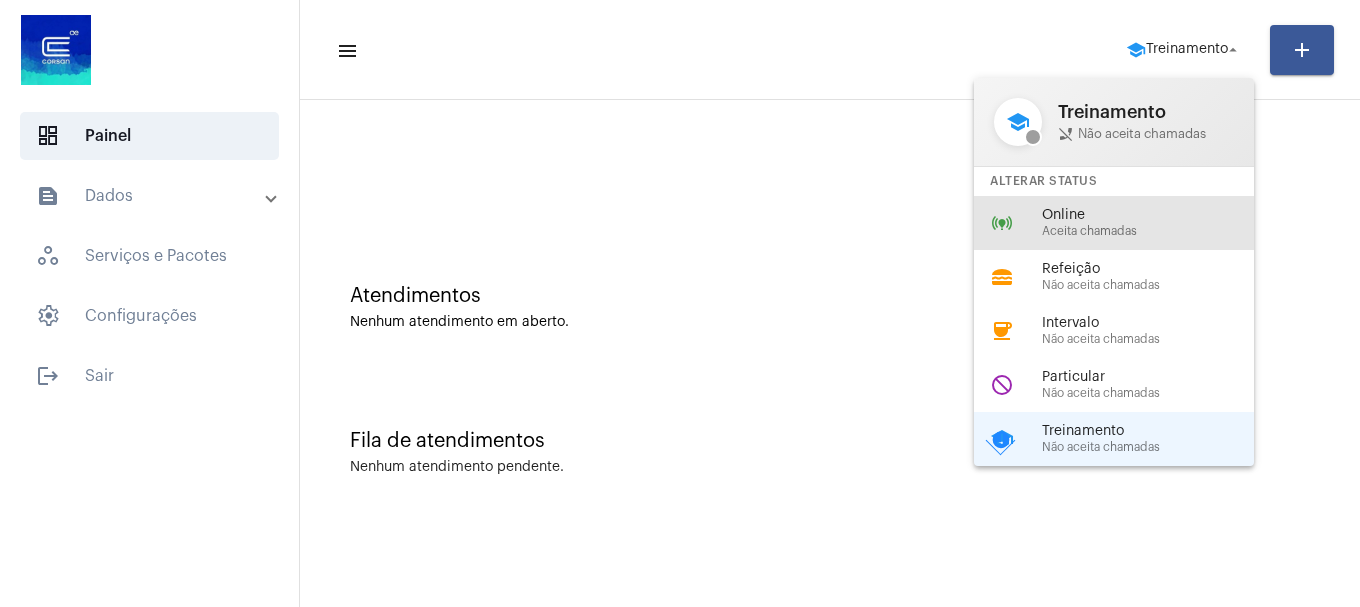 click on "Aceita chamadas" at bounding box center [1156, 231] 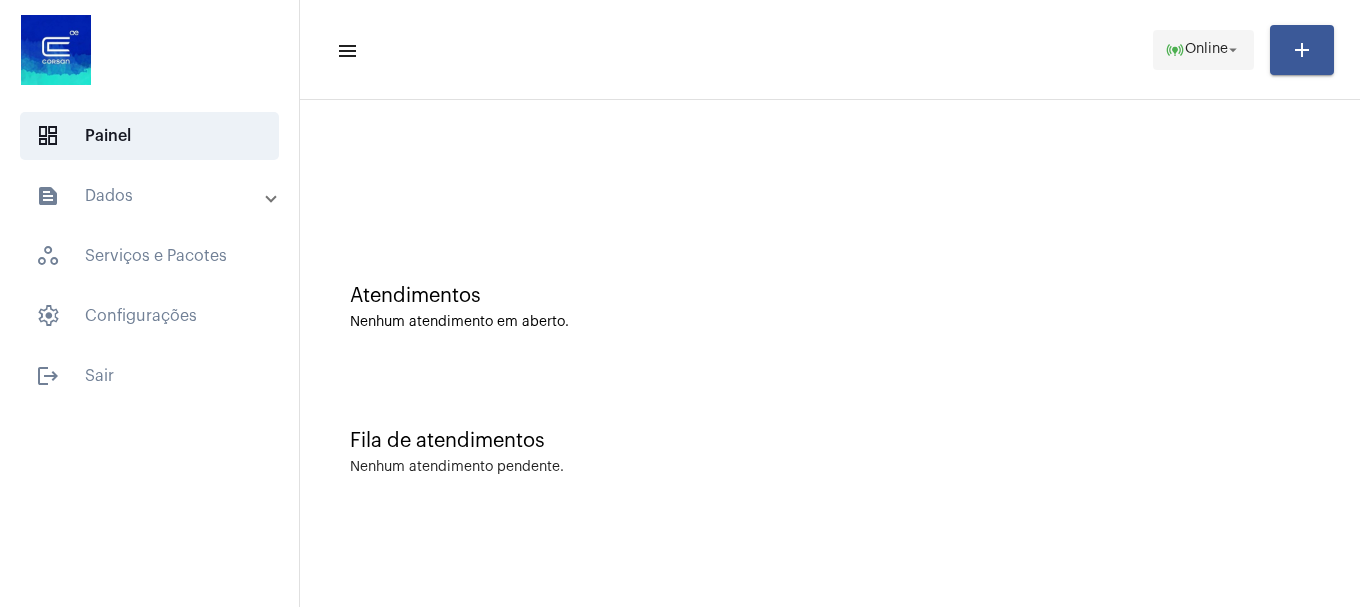 click on "online_prediction  Online arrow_drop_down" 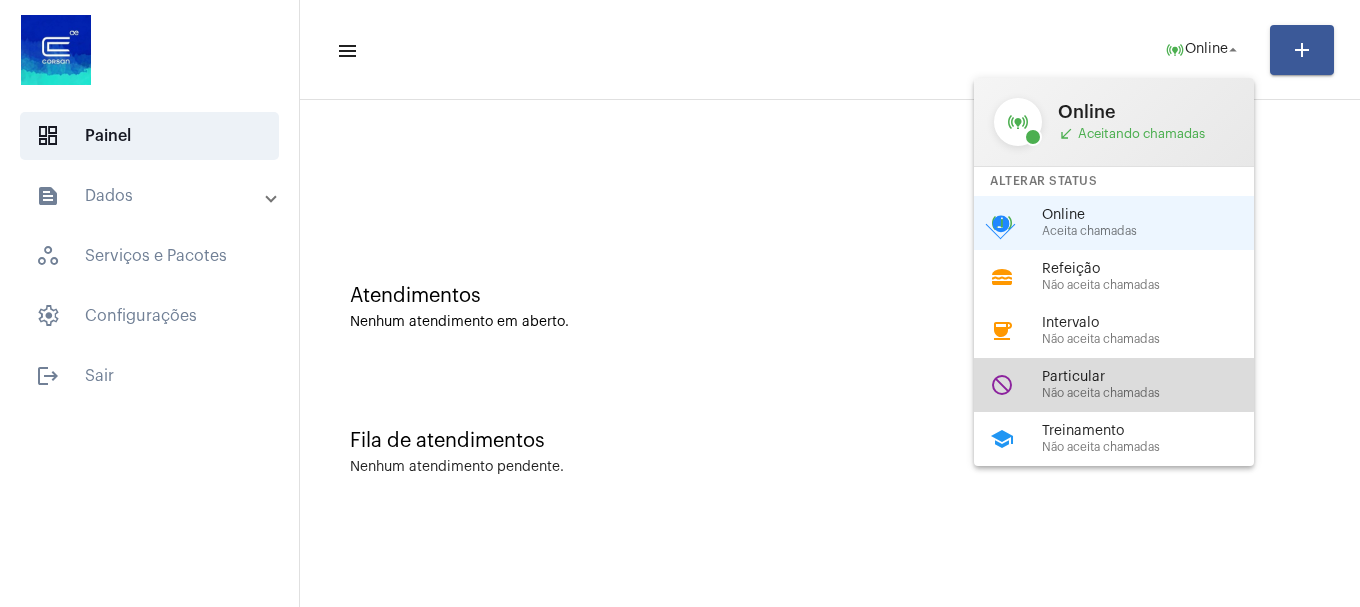 click on "do_not_disturb  Particular Não aceita chamadas" at bounding box center (1130, 385) 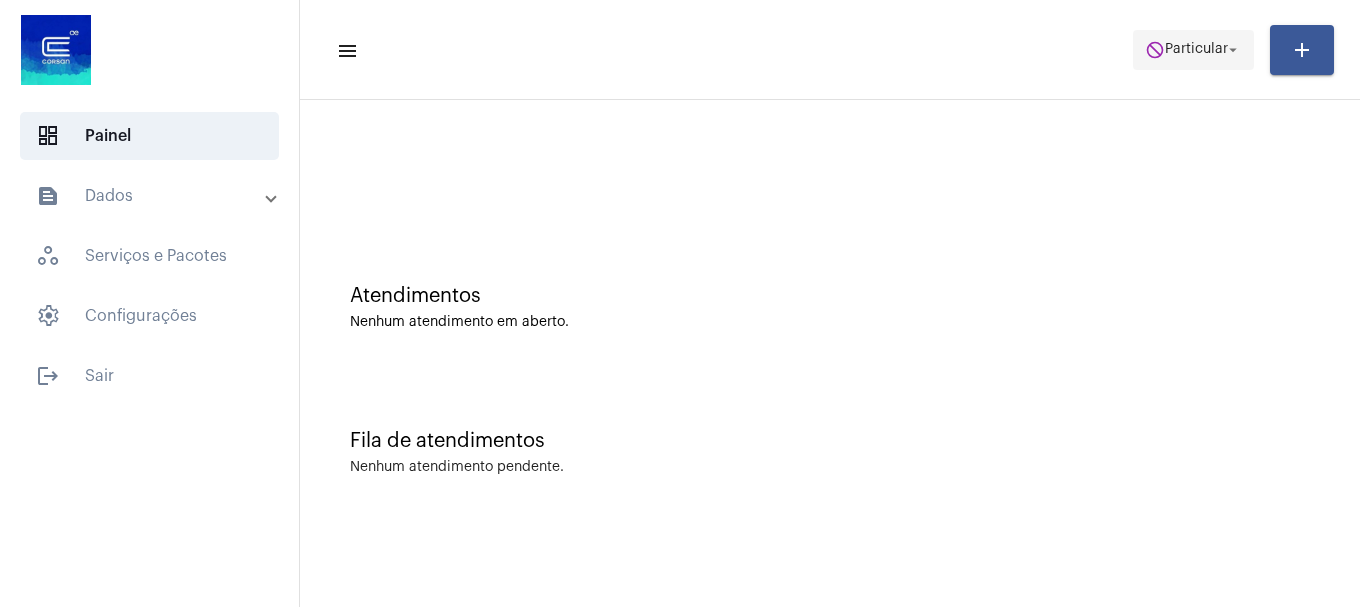 click on "do_not_disturb  Particular arrow_drop_down" 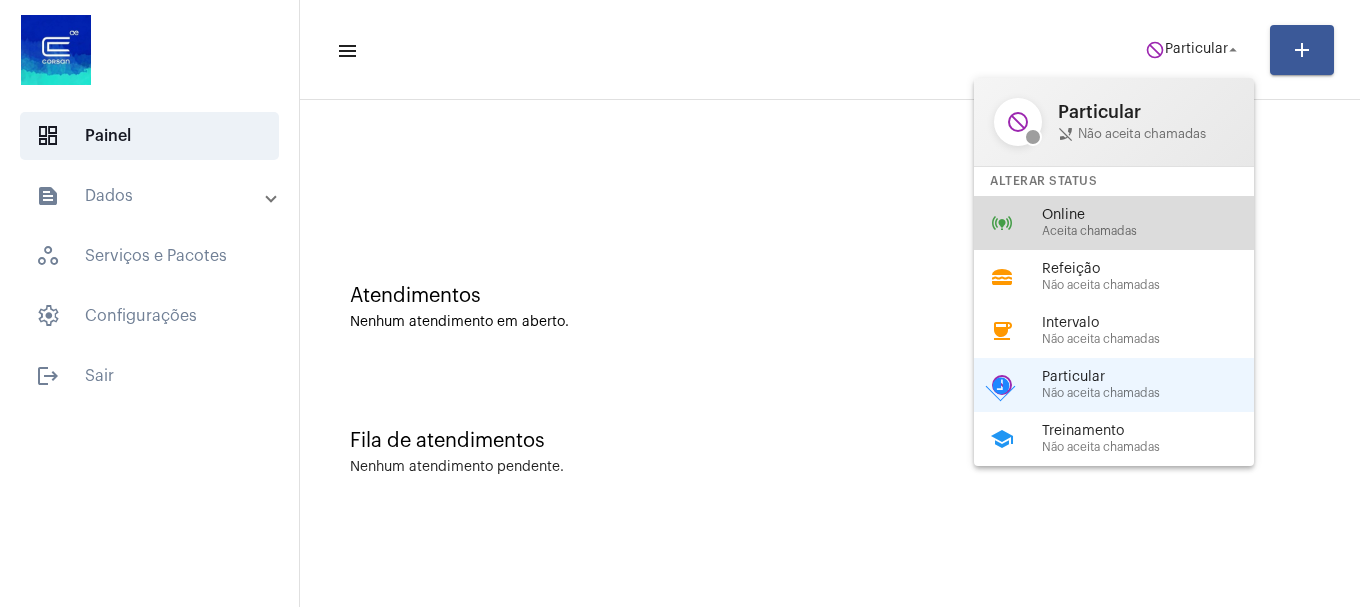 click on "Aceita chamadas" at bounding box center [1156, 231] 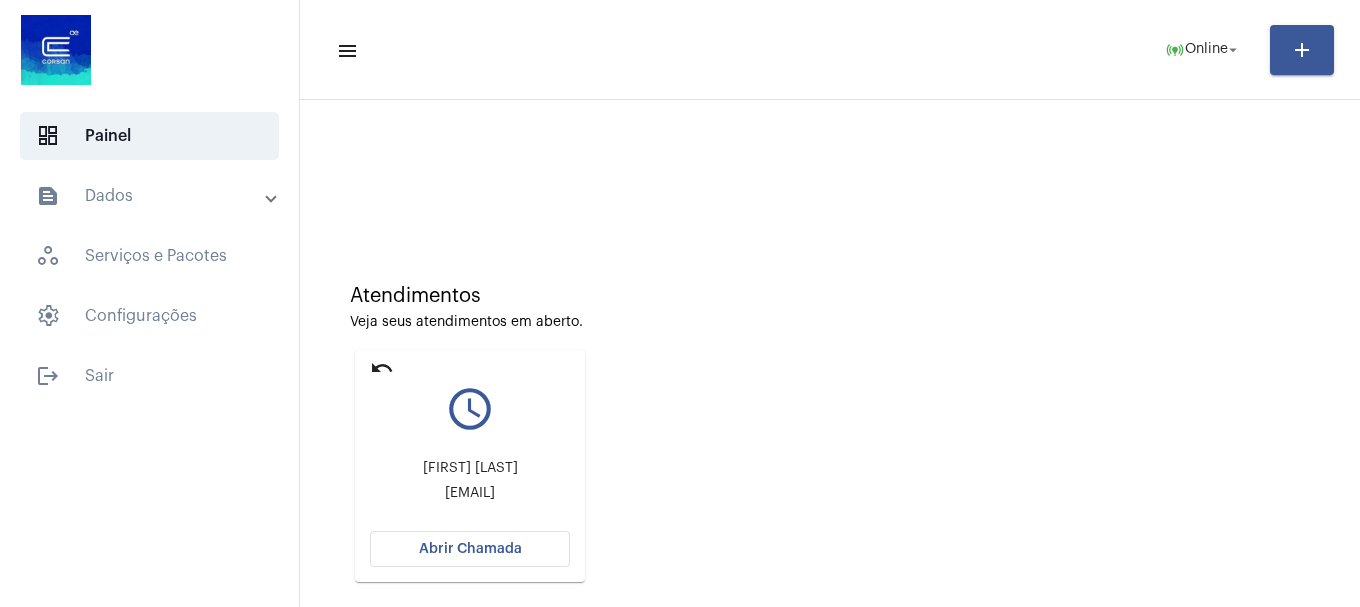 click on "Abrir Chamada" 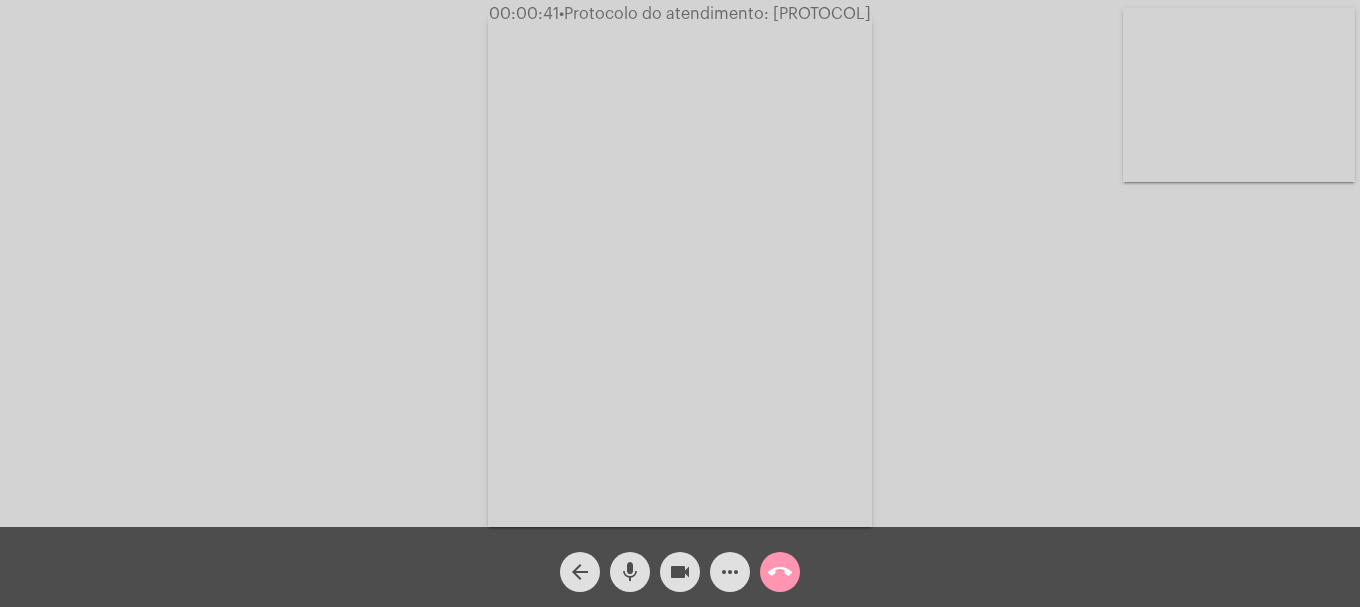 click on "videocam" 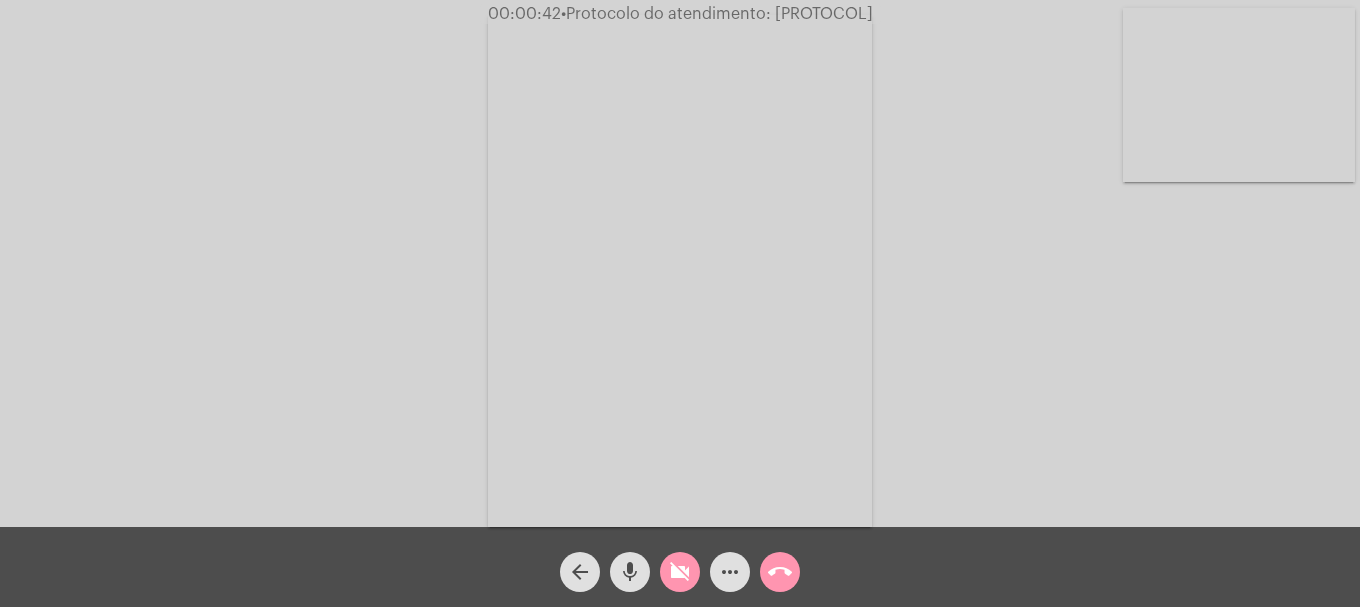 click on "mic" 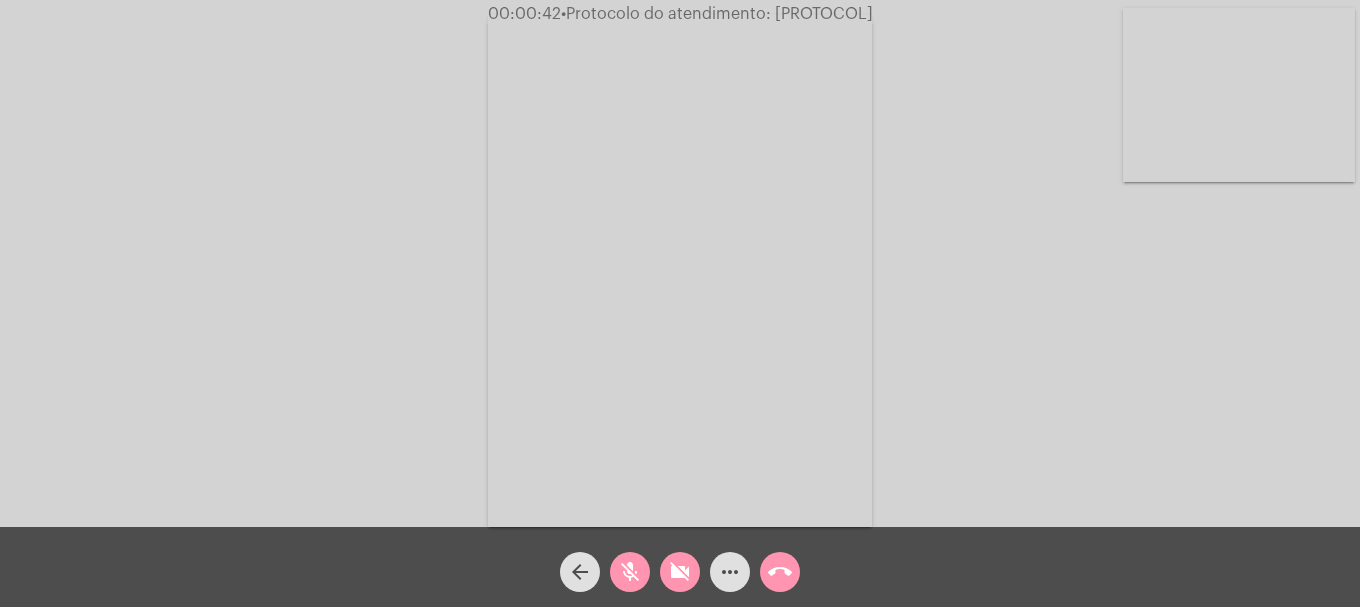 click on "videocam_off" 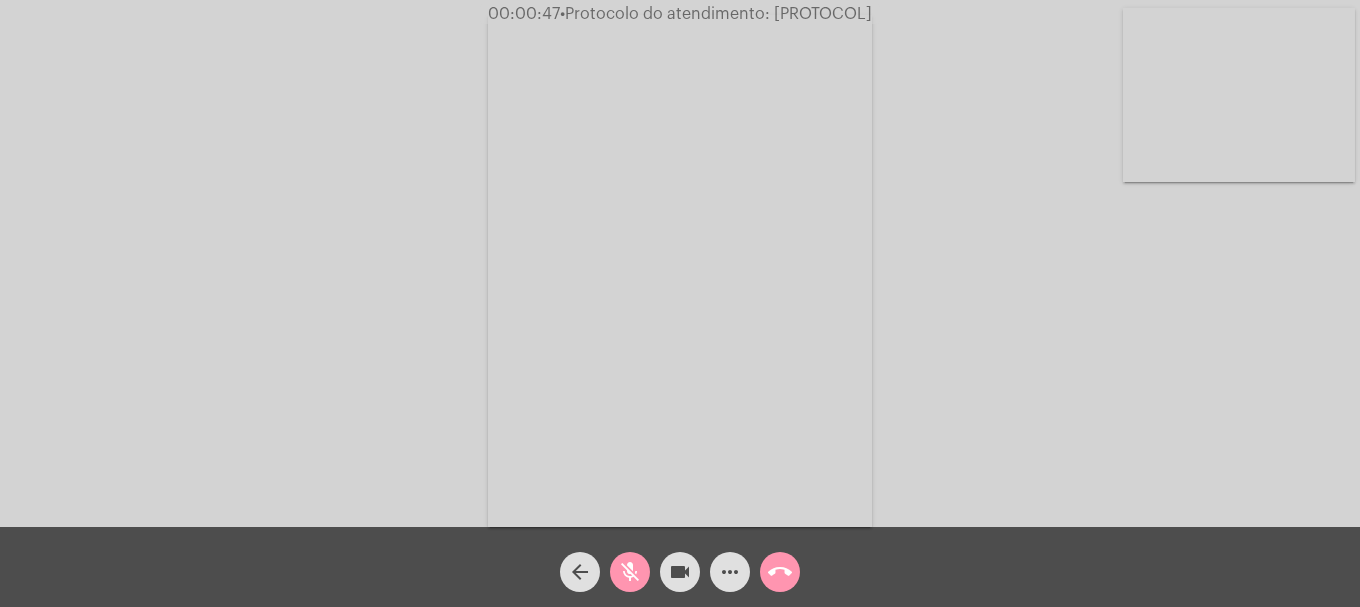 click on "Acessando Câmera e Microfone..." 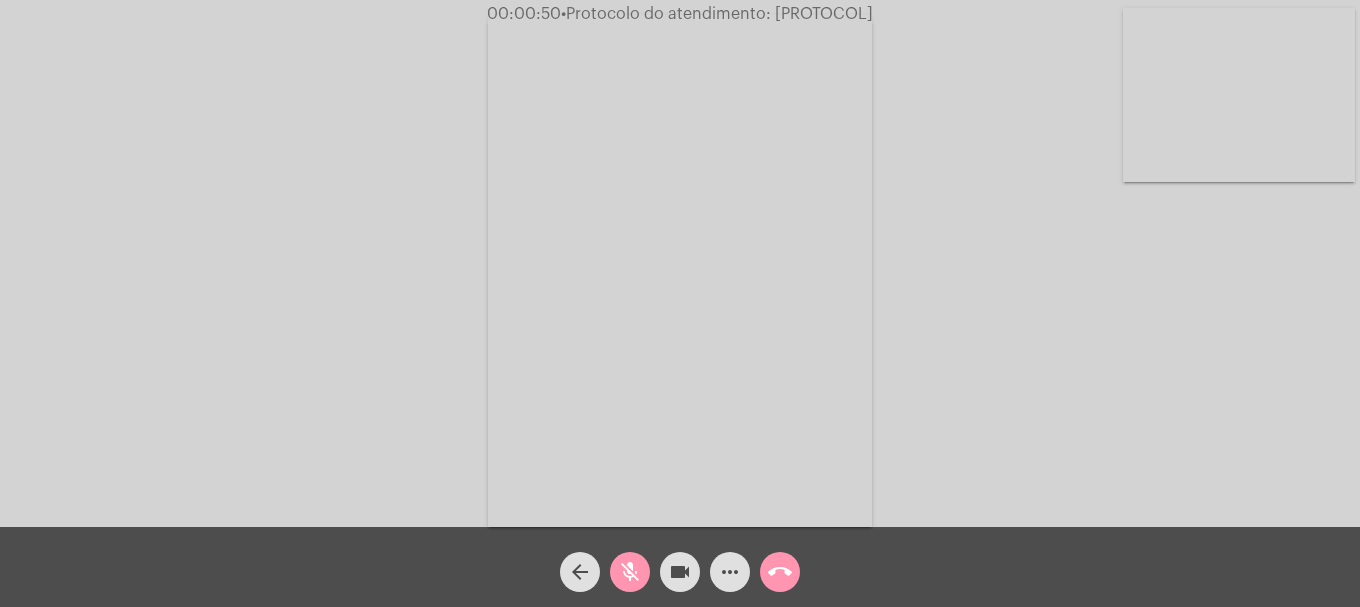 drag, startPoint x: 943, startPoint y: 193, endPoint x: 875, endPoint y: 289, distance: 117.64353 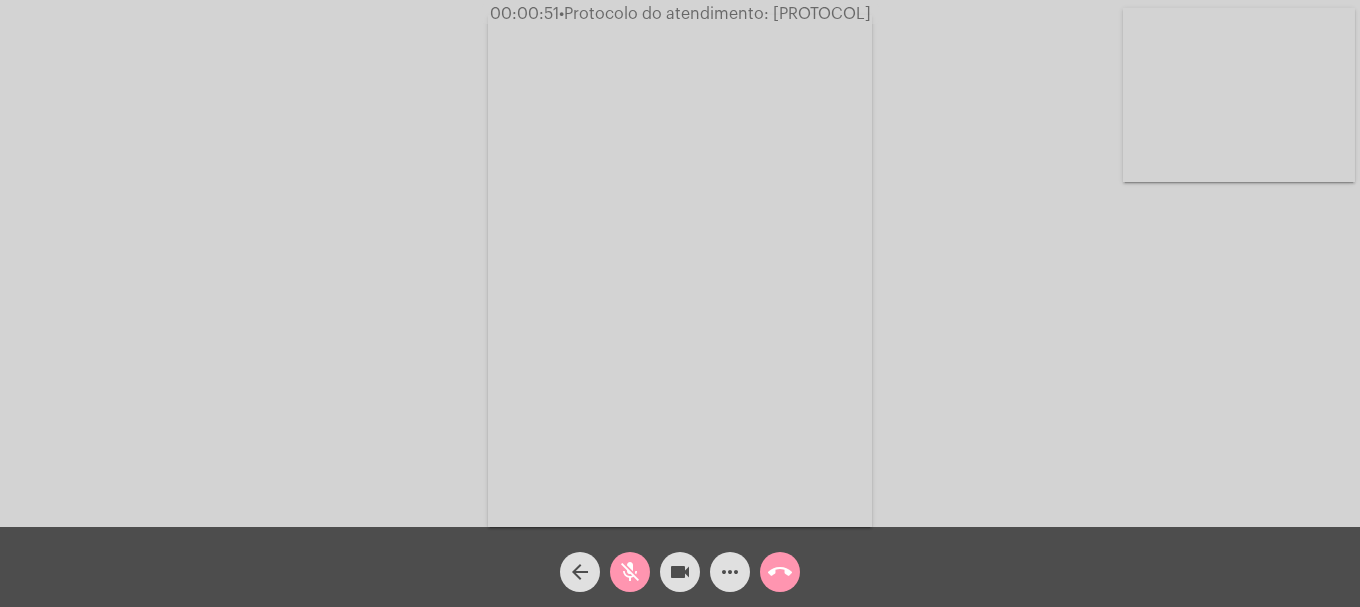 click on "videocam" 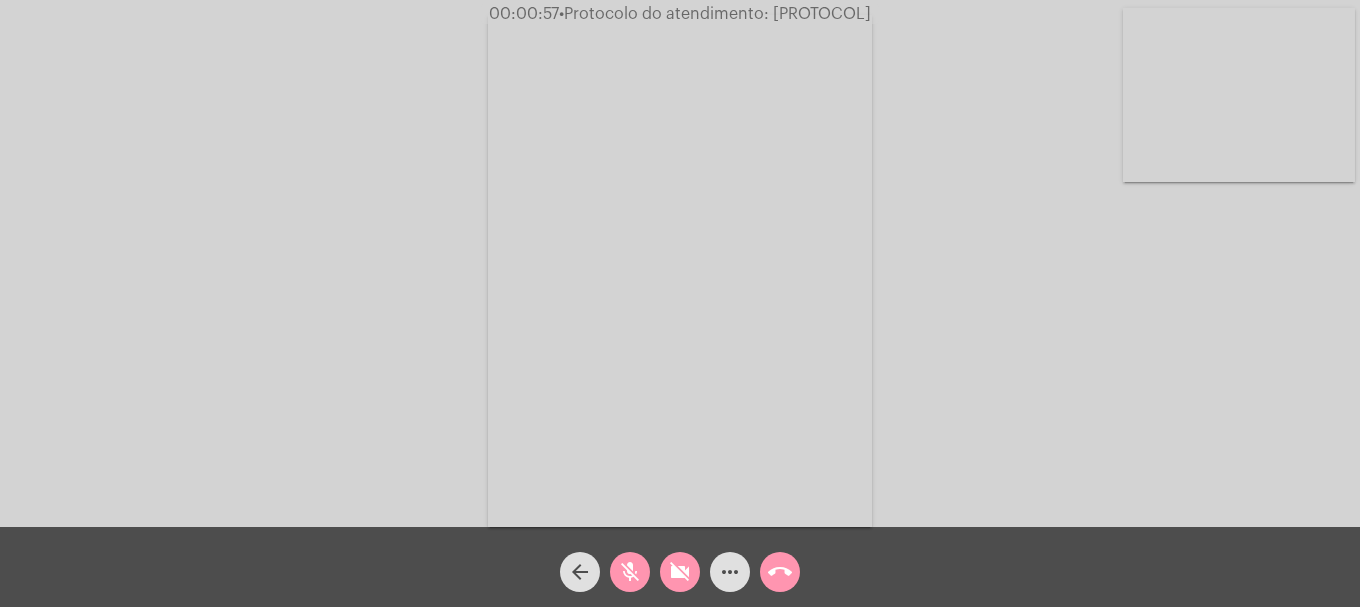 click on "videocam_off" 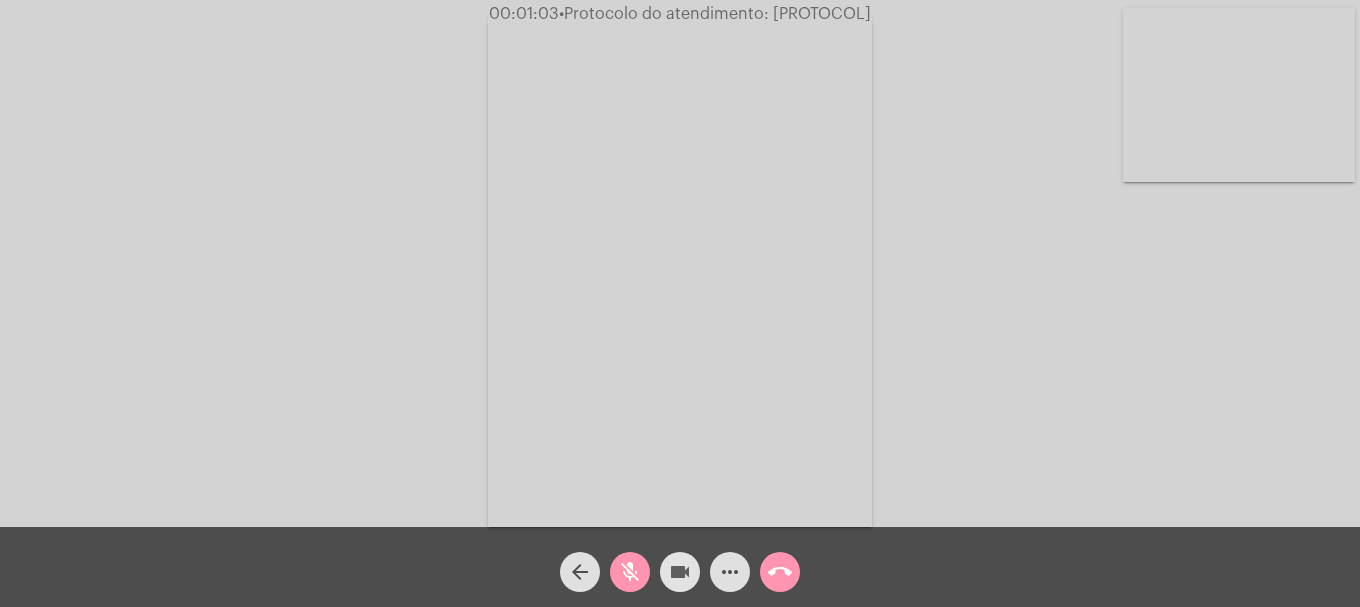 click on "videocam" 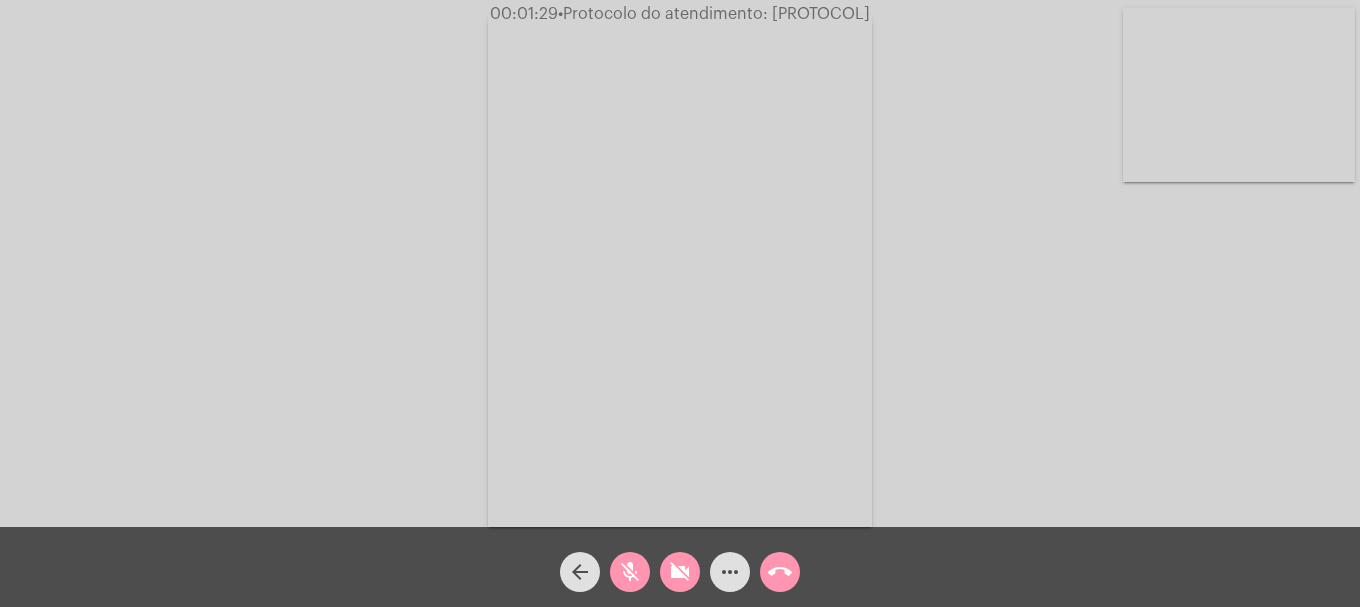click on "videocam_off" 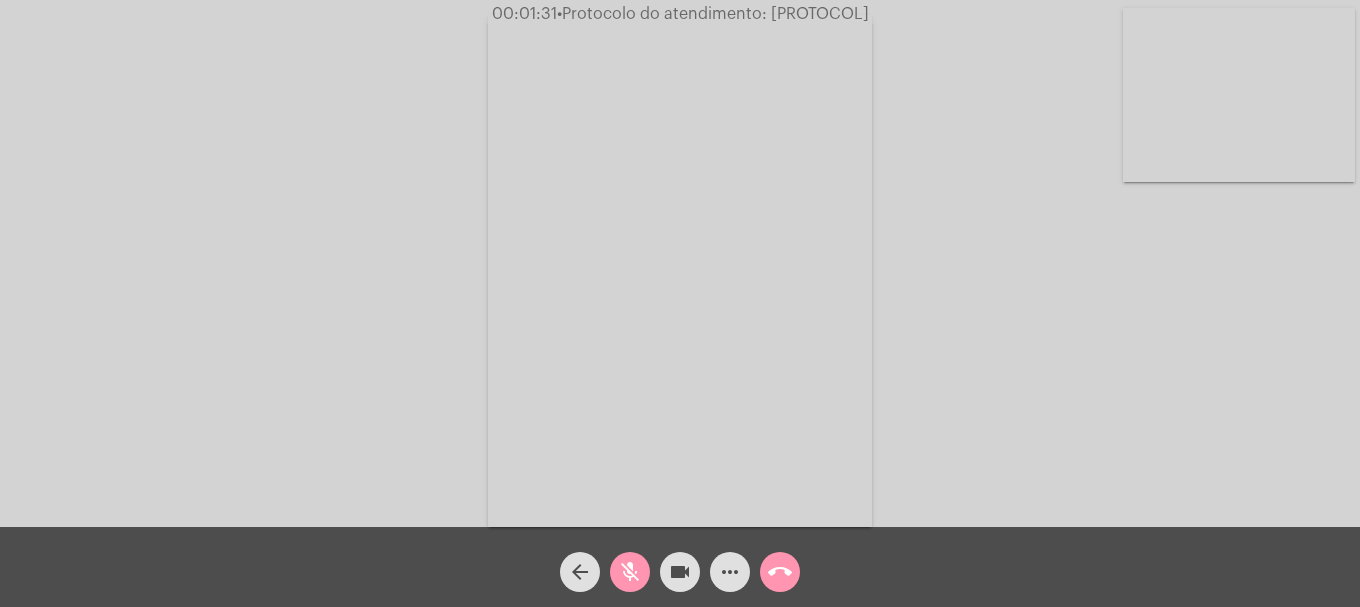 click on "videocam" 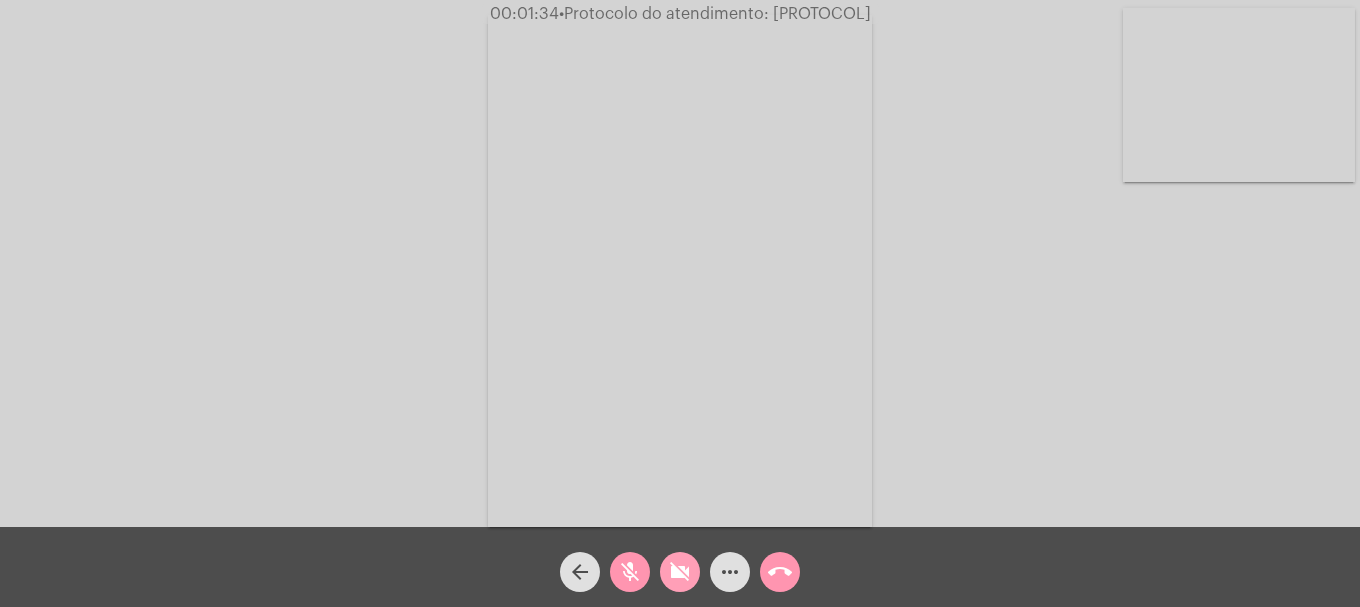 click on "videocam_off" 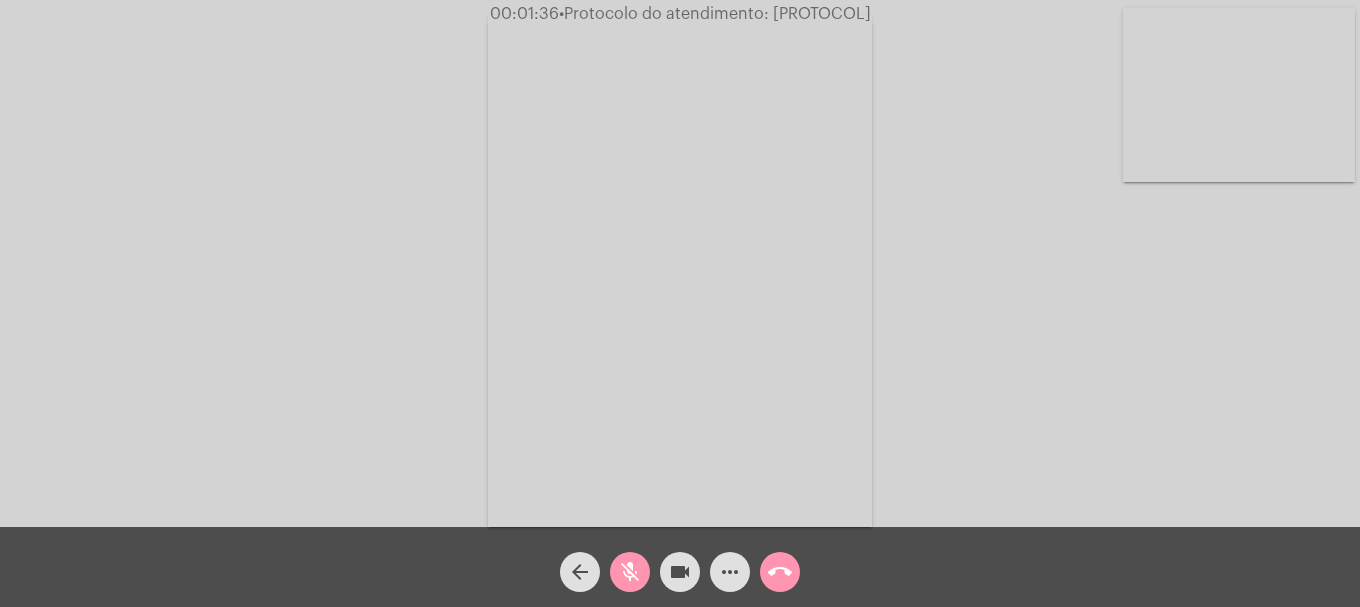 click at bounding box center (1239, 95) 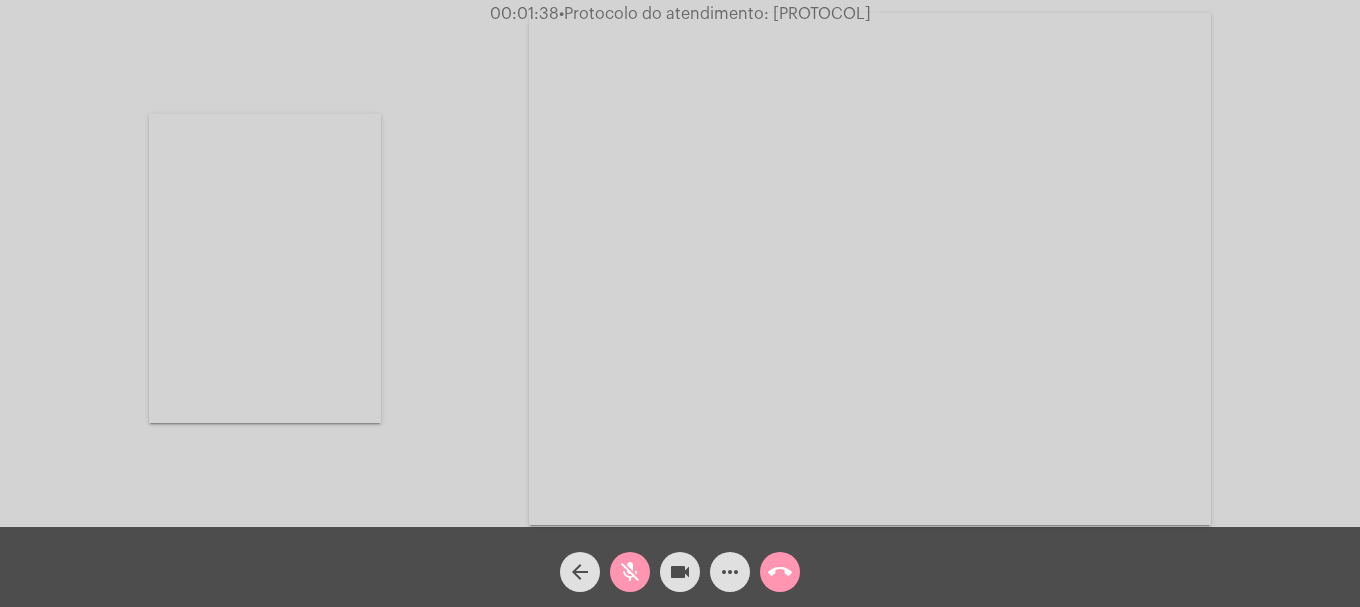 drag, startPoint x: 603, startPoint y: 588, endPoint x: 625, endPoint y: 577, distance: 24.596748 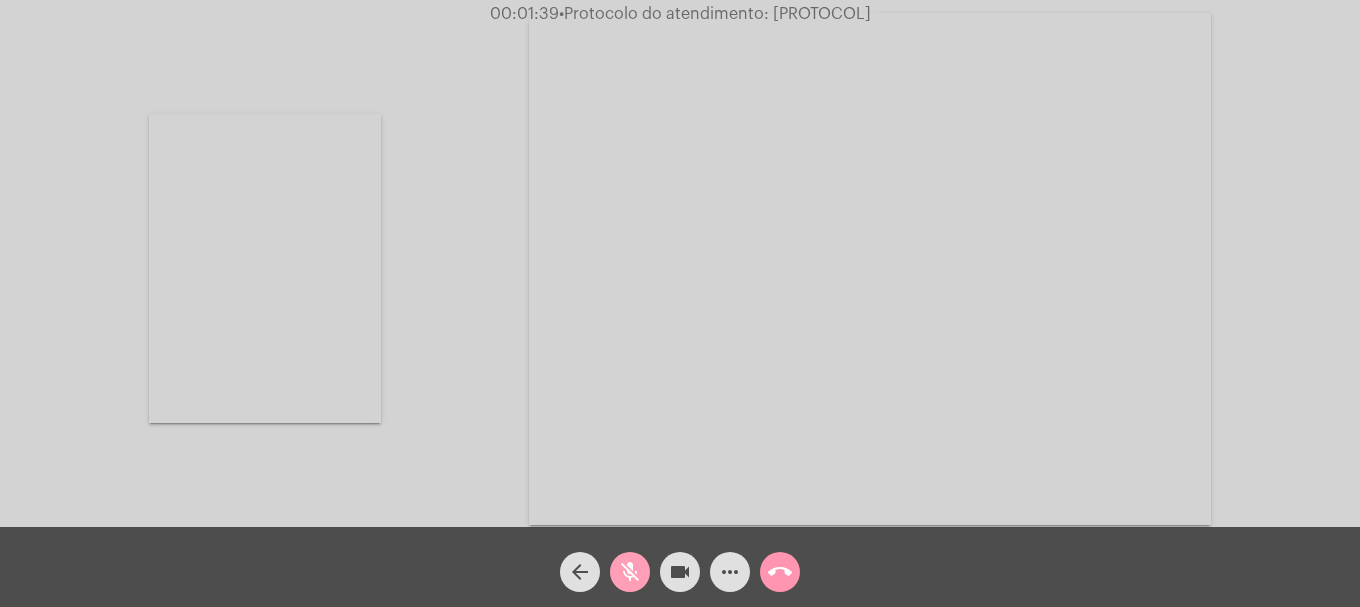 click on "mic_off" 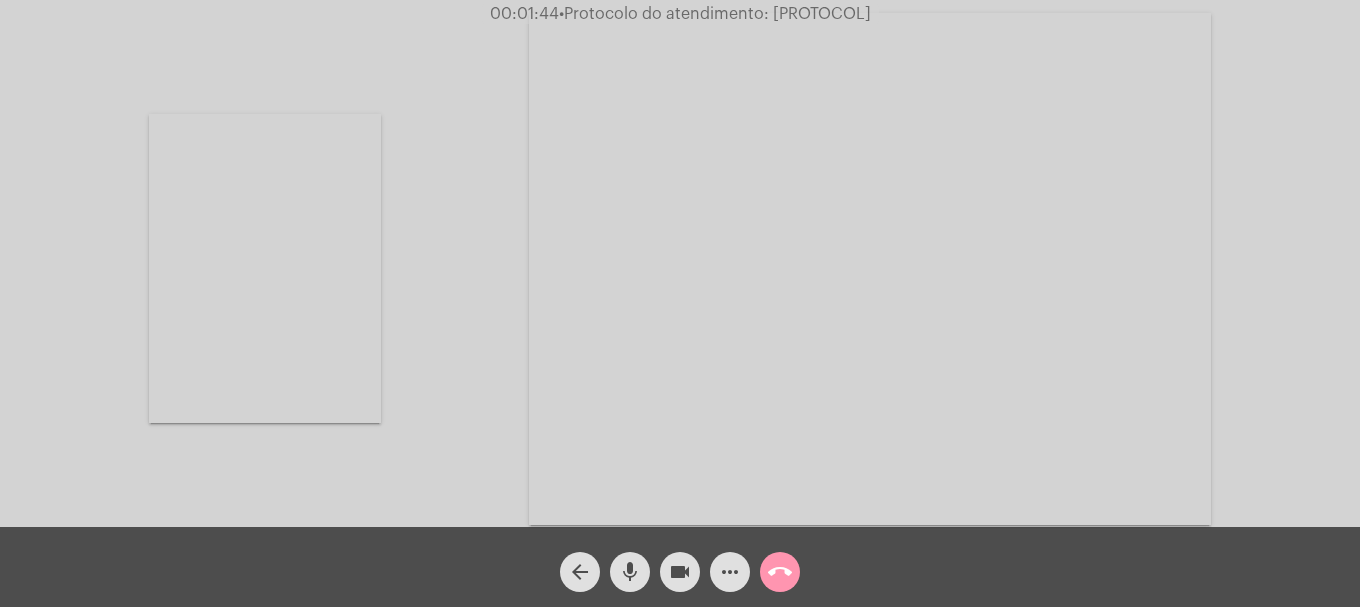 click at bounding box center (265, 268) 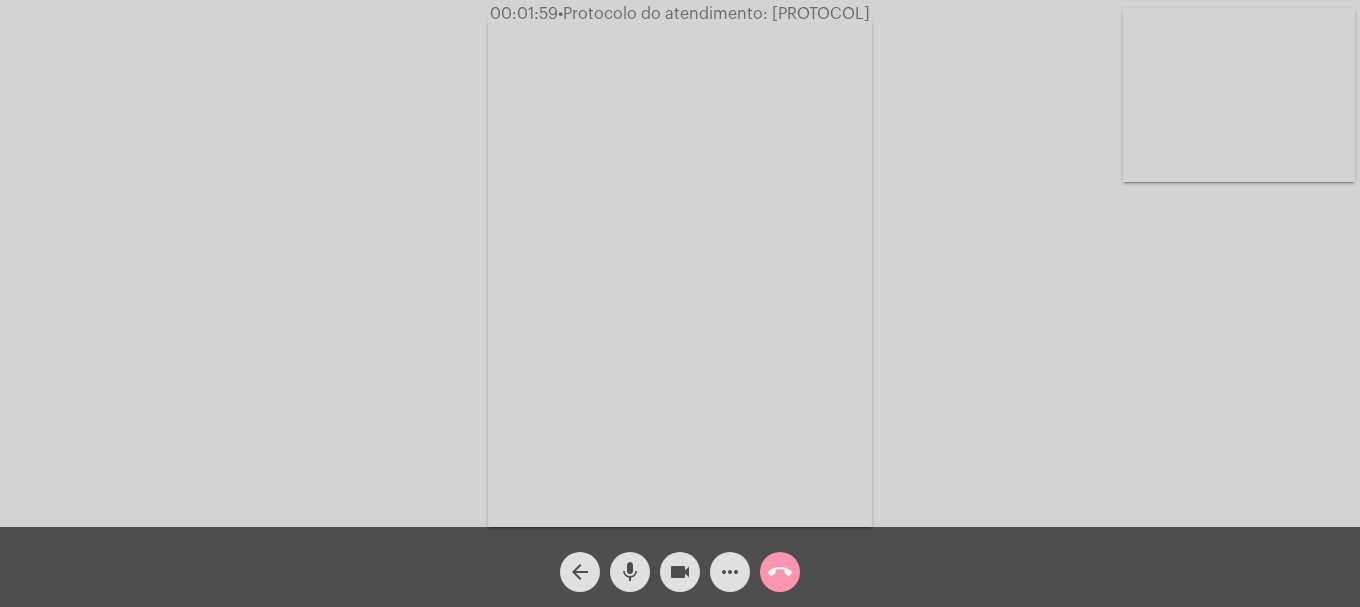 click on "videocam" 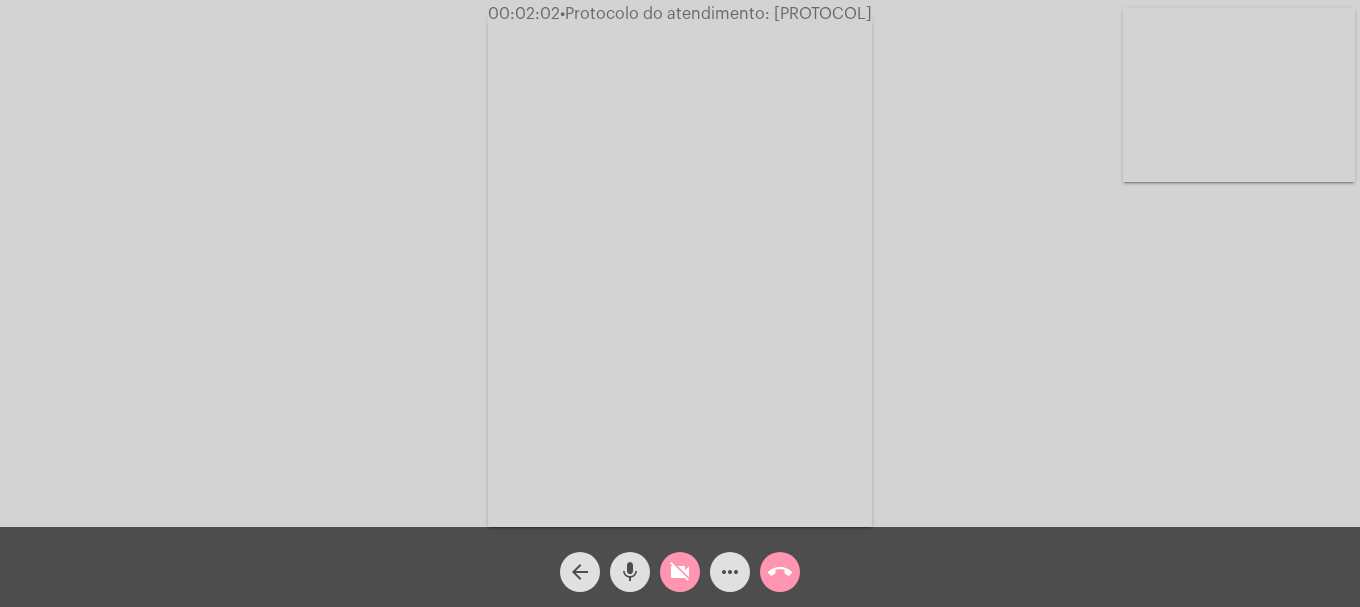 click on "videocam_off" 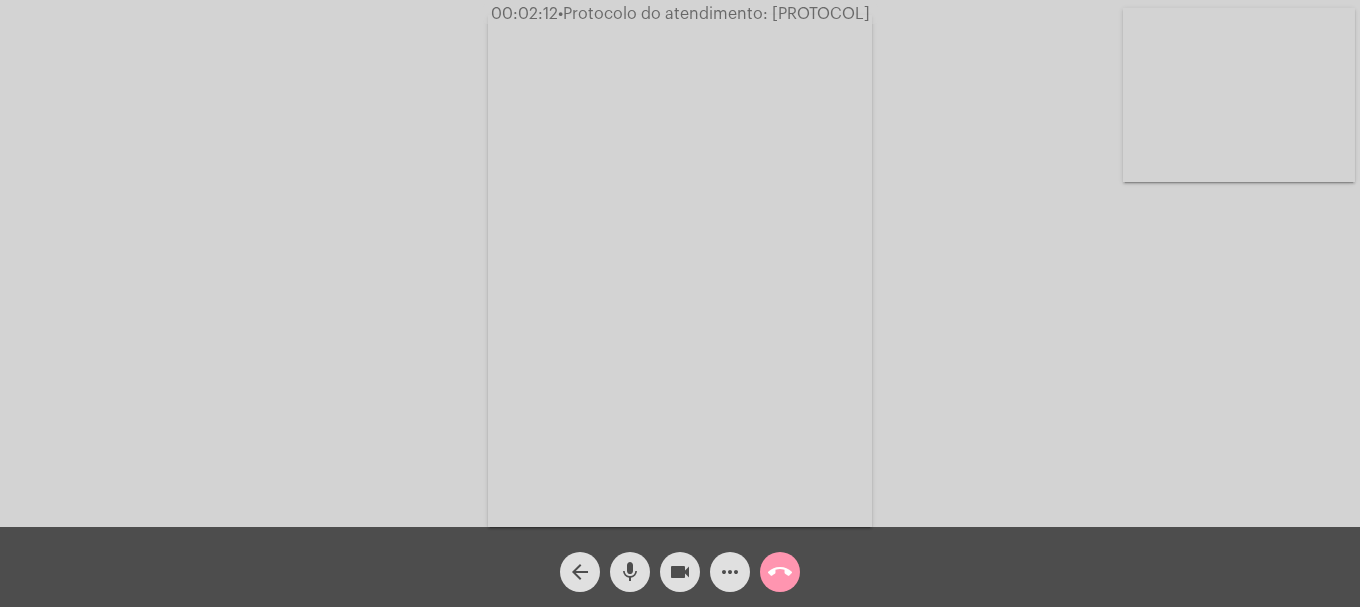 click on "videocam" 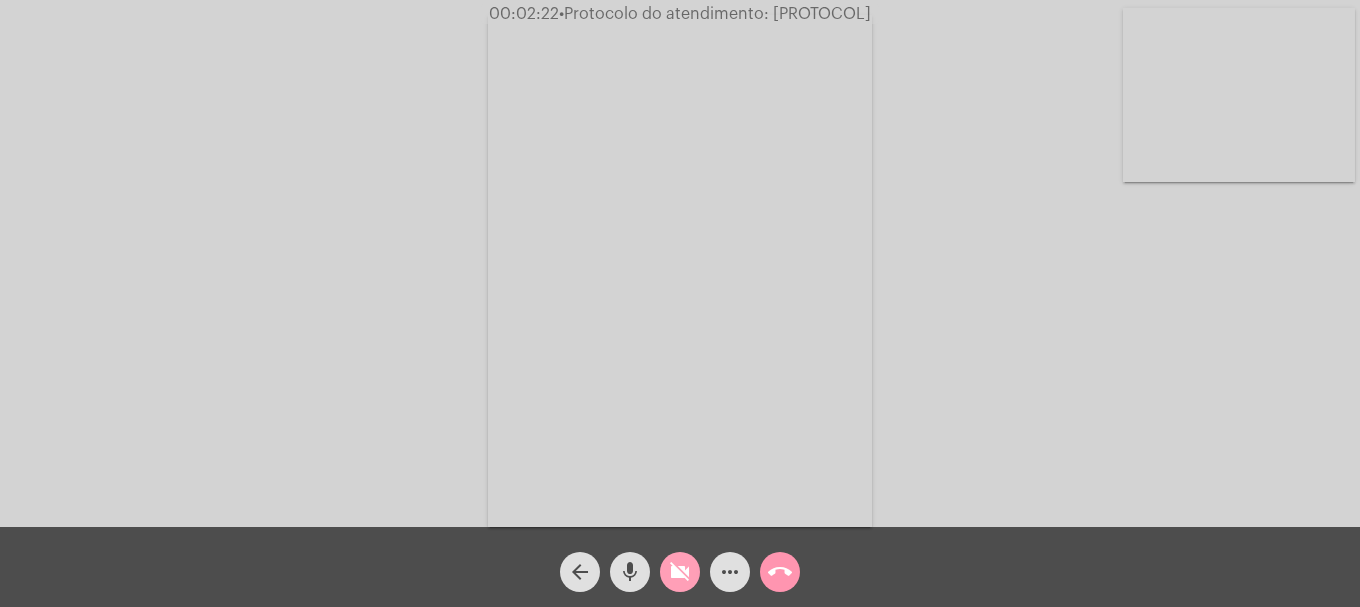 click on "videocam_off" 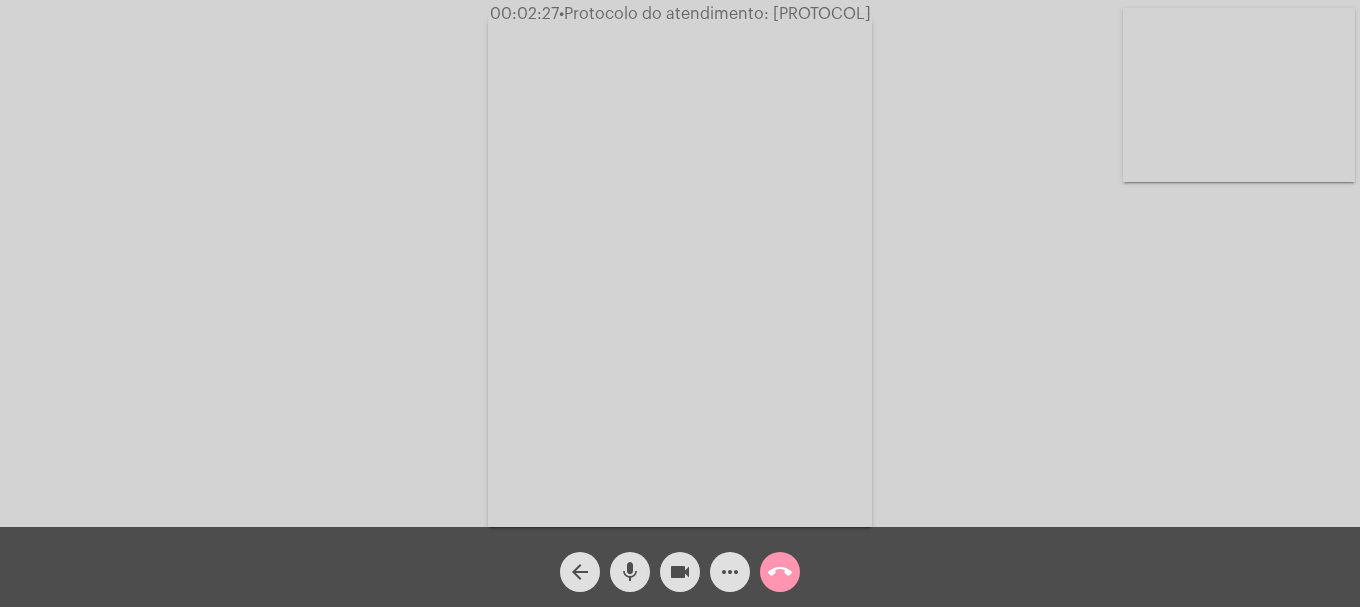 click at bounding box center [1239, 95] 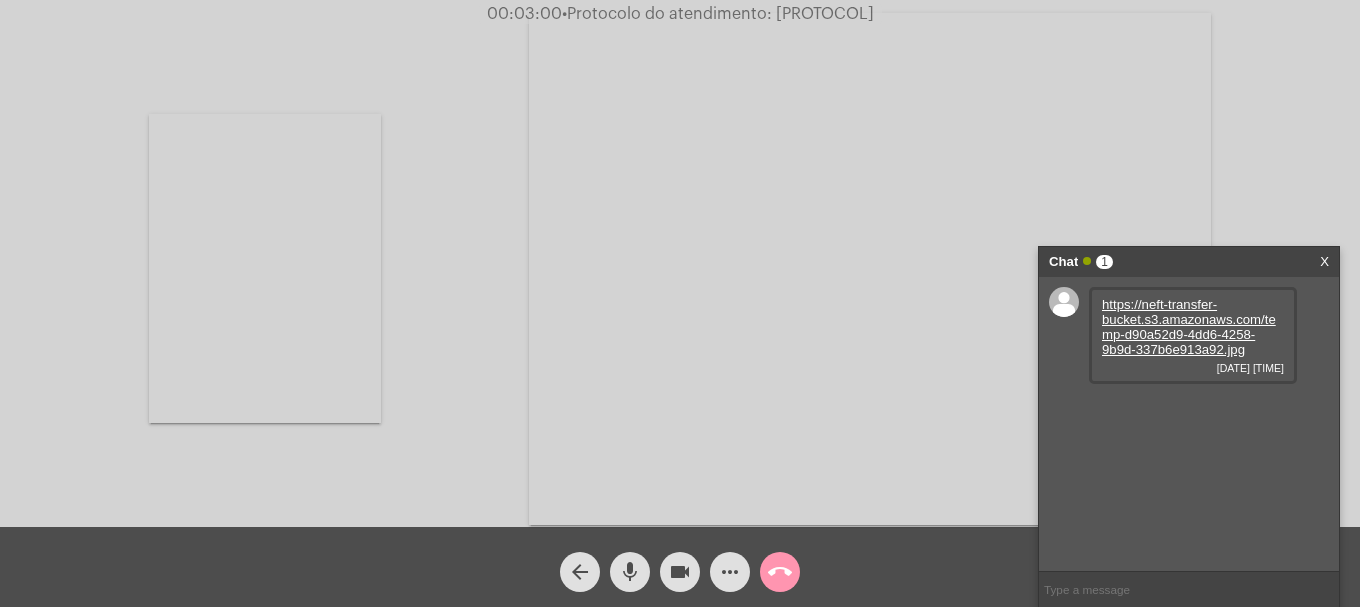 click on "https://neft-transfer-bucket.s3.amazonaws.com/temp-d90a52d9-4dd6-4258-9b9d-337b6e913a92.jpg" at bounding box center [1189, 327] 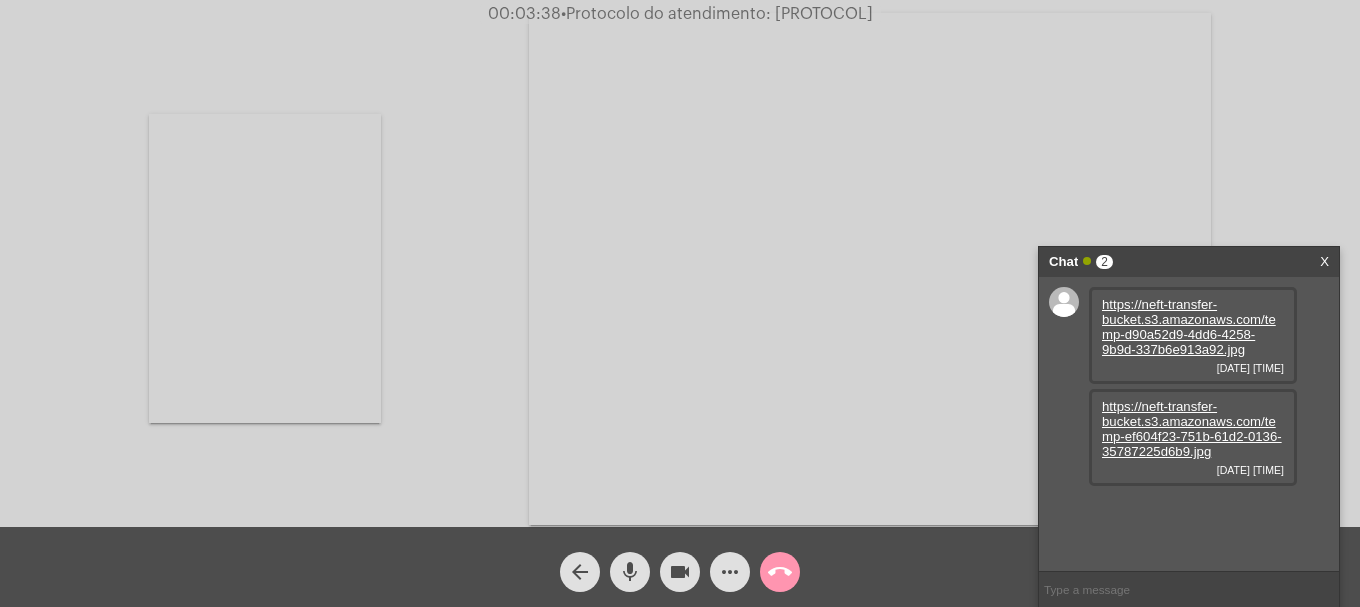 click on "https://neft-transfer-bucket.s3.amazonaws.com/temp-ef604f23-751b-61d2-0136-35787225d6b9.jpg" at bounding box center (1192, 429) 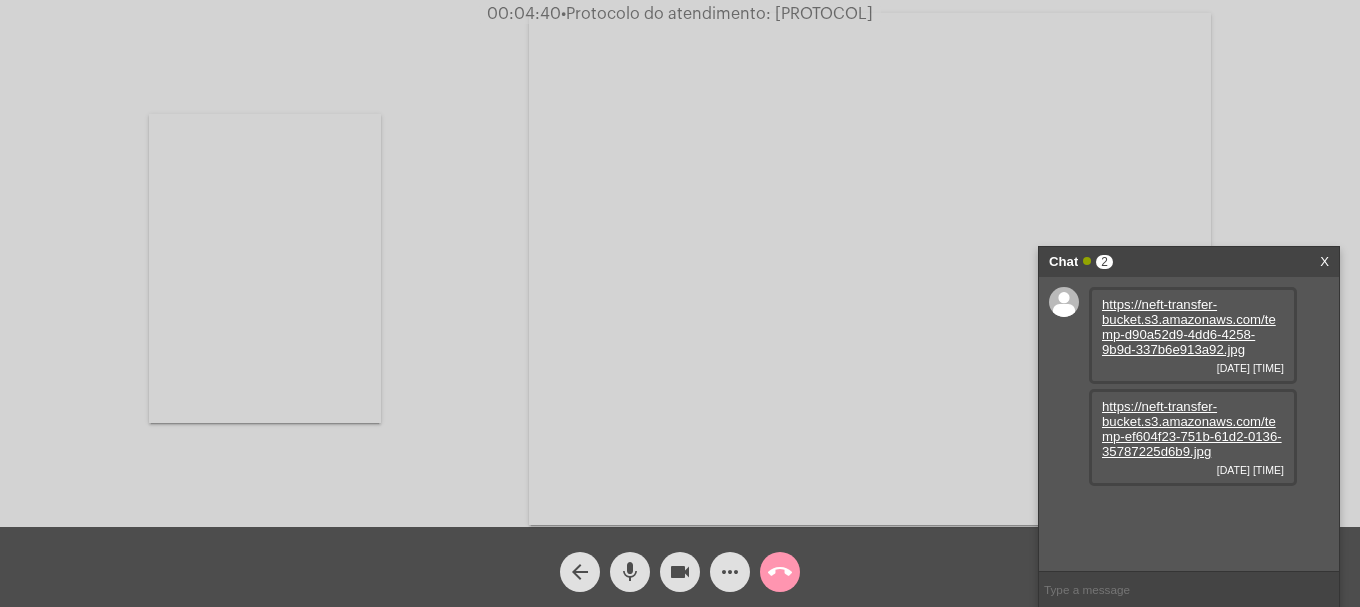 click at bounding box center [265, 268] 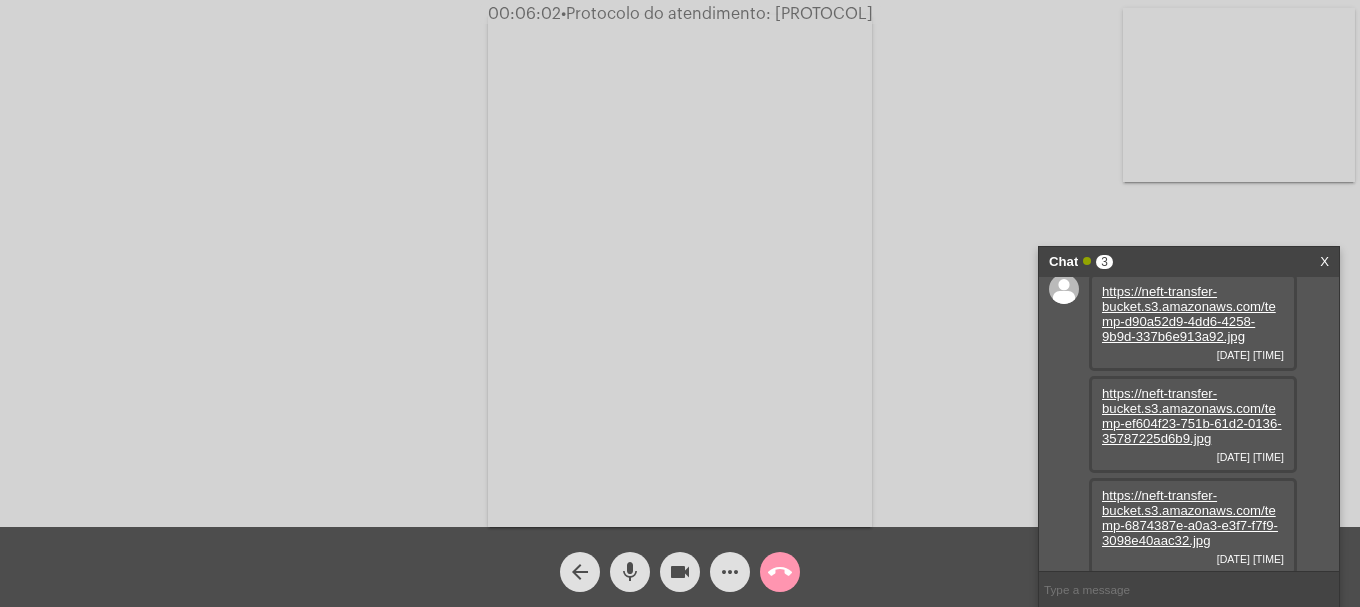 scroll, scrollTop: 17, scrollLeft: 0, axis: vertical 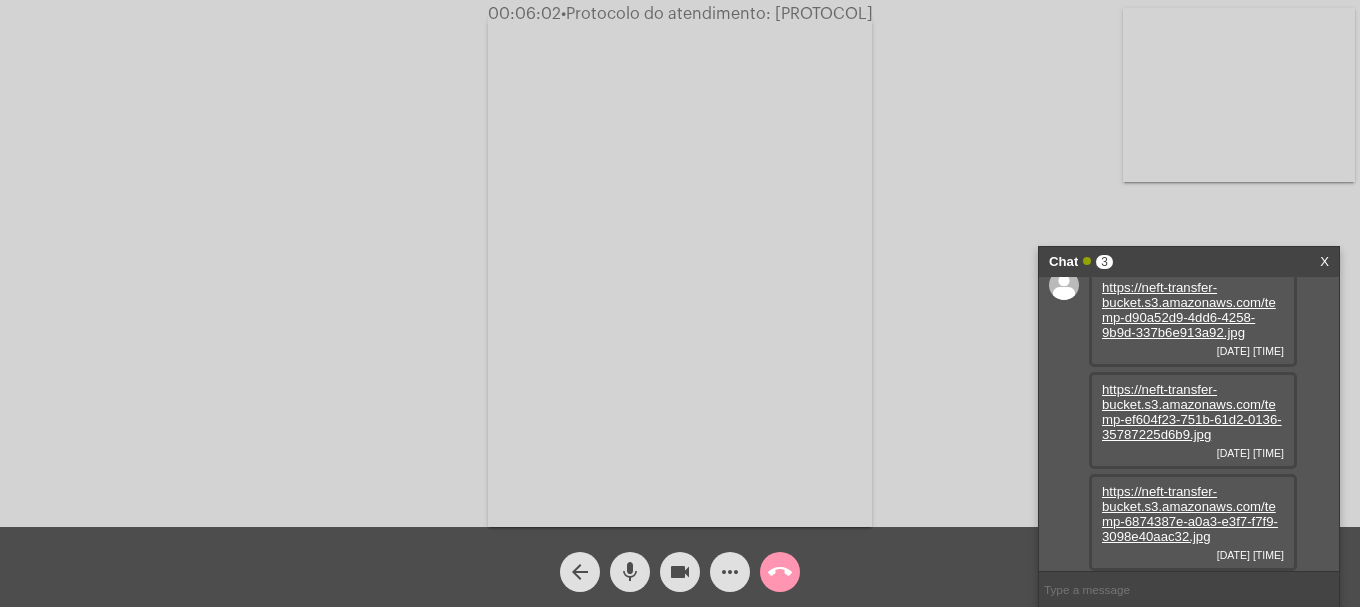 click on "https://neft-transfer-bucket.s3.amazonaws.com/temp-6874387e-a0a3-e3f7-f7f9-3098e40aac32.jpg" at bounding box center [1190, 514] 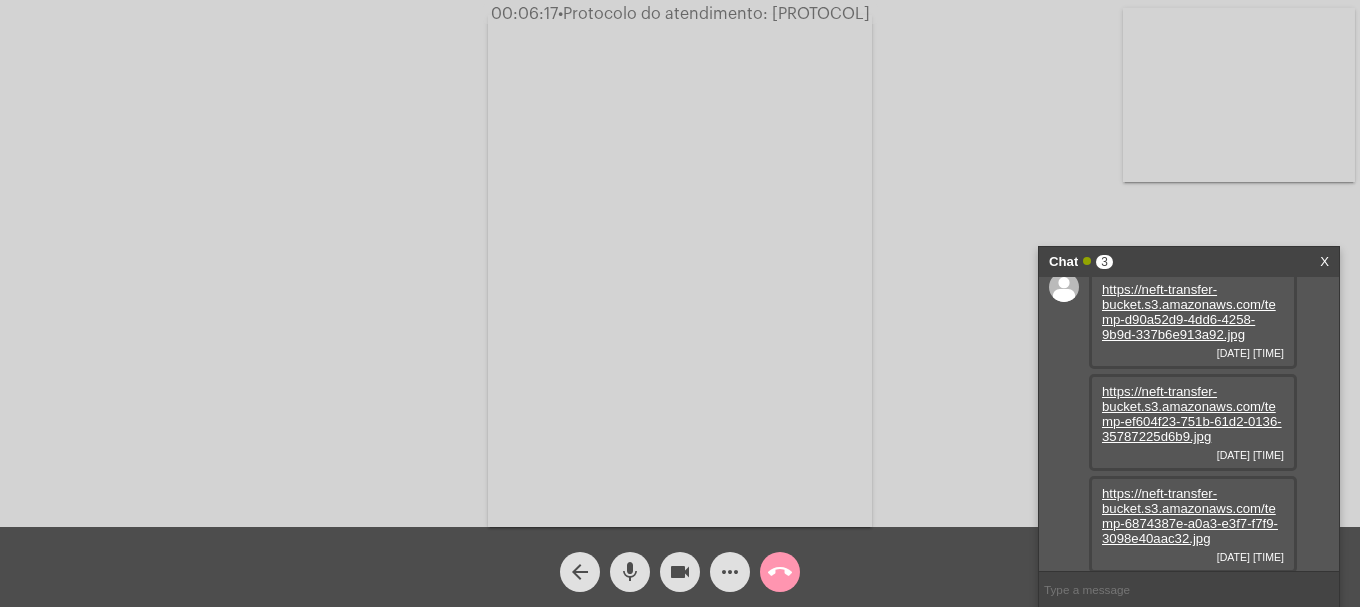 scroll, scrollTop: 17, scrollLeft: 0, axis: vertical 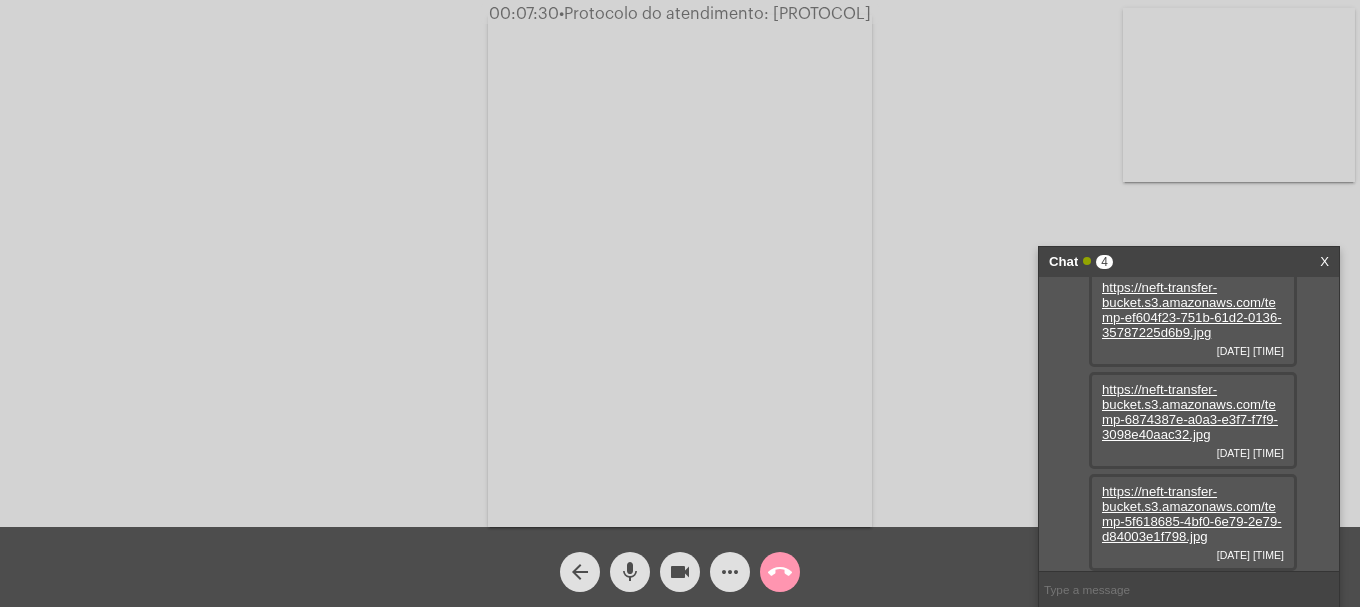 click on "https://neft-transfer-bucket.s3.amazonaws.com/temp-5f618685-4bf0-6e79-2e79-d84003e1f798.jpg" at bounding box center (1192, 514) 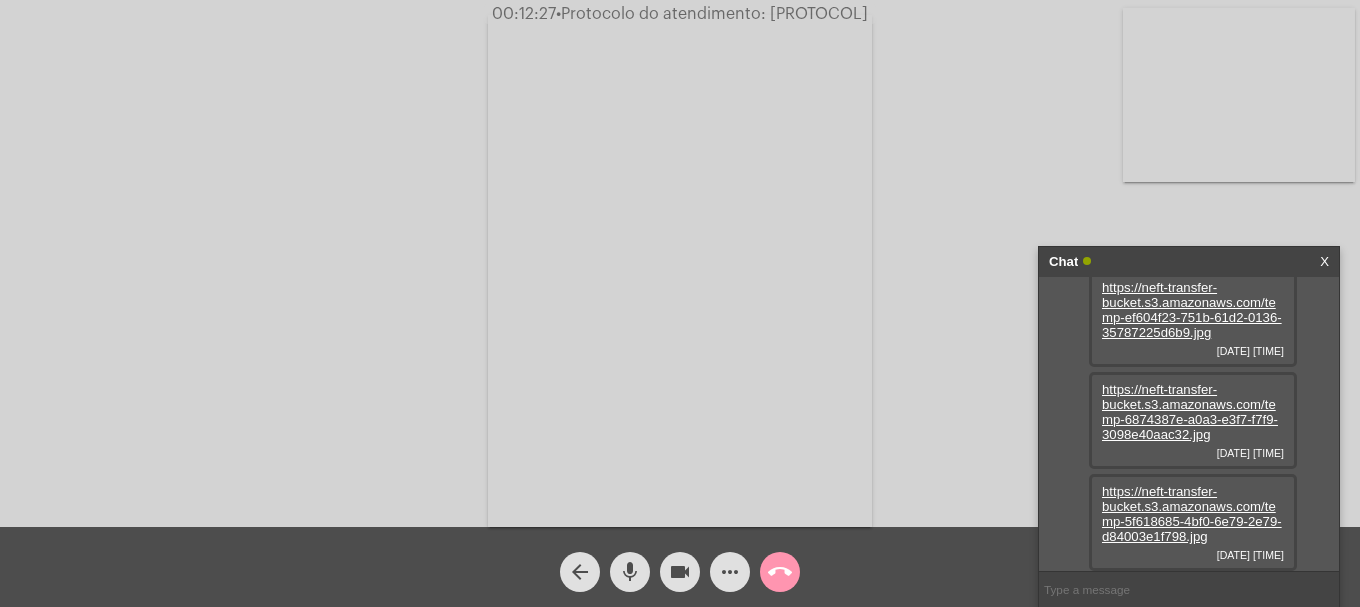 paste on "Y21AA0434245" 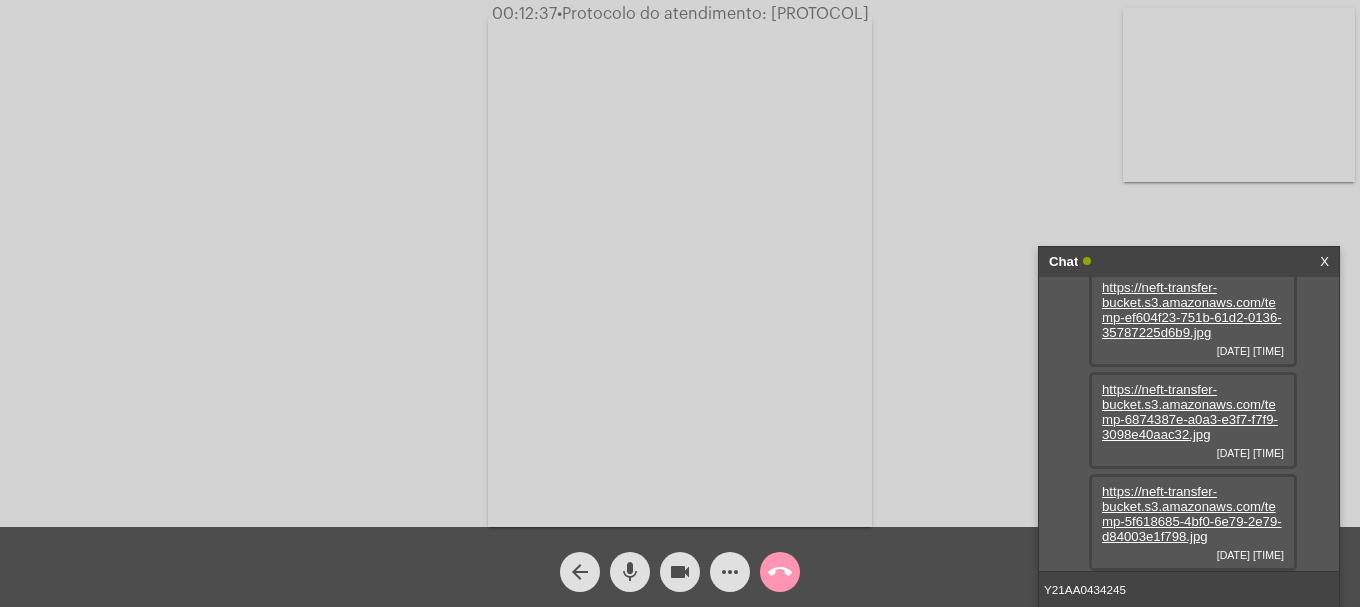 type 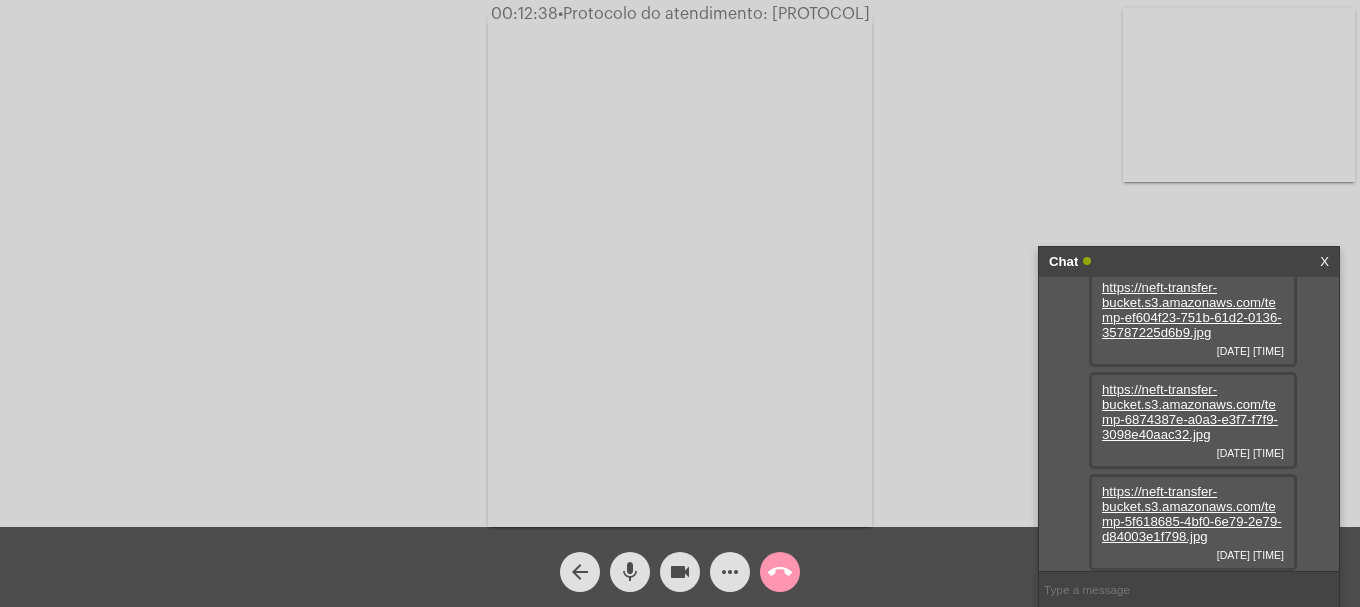 scroll, scrollTop: 176, scrollLeft: 0, axis: vertical 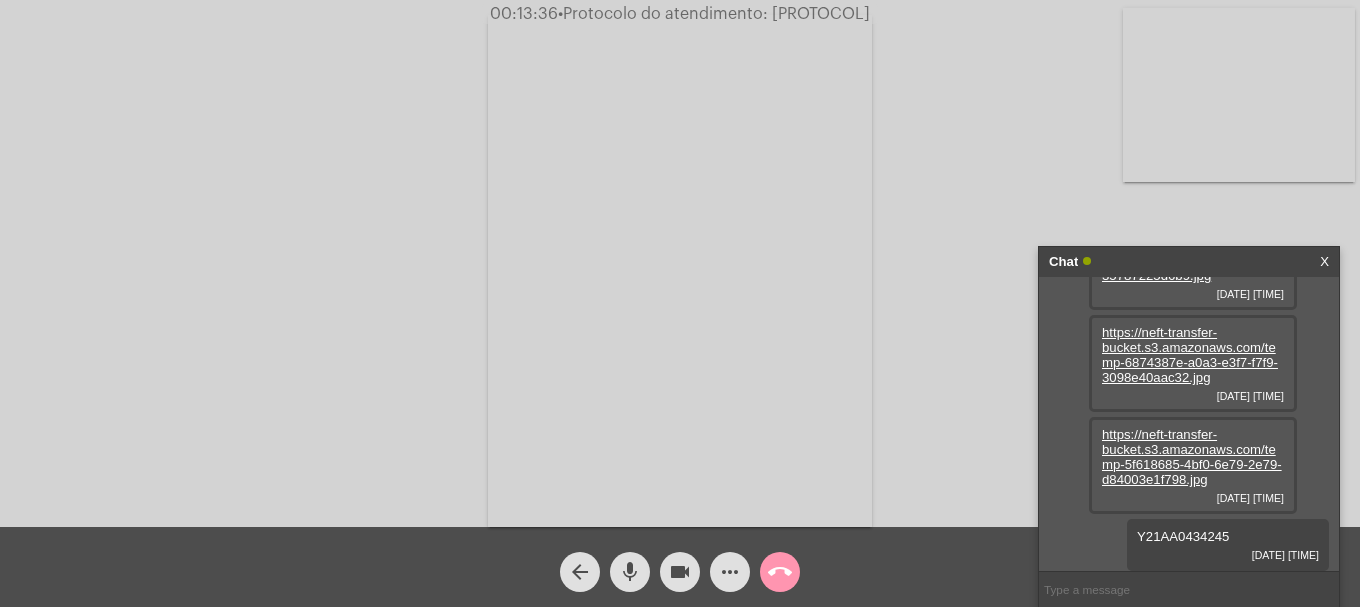 drag, startPoint x: 1139, startPoint y: 536, endPoint x: 1207, endPoint y: 535, distance: 68.007355 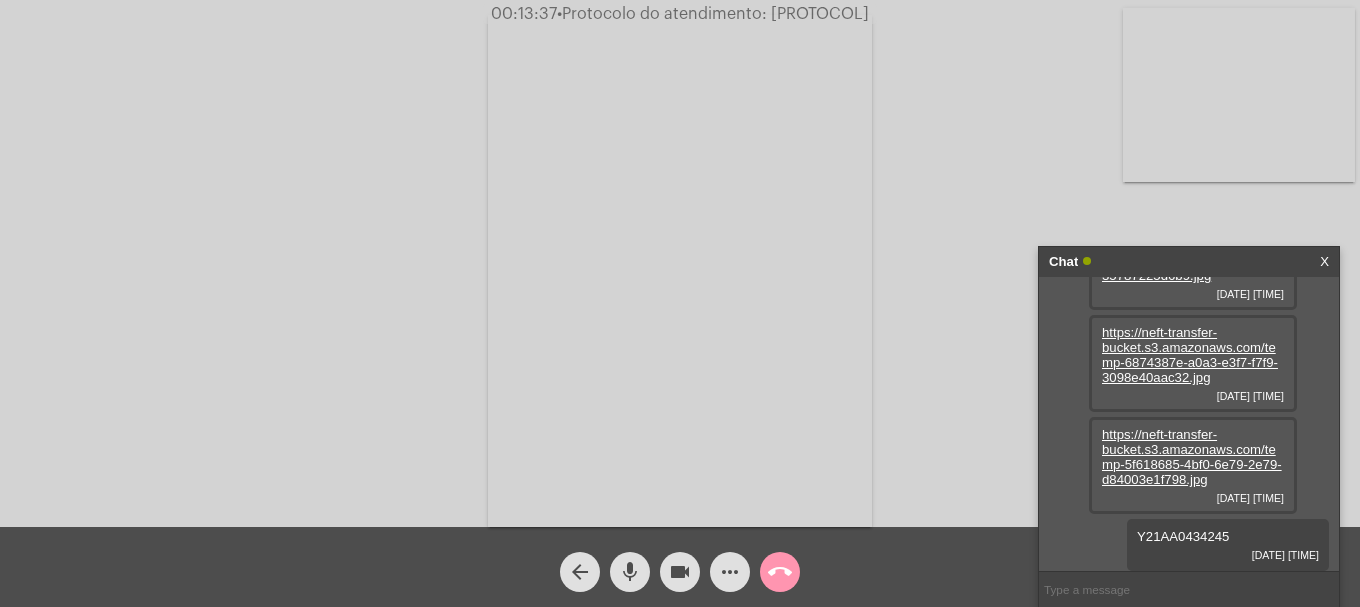click on "Y21AA0434245" at bounding box center [1183, 536] 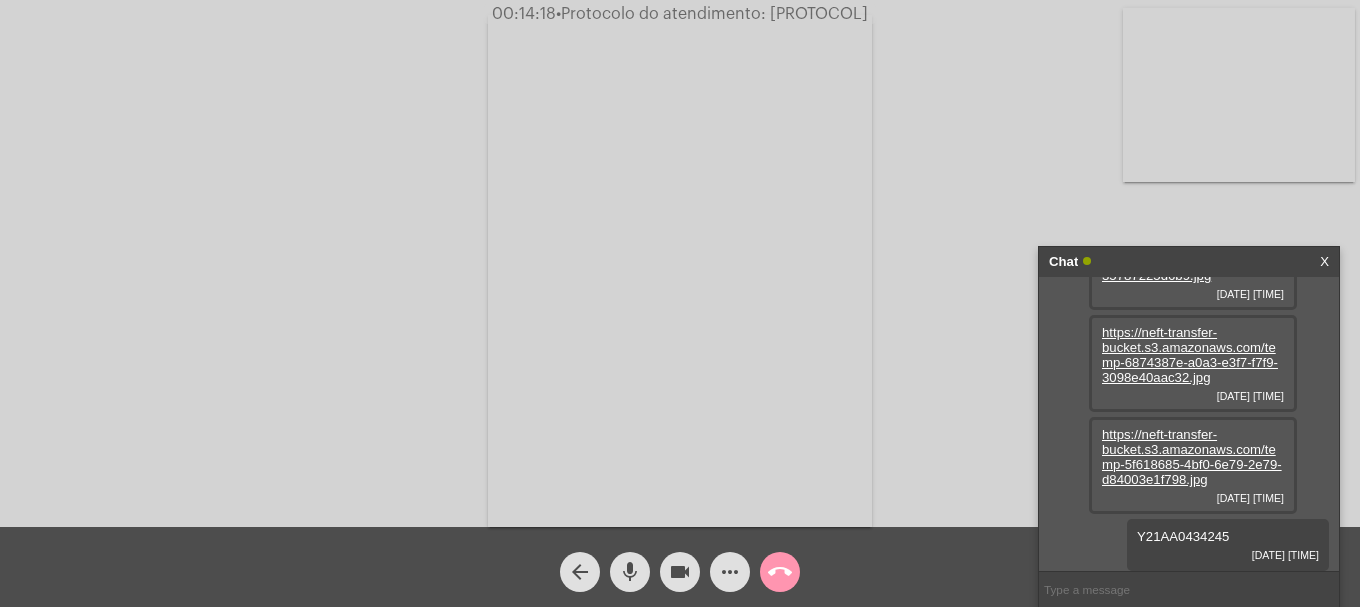 click on "mic" 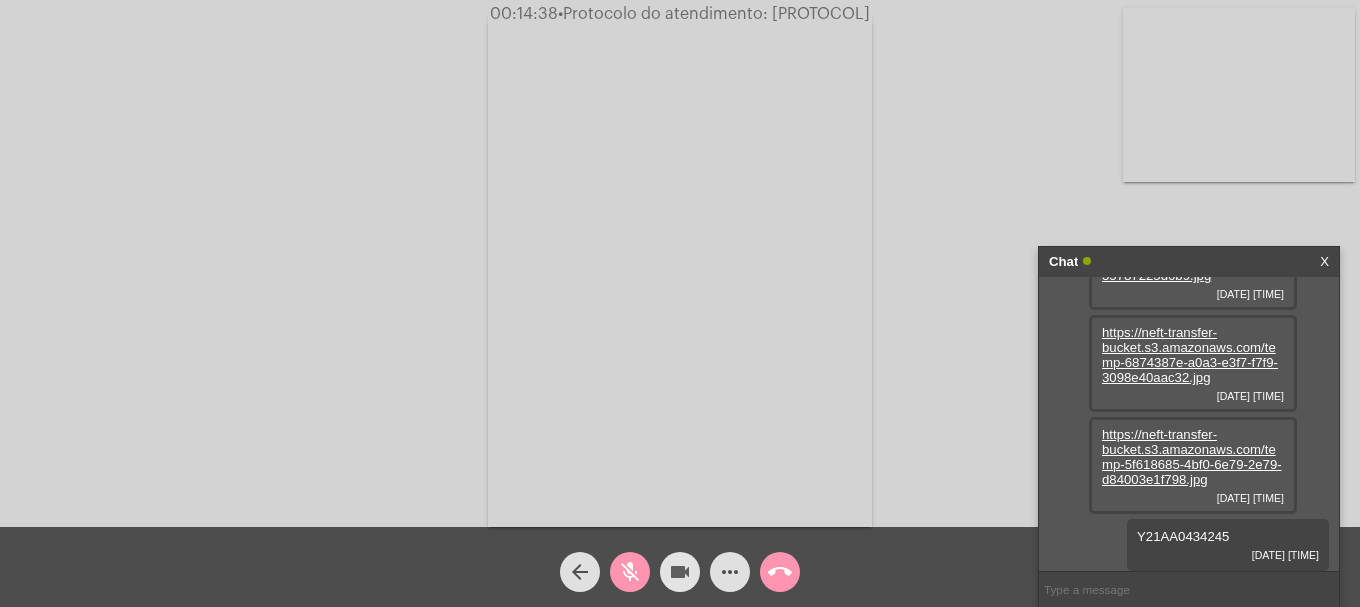 click on "videocam" 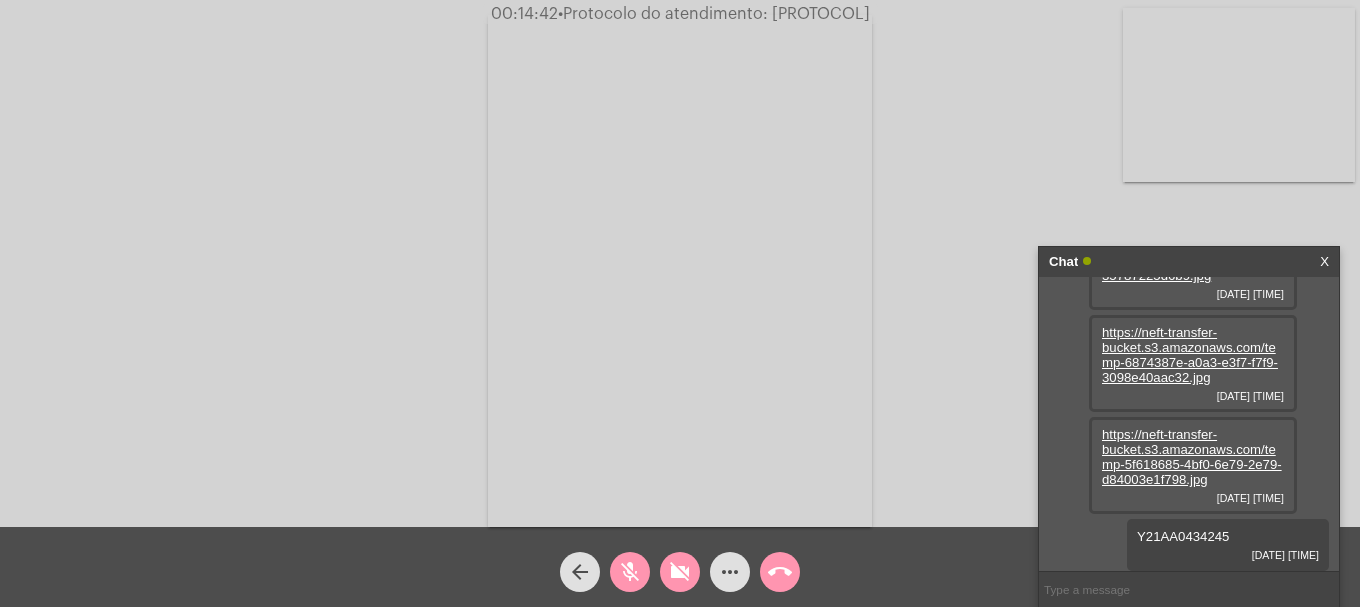click on "videocam_off" 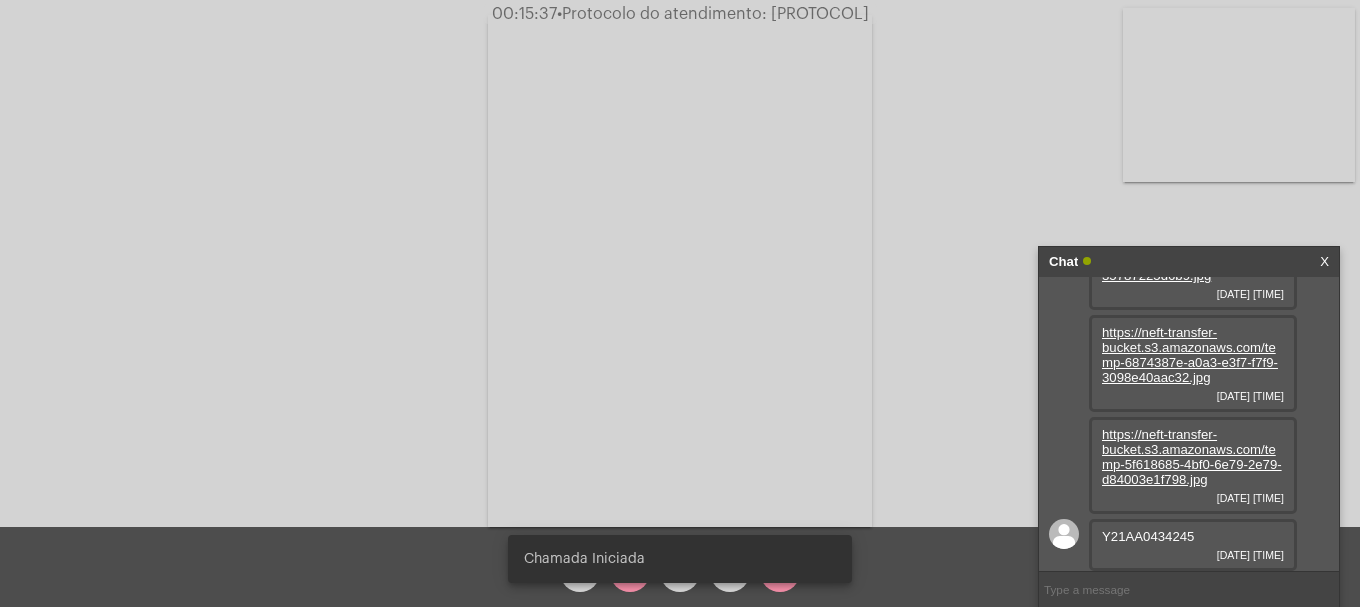 click on "Chamada Iniciada" at bounding box center (680, 559) 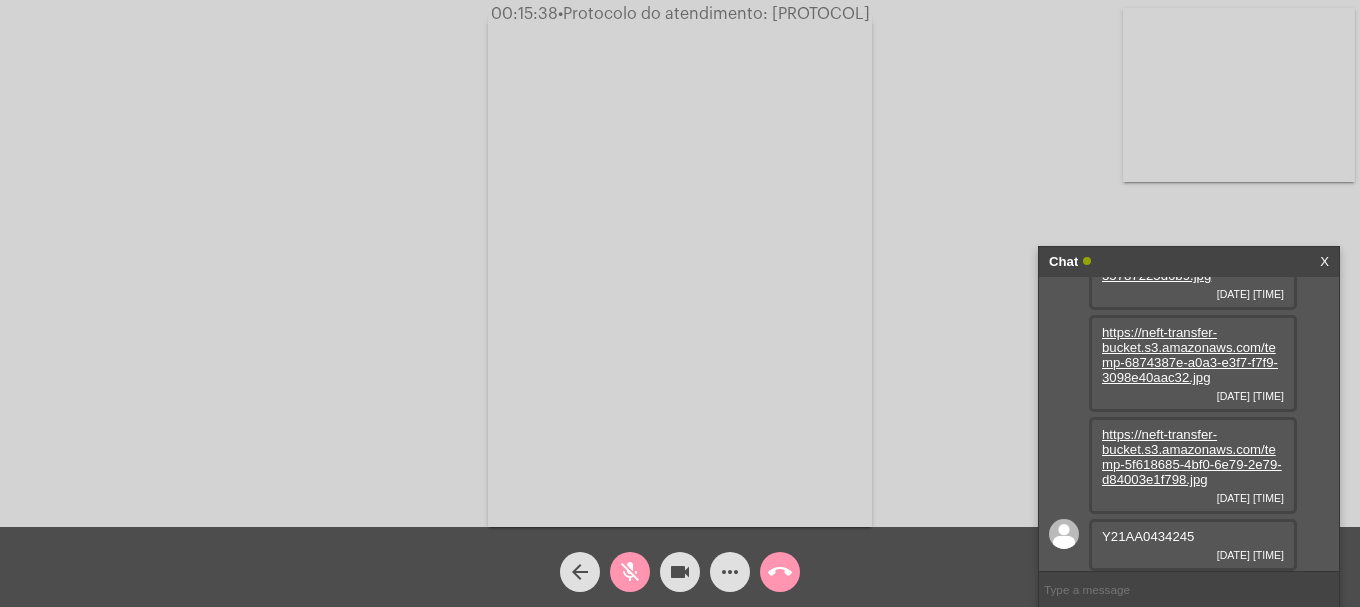 click on "mic_off" 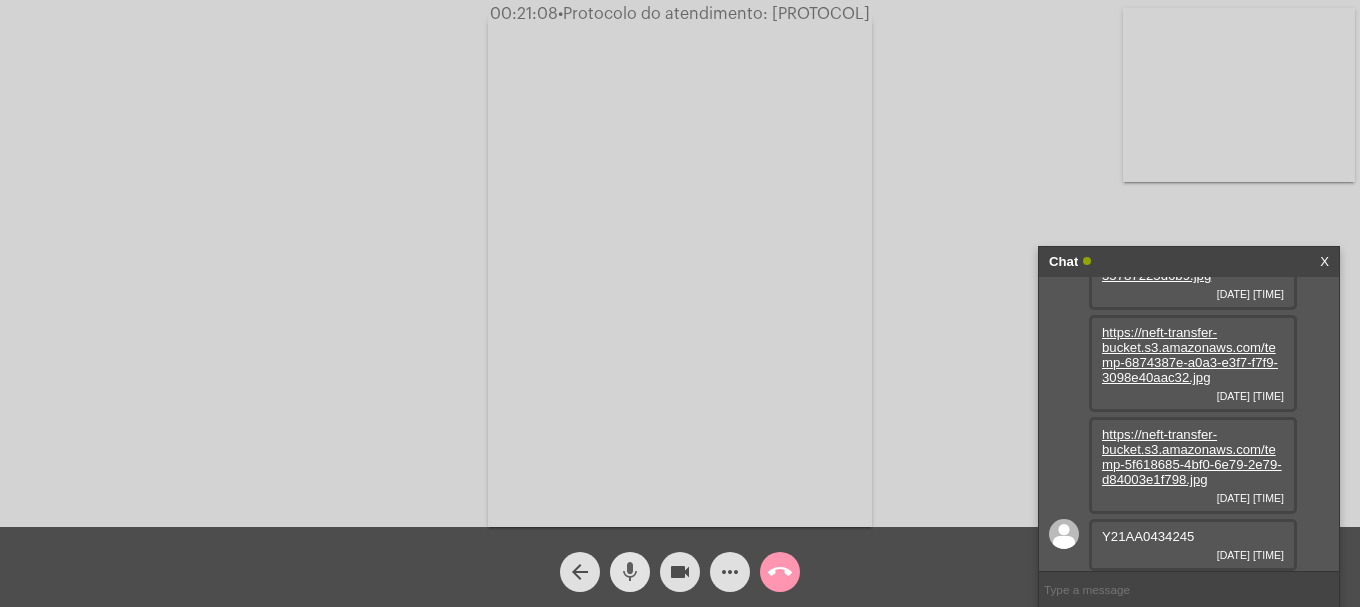 click on "mic" 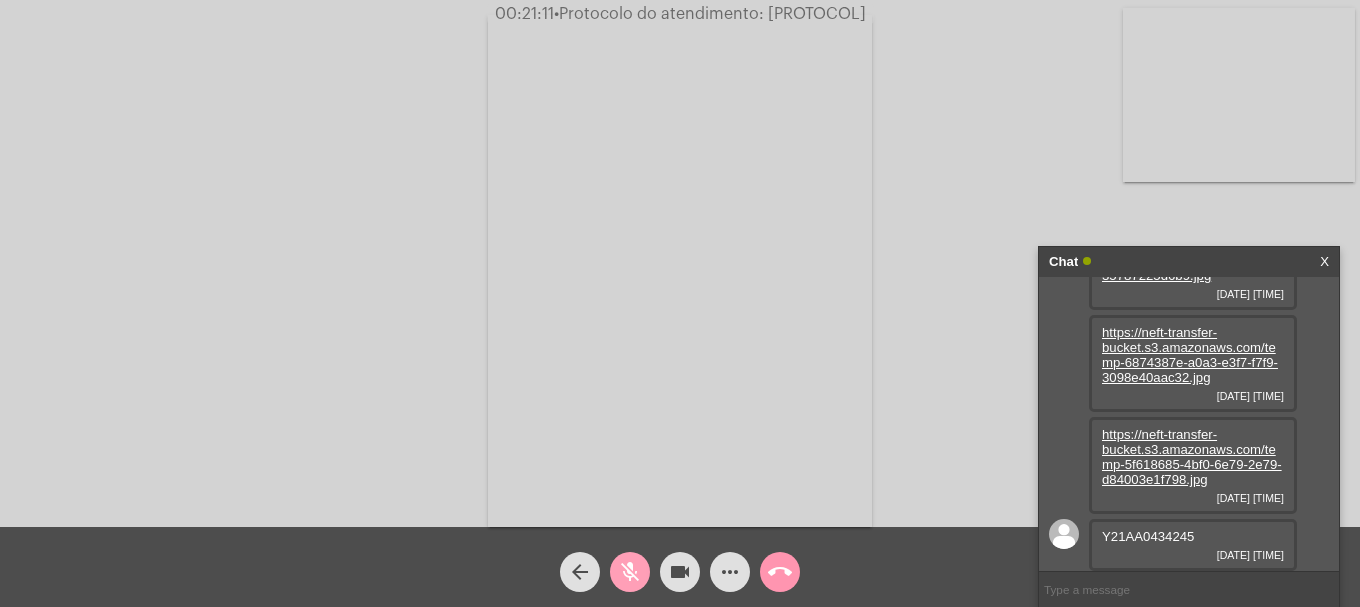 click on "mic_off" 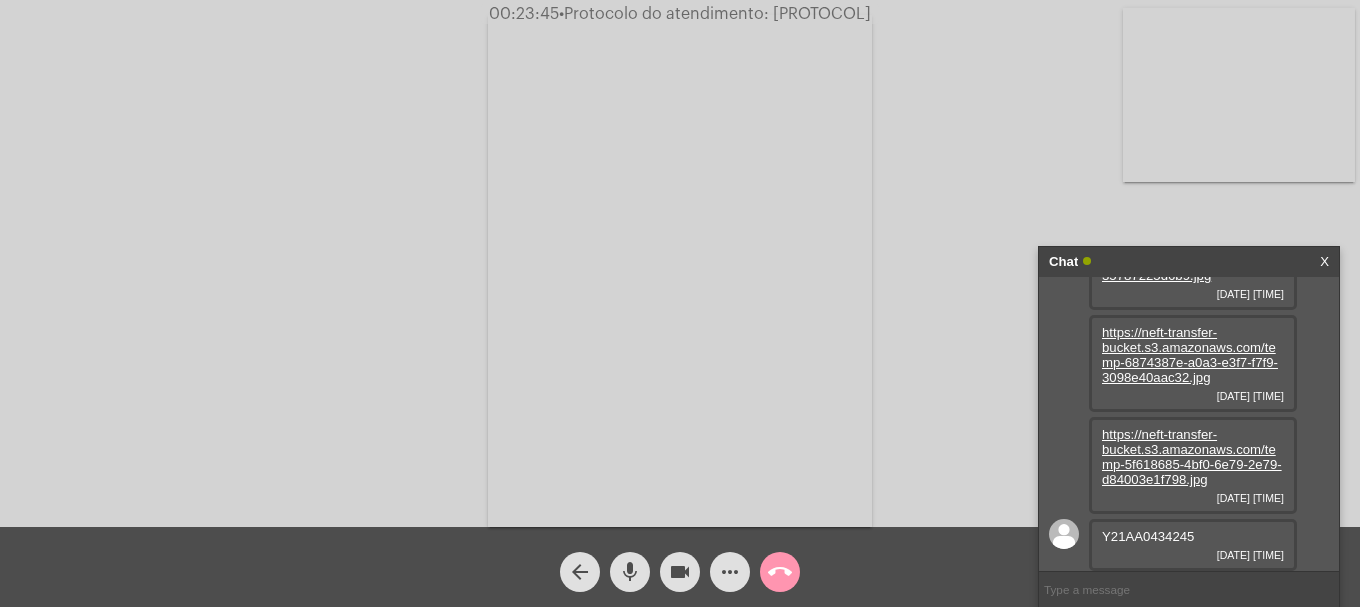 click on "more_horiz" 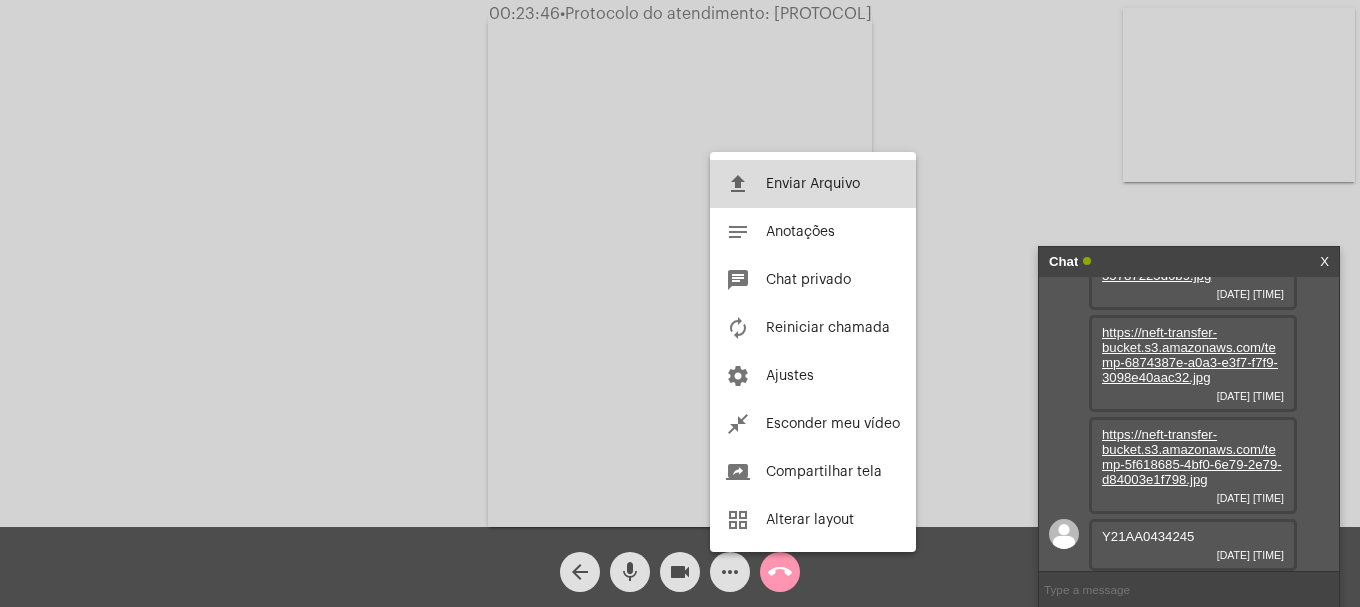 click on "file_upload Enviar Arquivo" at bounding box center (813, 184) 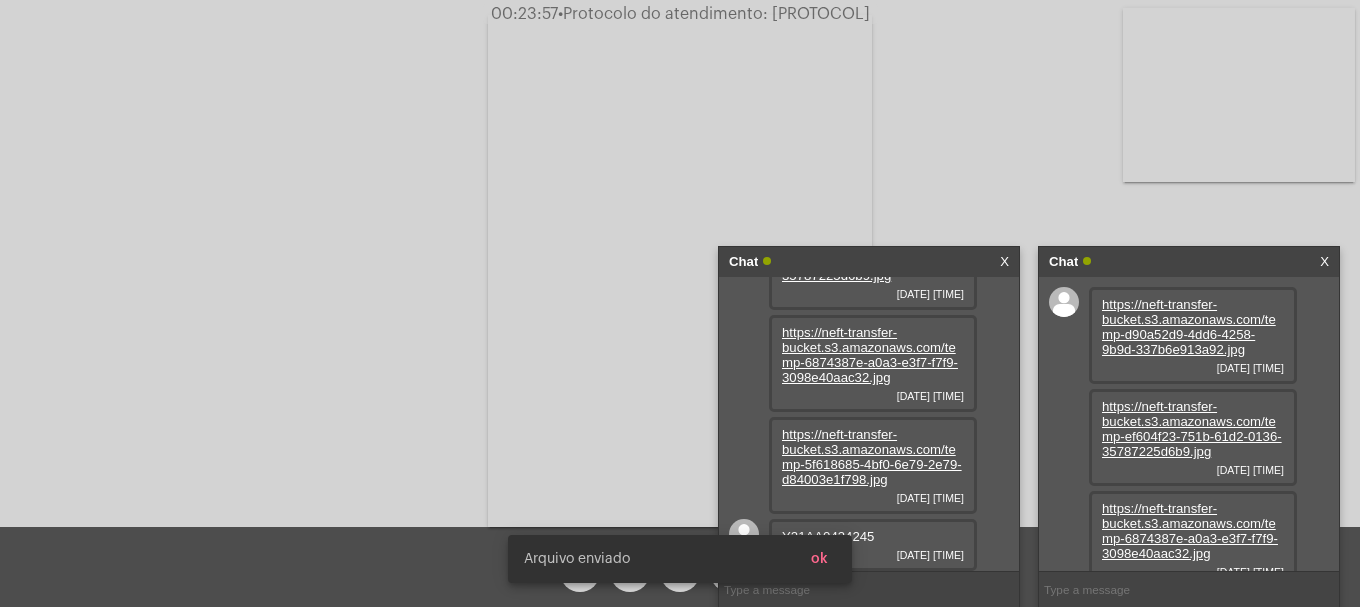 scroll, scrollTop: 278, scrollLeft: 0, axis: vertical 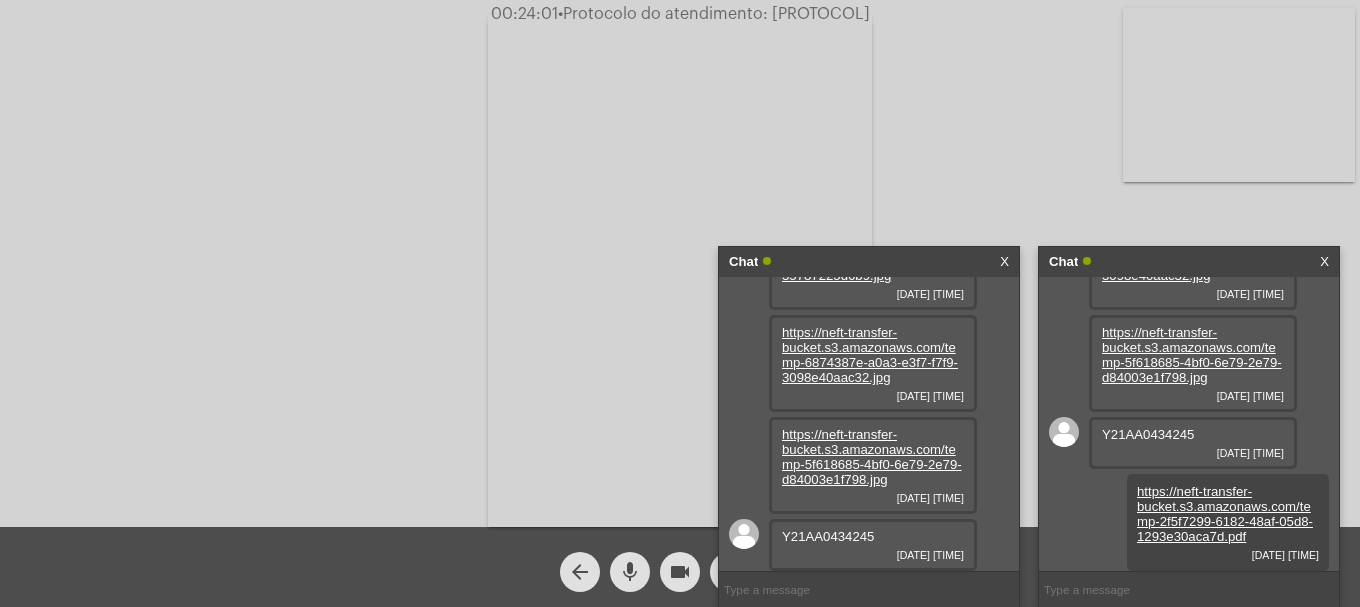 click on "Chat  X" at bounding box center [869, 262] 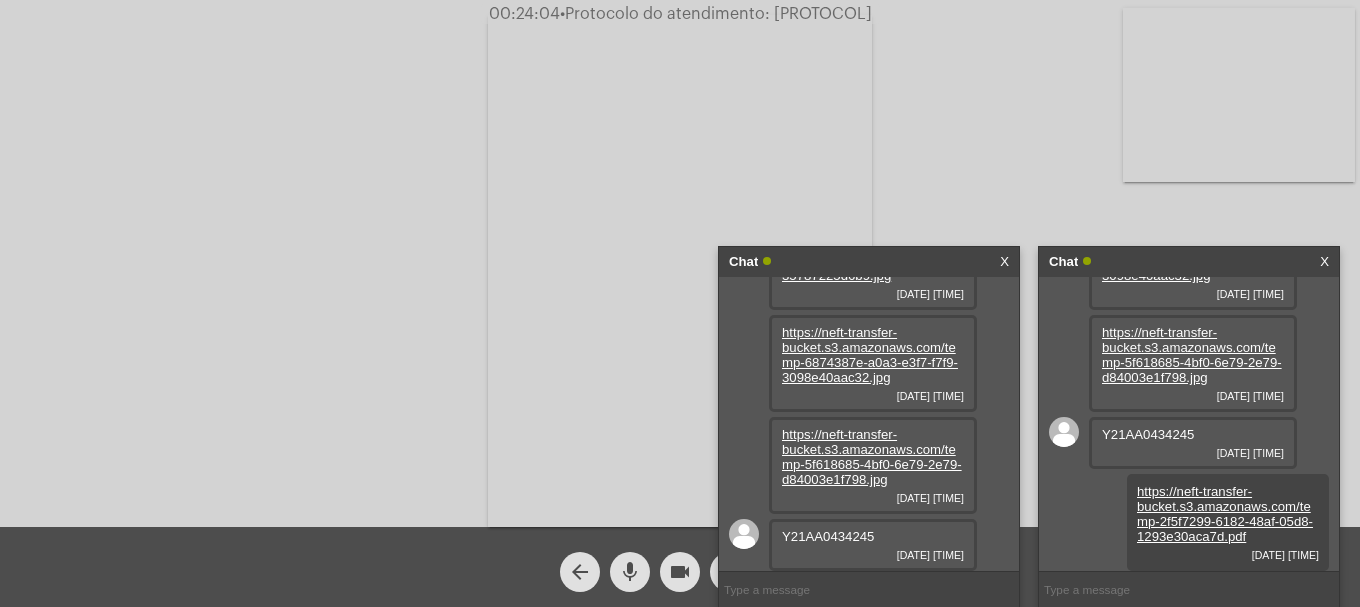 click on "X" at bounding box center (1004, 262) 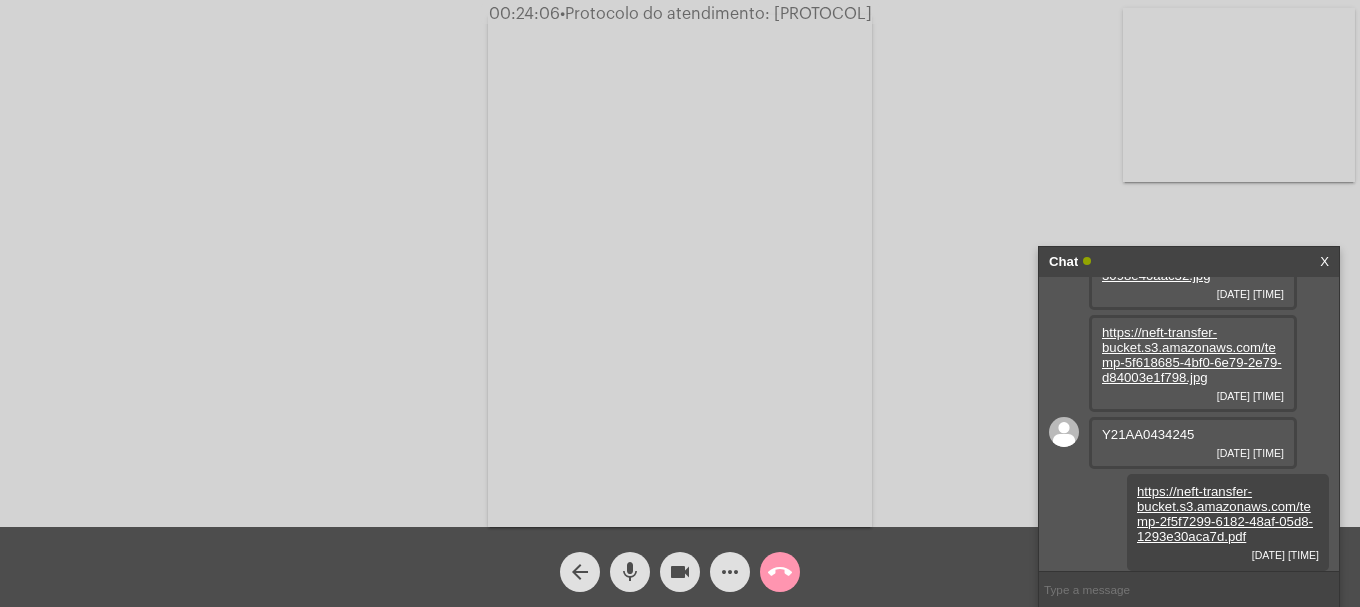 drag, startPoint x: 759, startPoint y: 11, endPoint x: 899, endPoint y: 21, distance: 140.35669 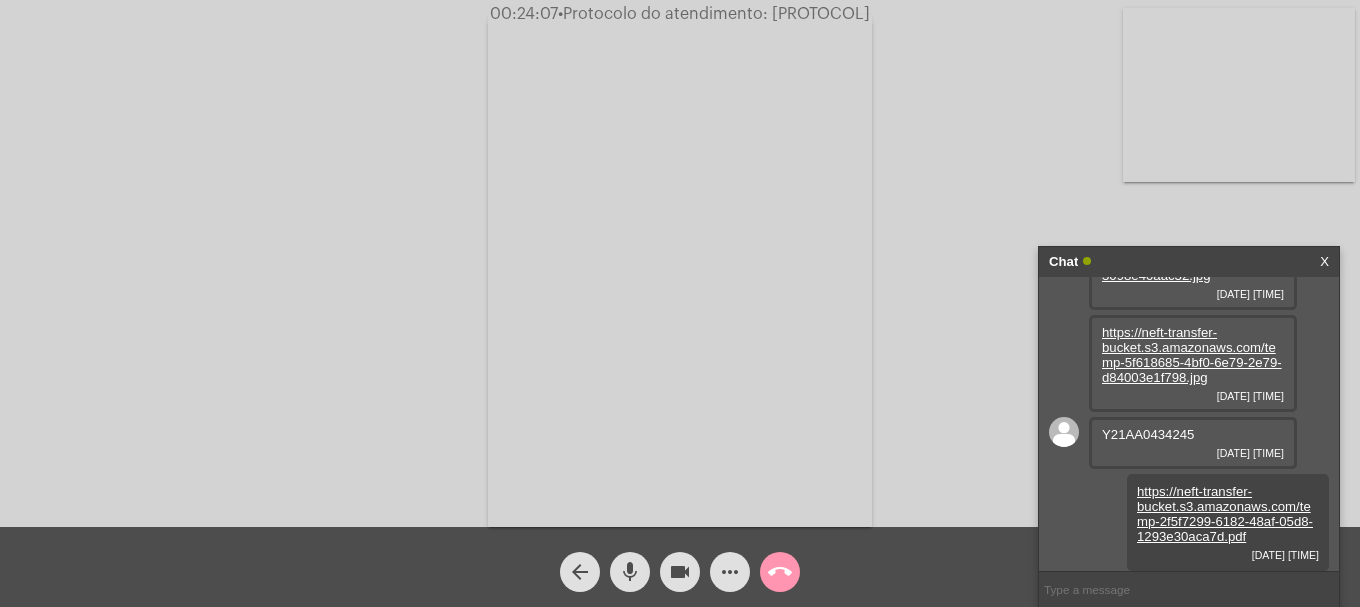 copy on "[PROTOCOL]" 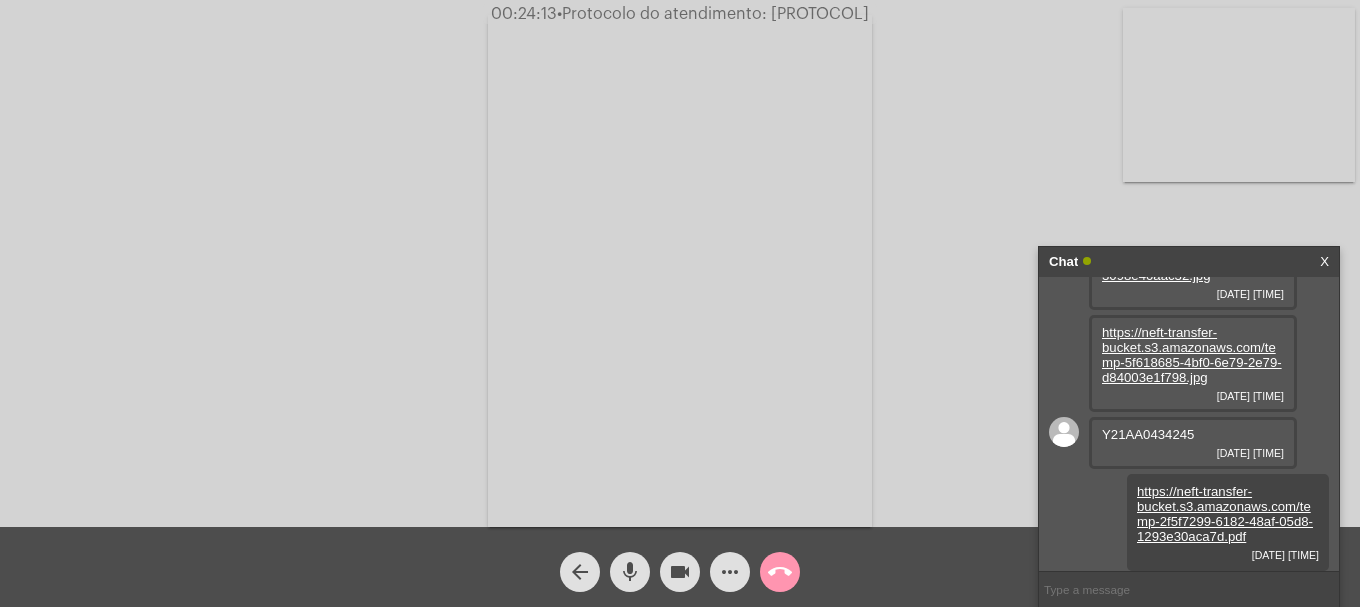 click at bounding box center (1189, 589) 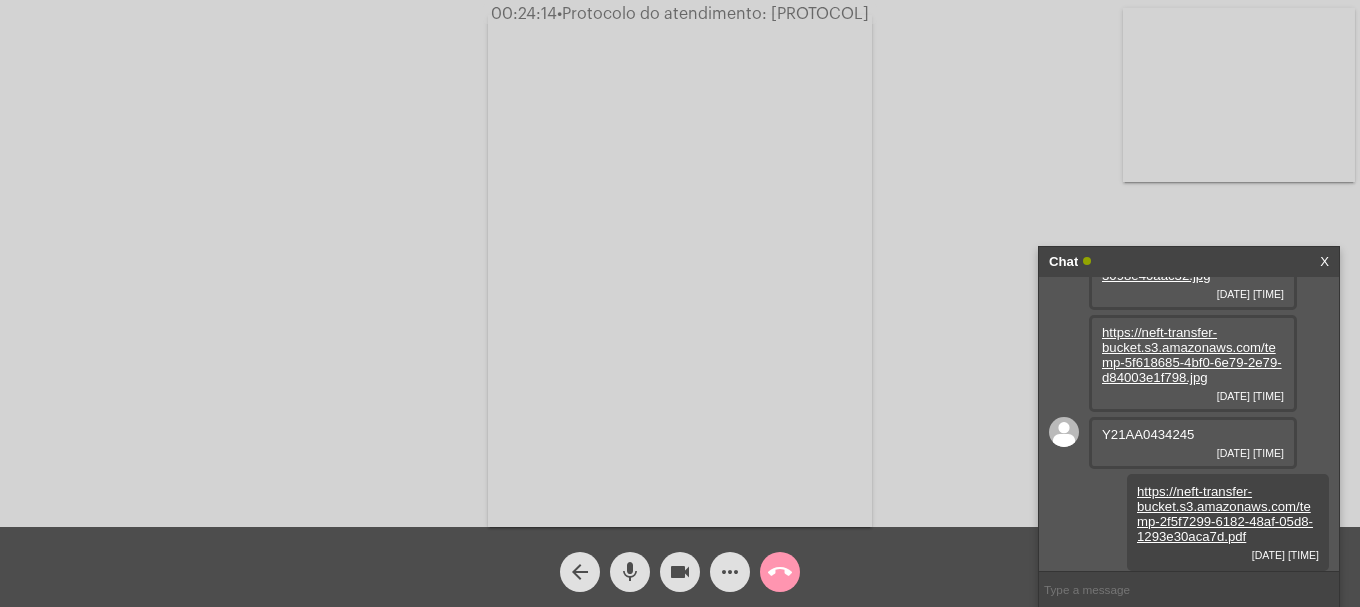 paste on "[PROTOCOL]" 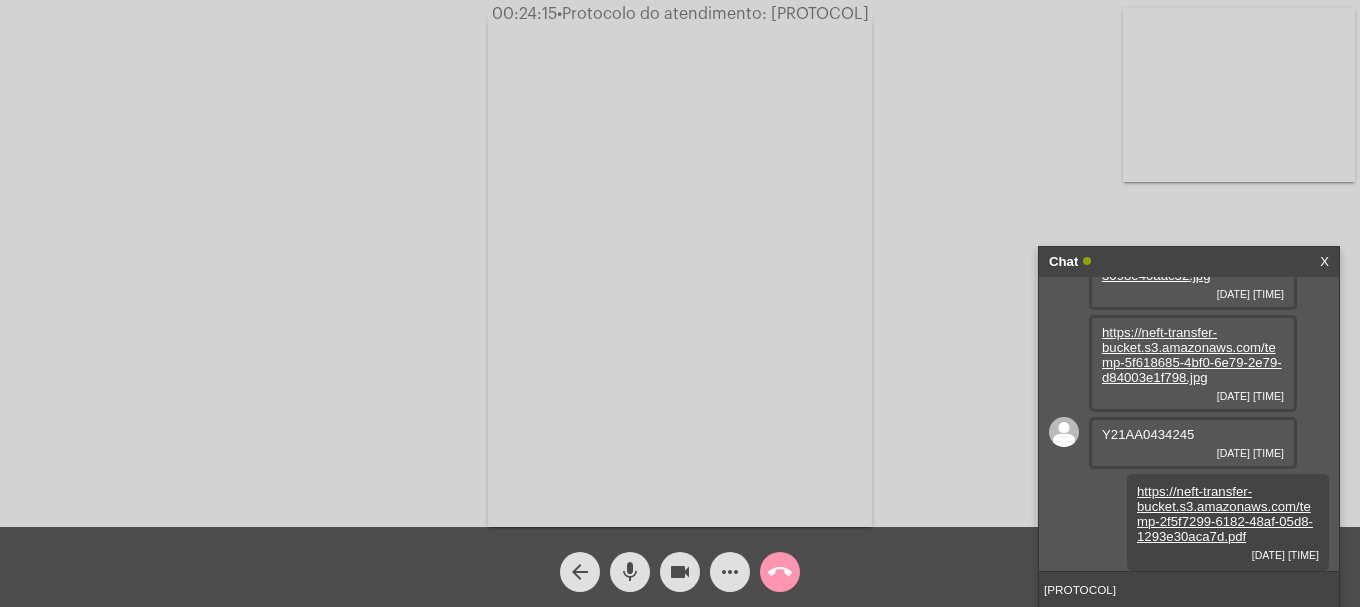 type 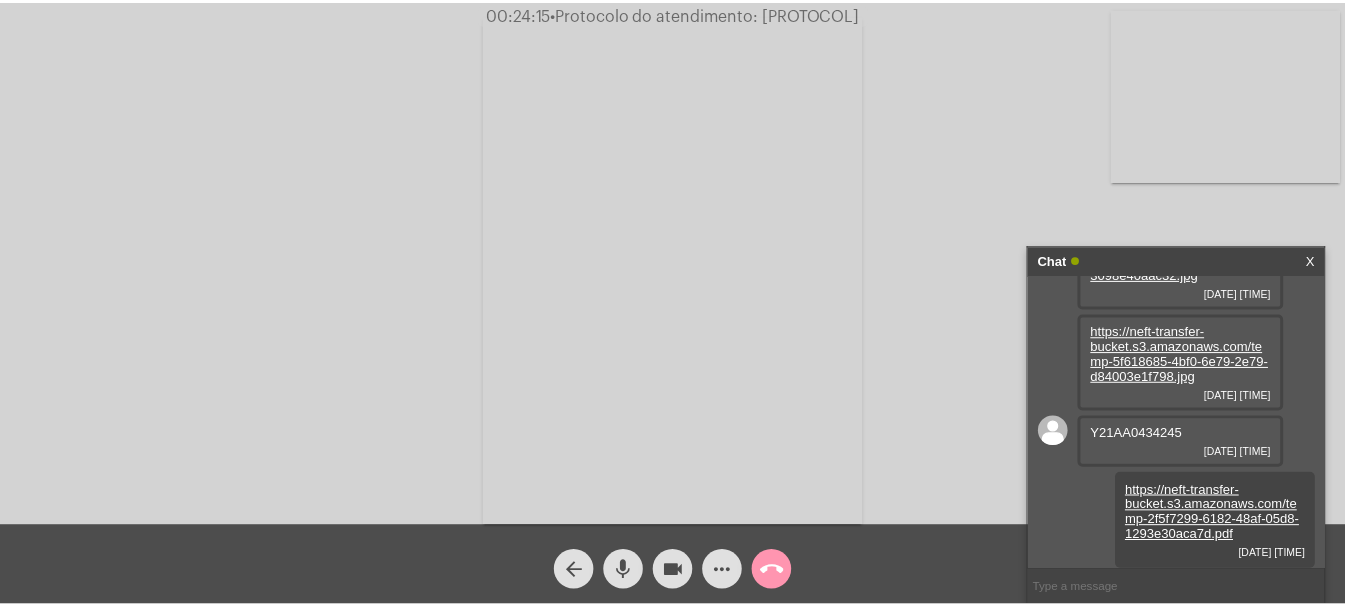 scroll, scrollTop: 335, scrollLeft: 0, axis: vertical 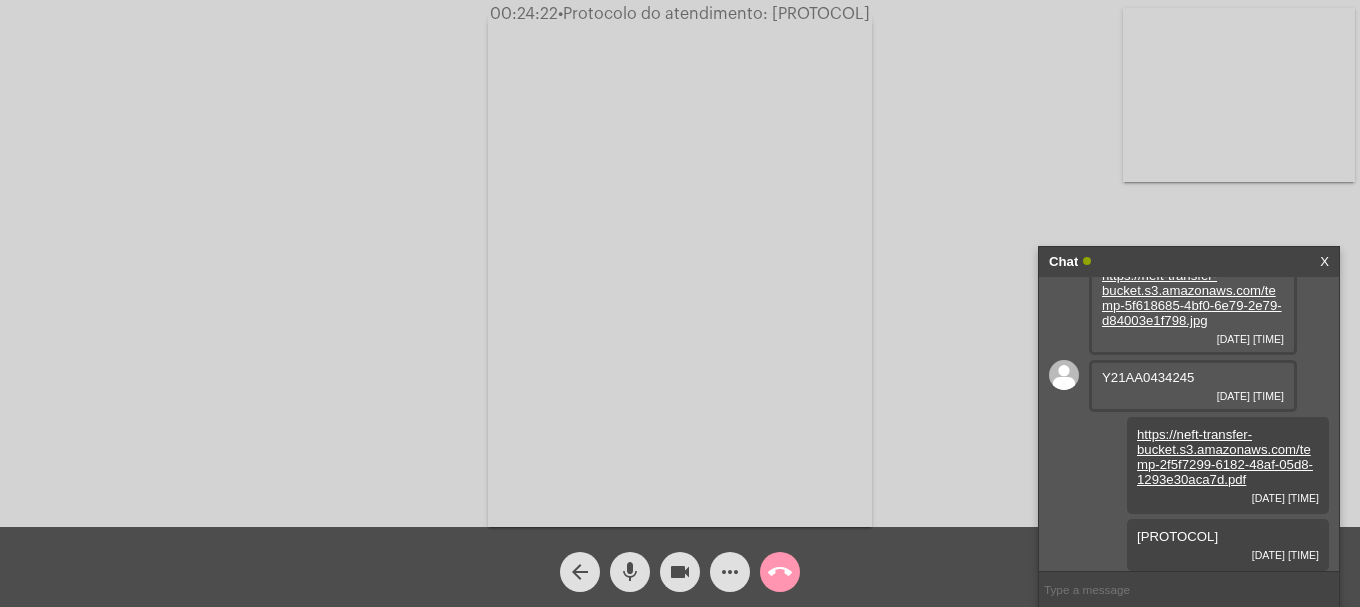 click on "Acessando Câmera e Microfone..." 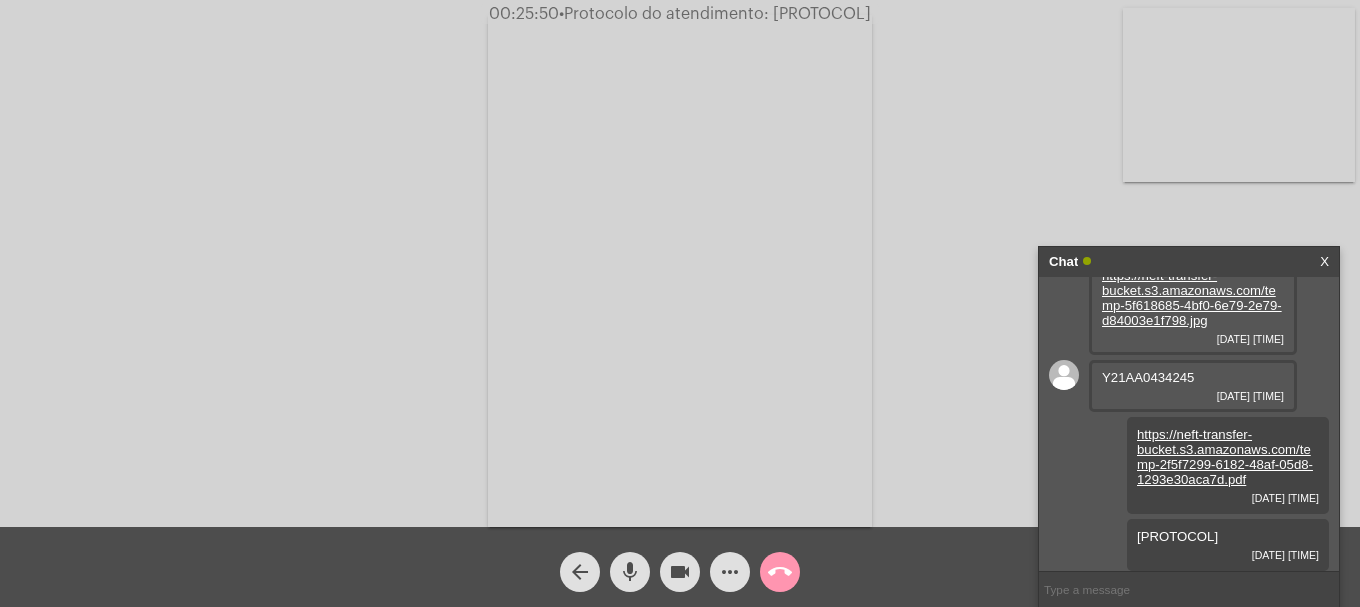 click on "call_end" 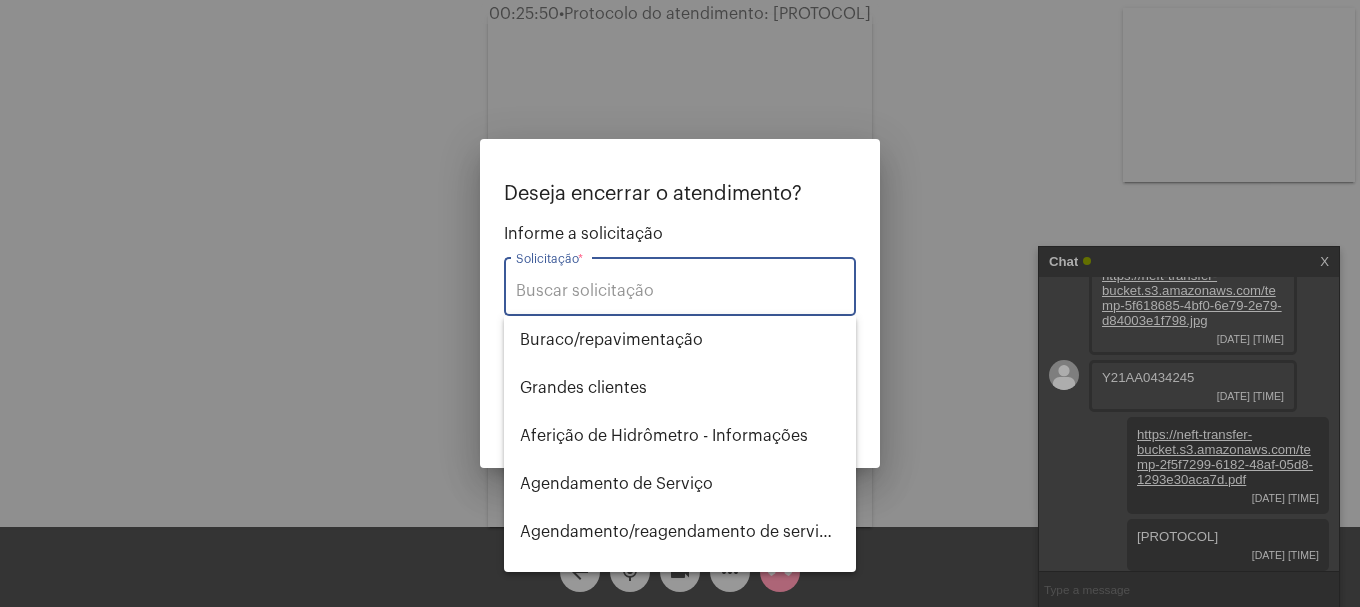 click on "Solicitação *" at bounding box center [680, 291] 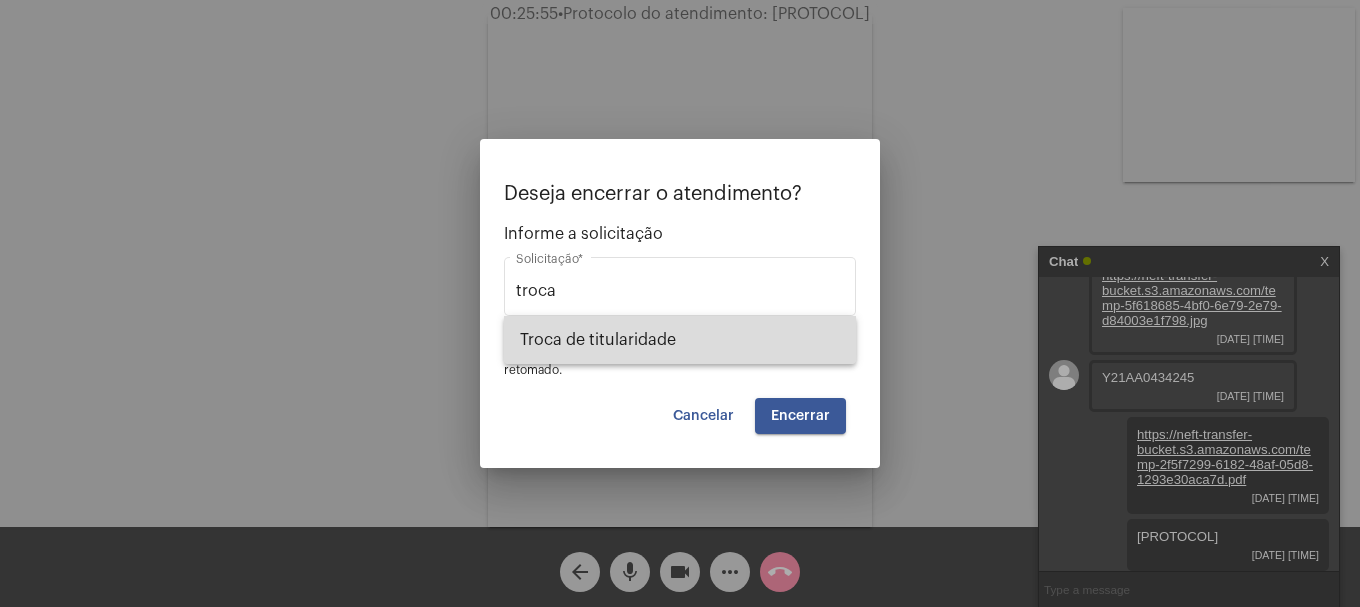 click on "Troca de titularidade" at bounding box center (680, 340) 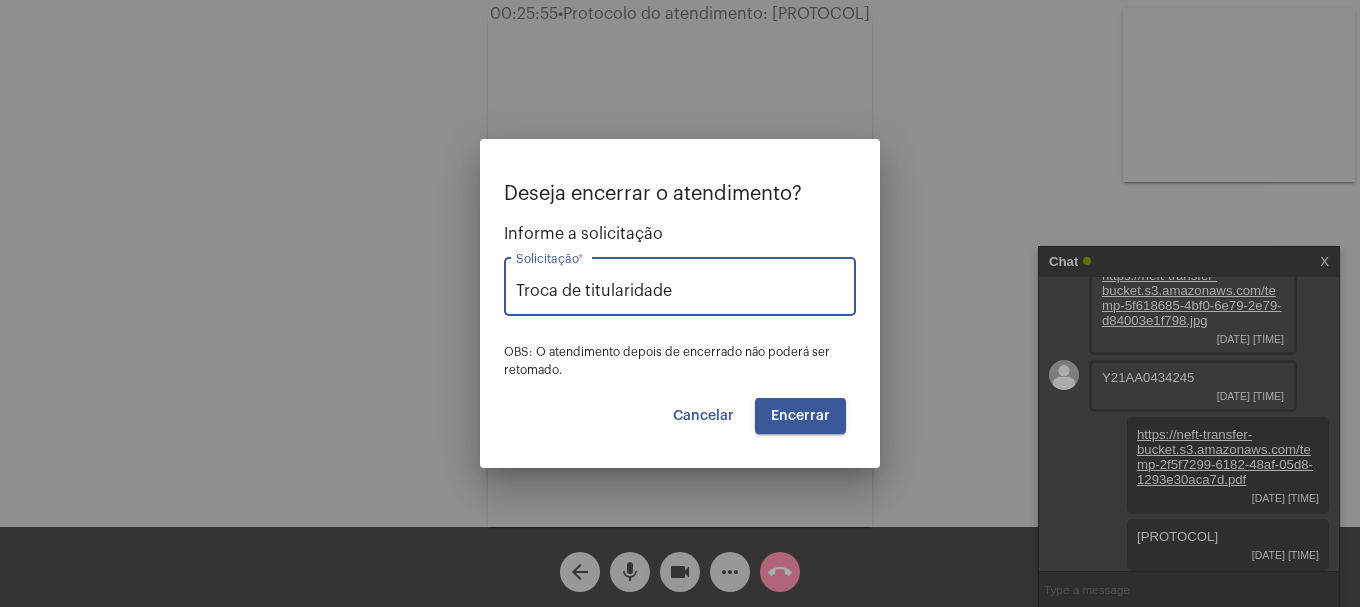 click on "Encerrar" at bounding box center [800, 416] 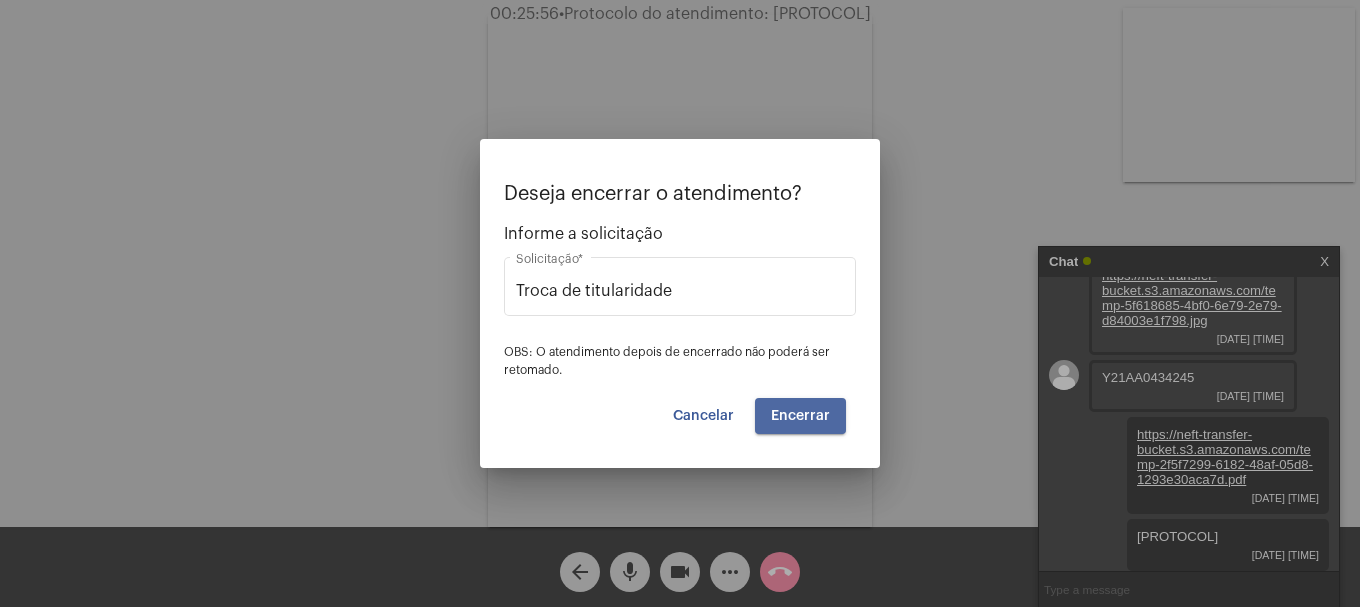 click on "Encerrar" at bounding box center (800, 416) 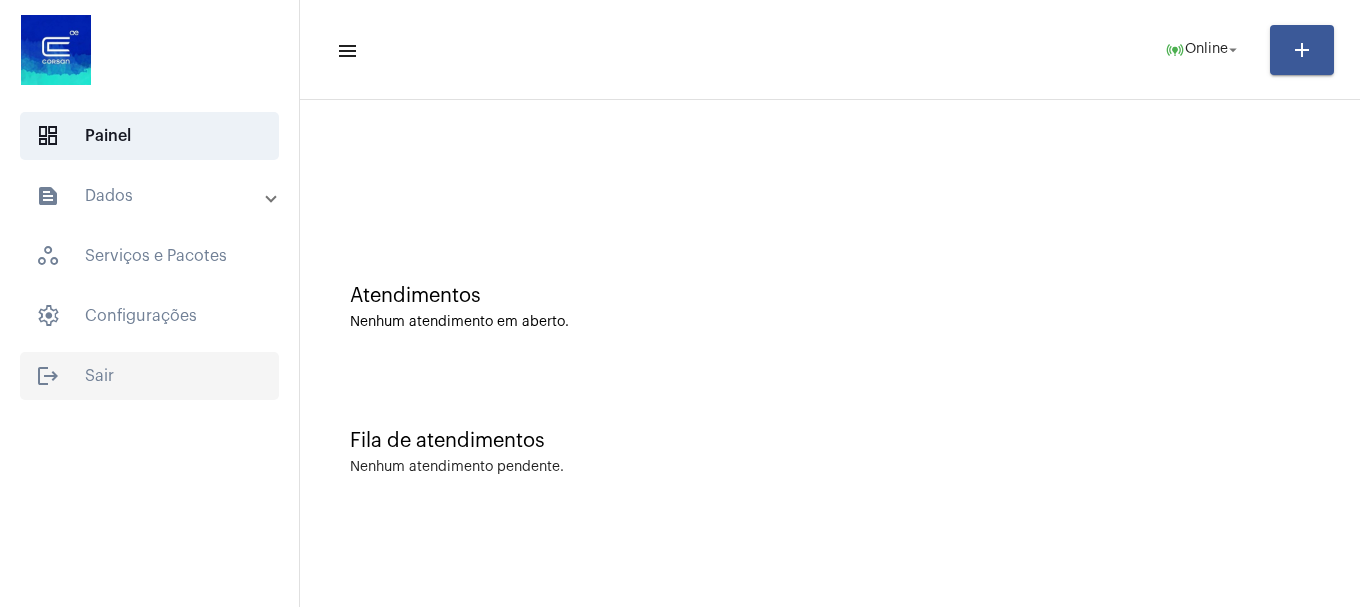 click on "logout  Sair" 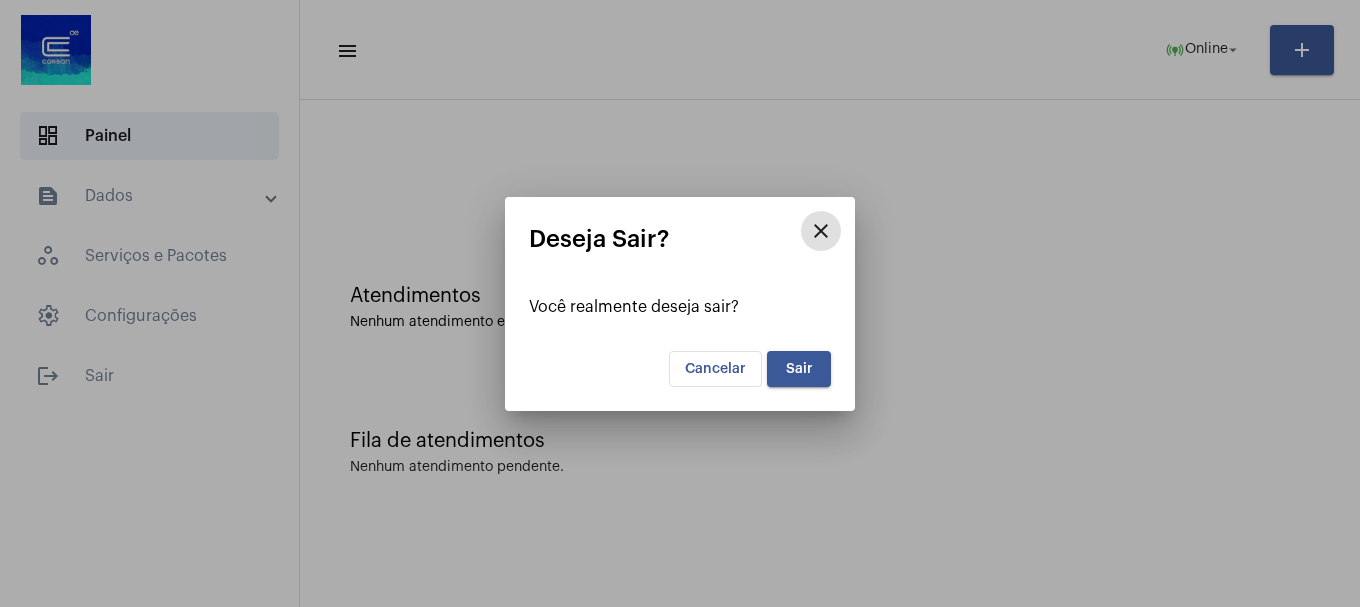 click on "Sair" at bounding box center [799, 369] 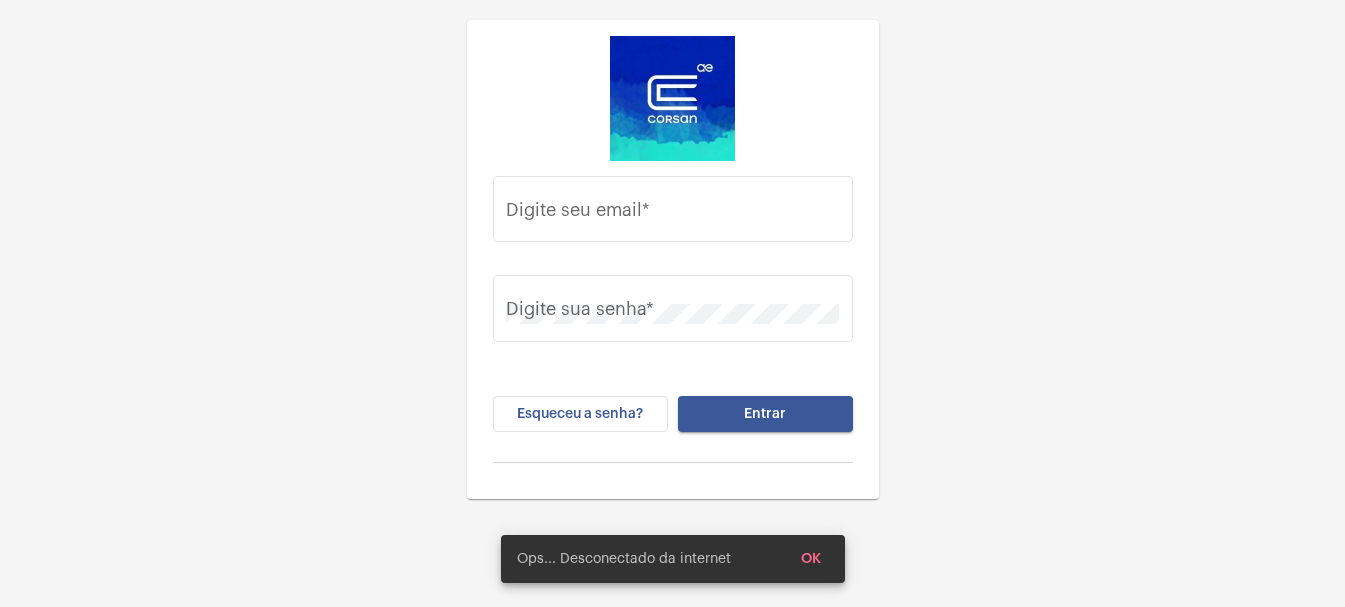type on "[EMAIL]" 